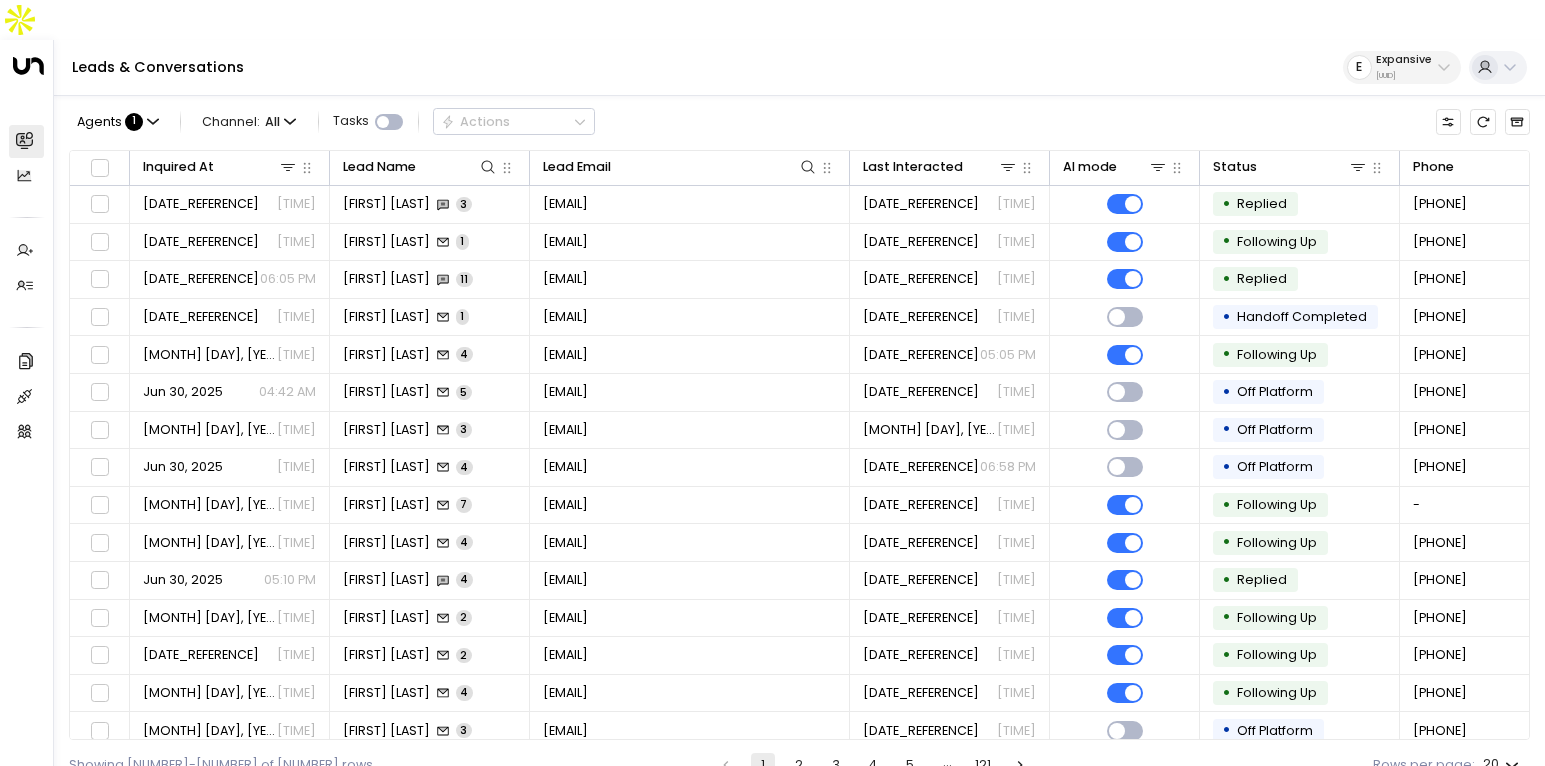 scroll, scrollTop: 0, scrollLeft: 0, axis: both 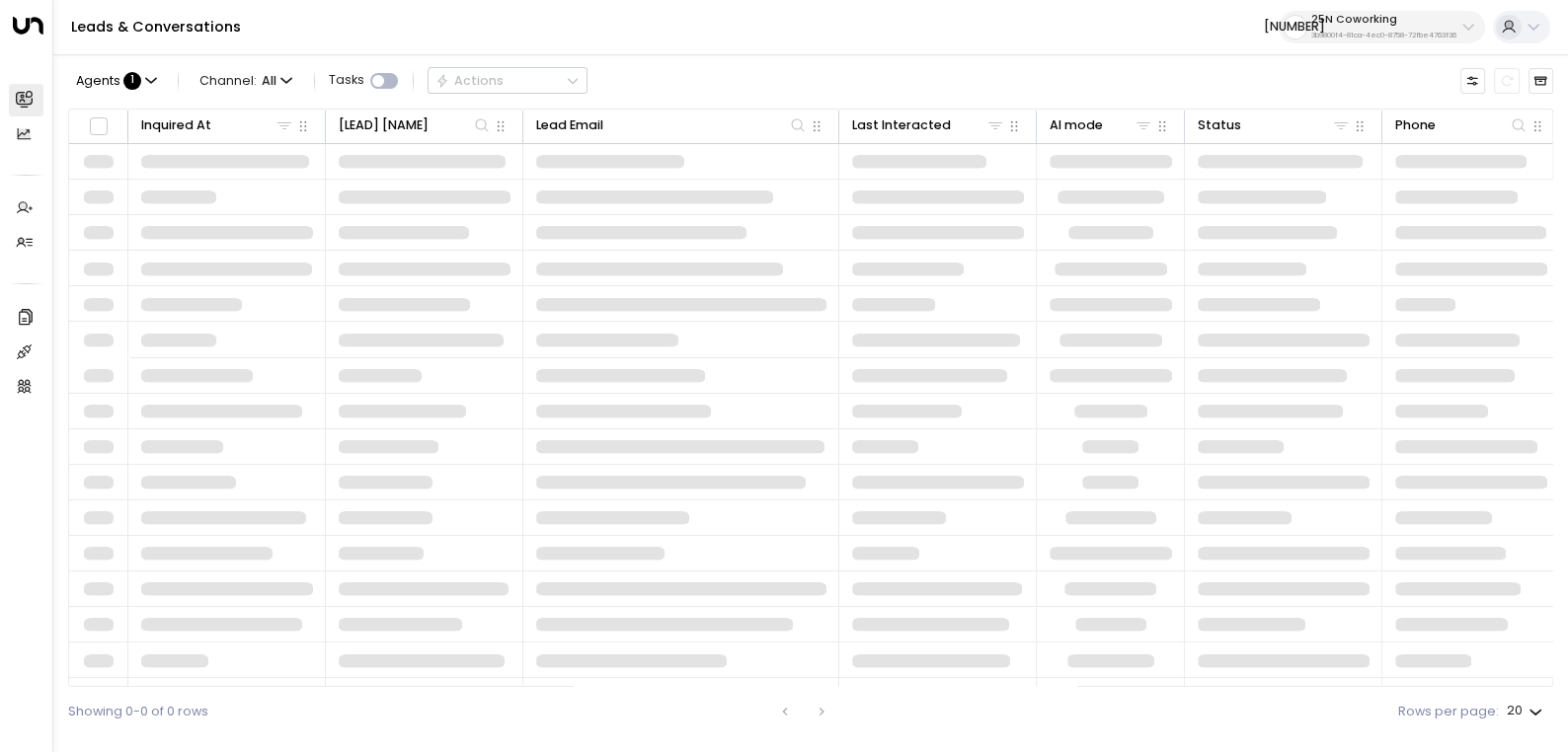 click on "25N Coworking" at bounding box center (1383, 20) 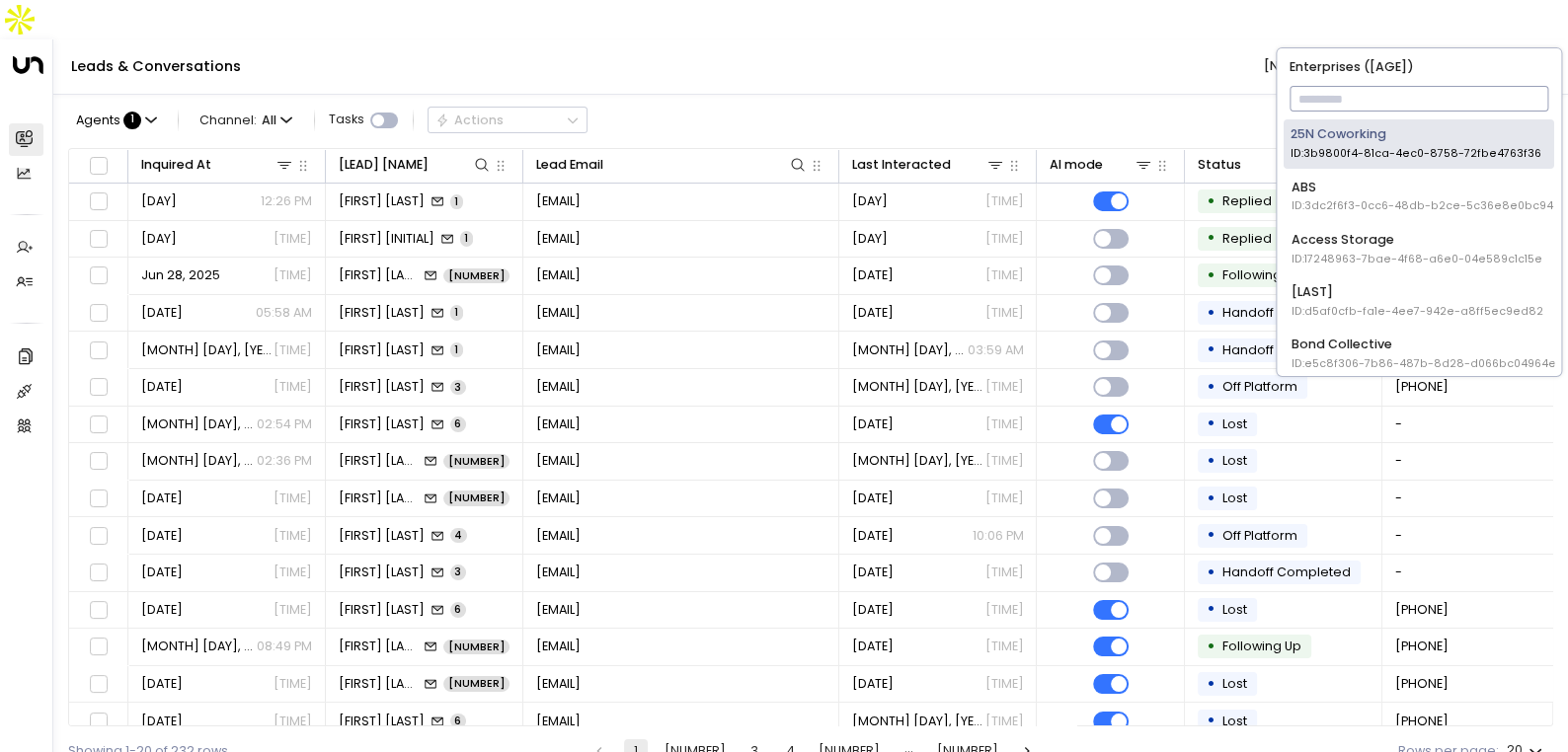 click at bounding box center [1419, 99] 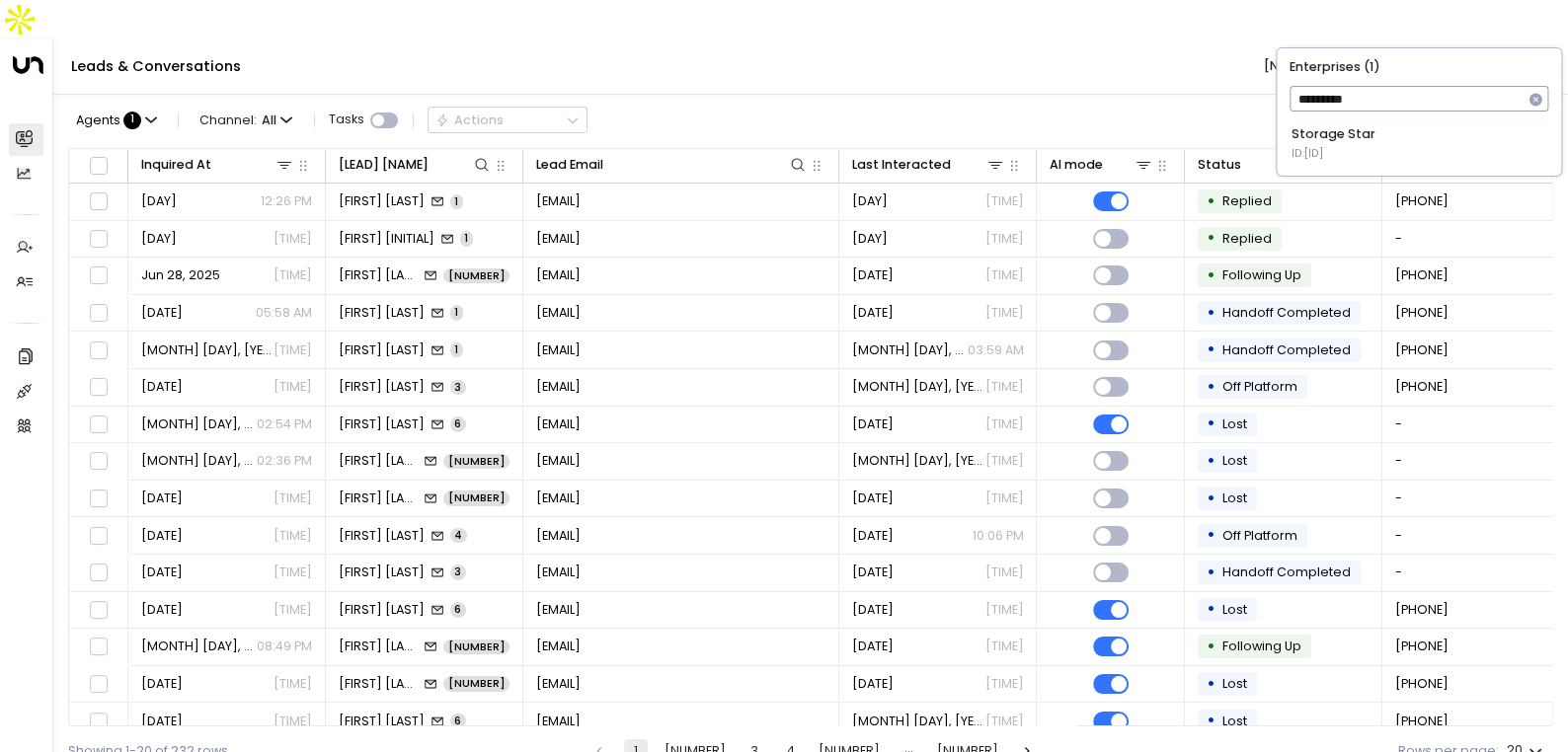 type on "*********" 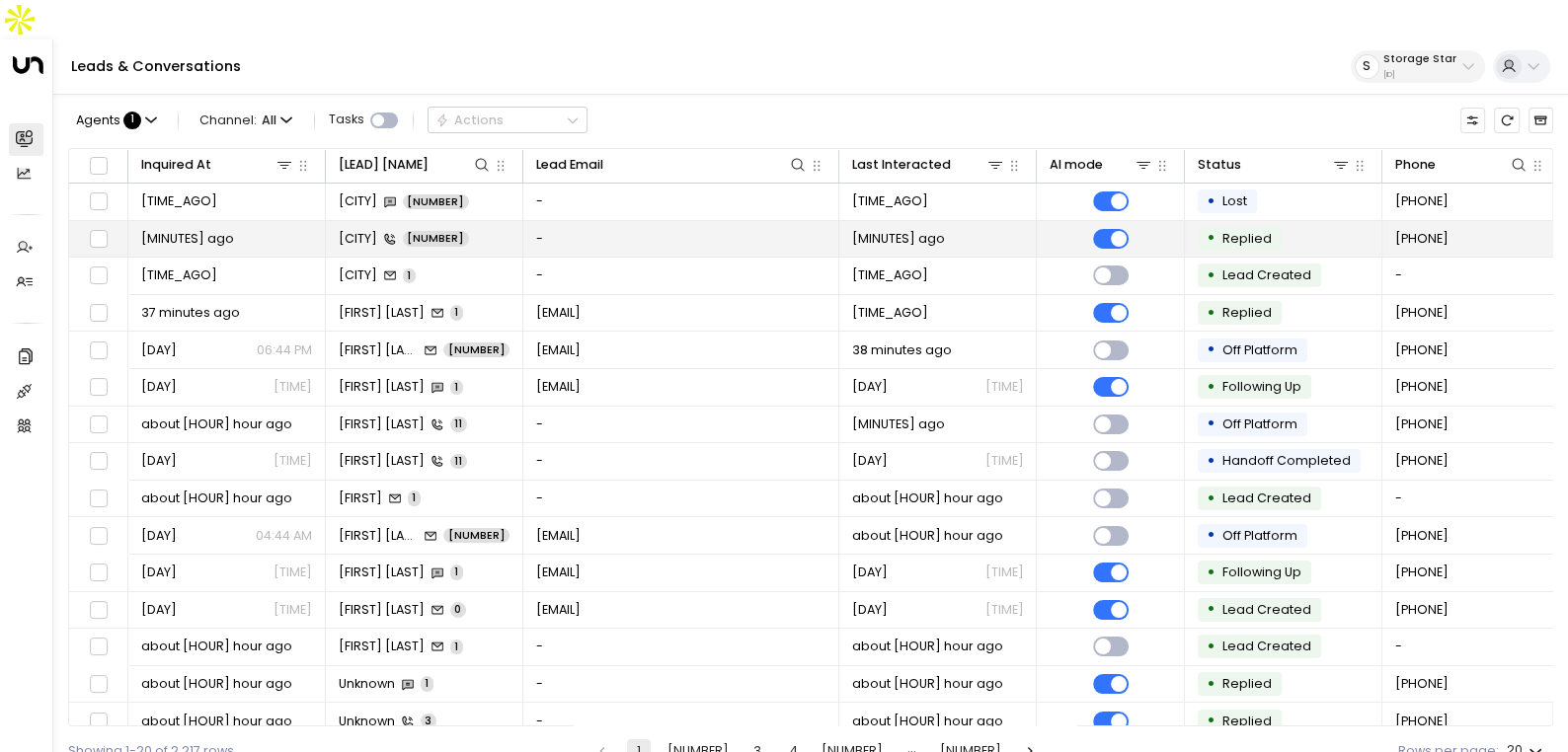 click on "-" at bounding box center (681, 239) 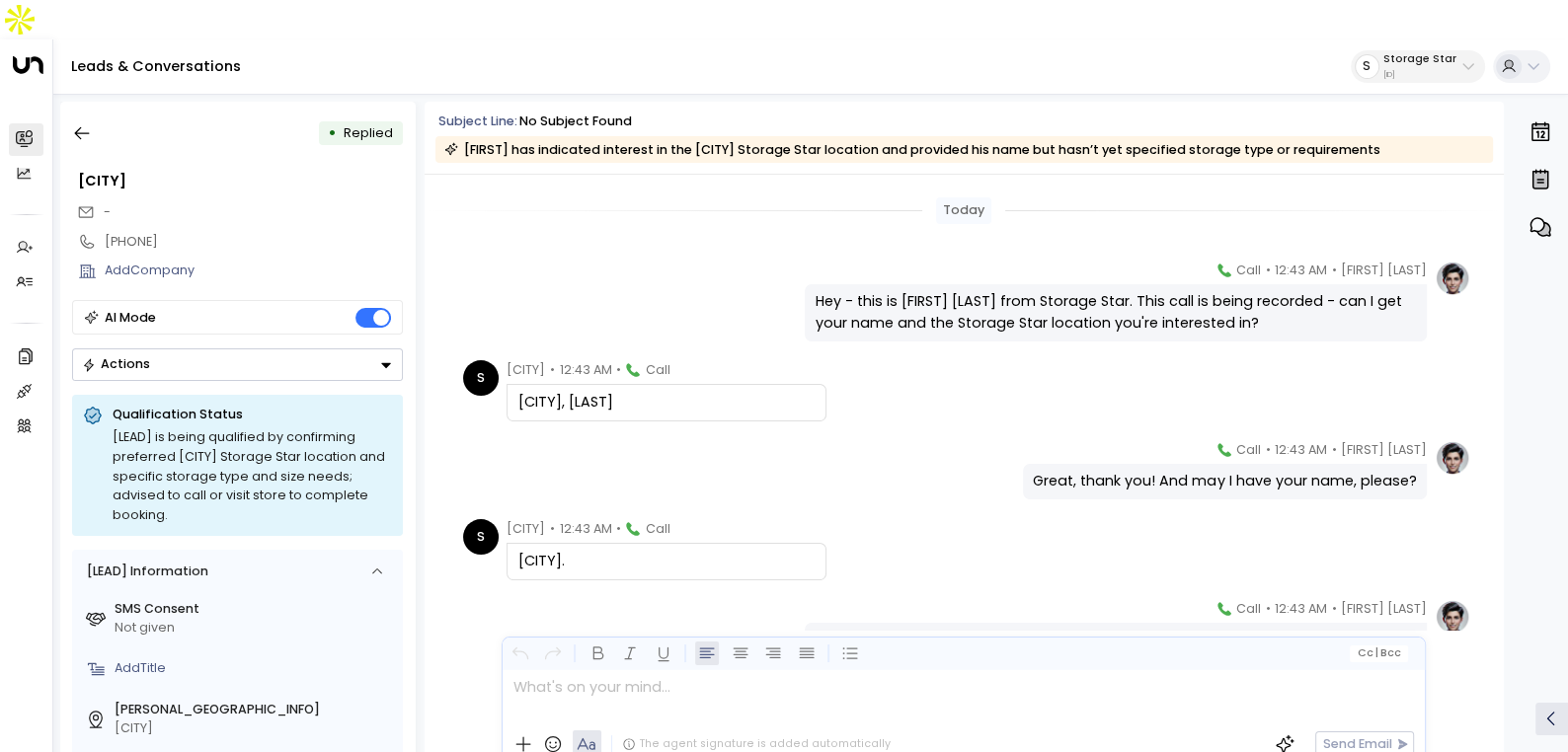 scroll, scrollTop: 46, scrollLeft: 0, axis: vertical 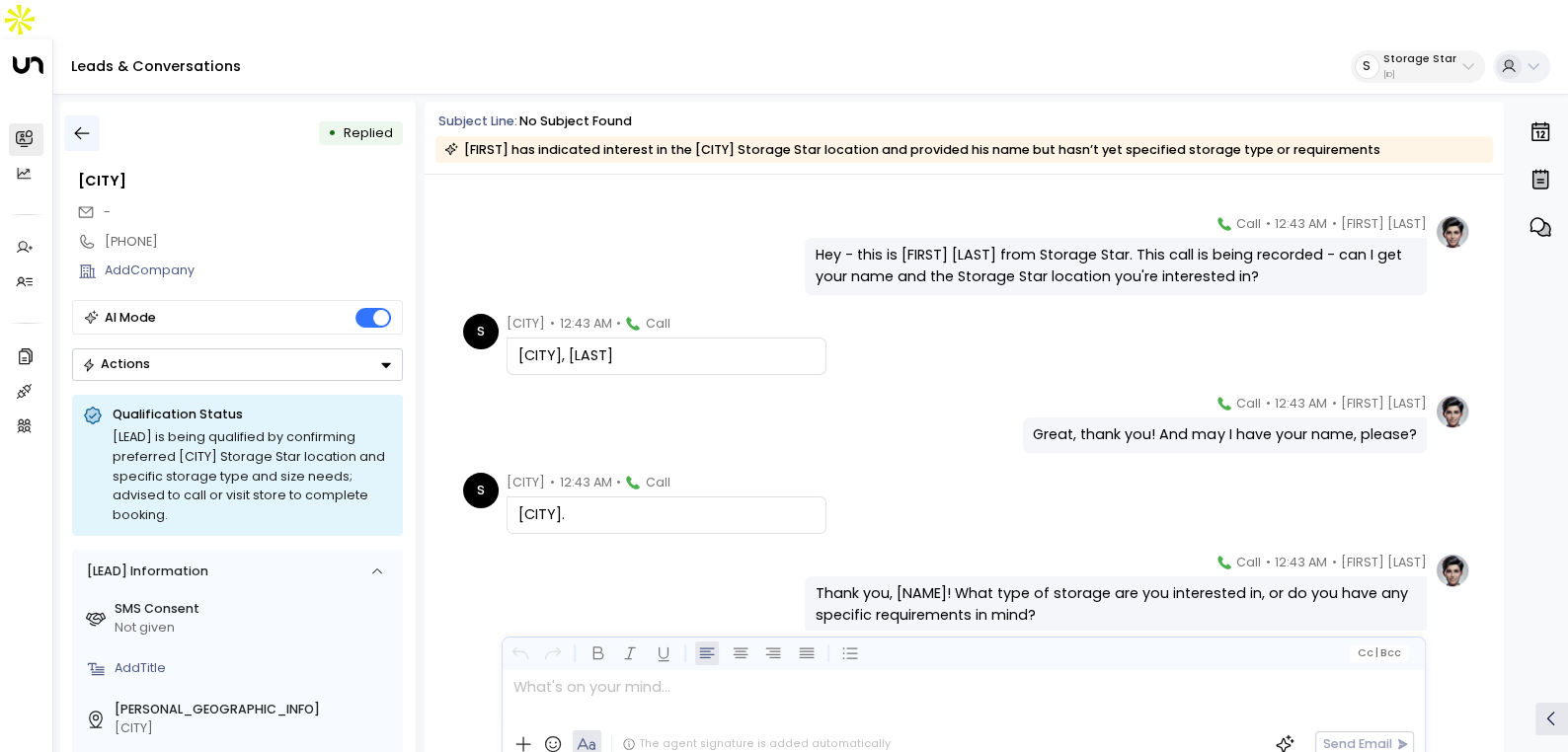 click at bounding box center [82, 133] 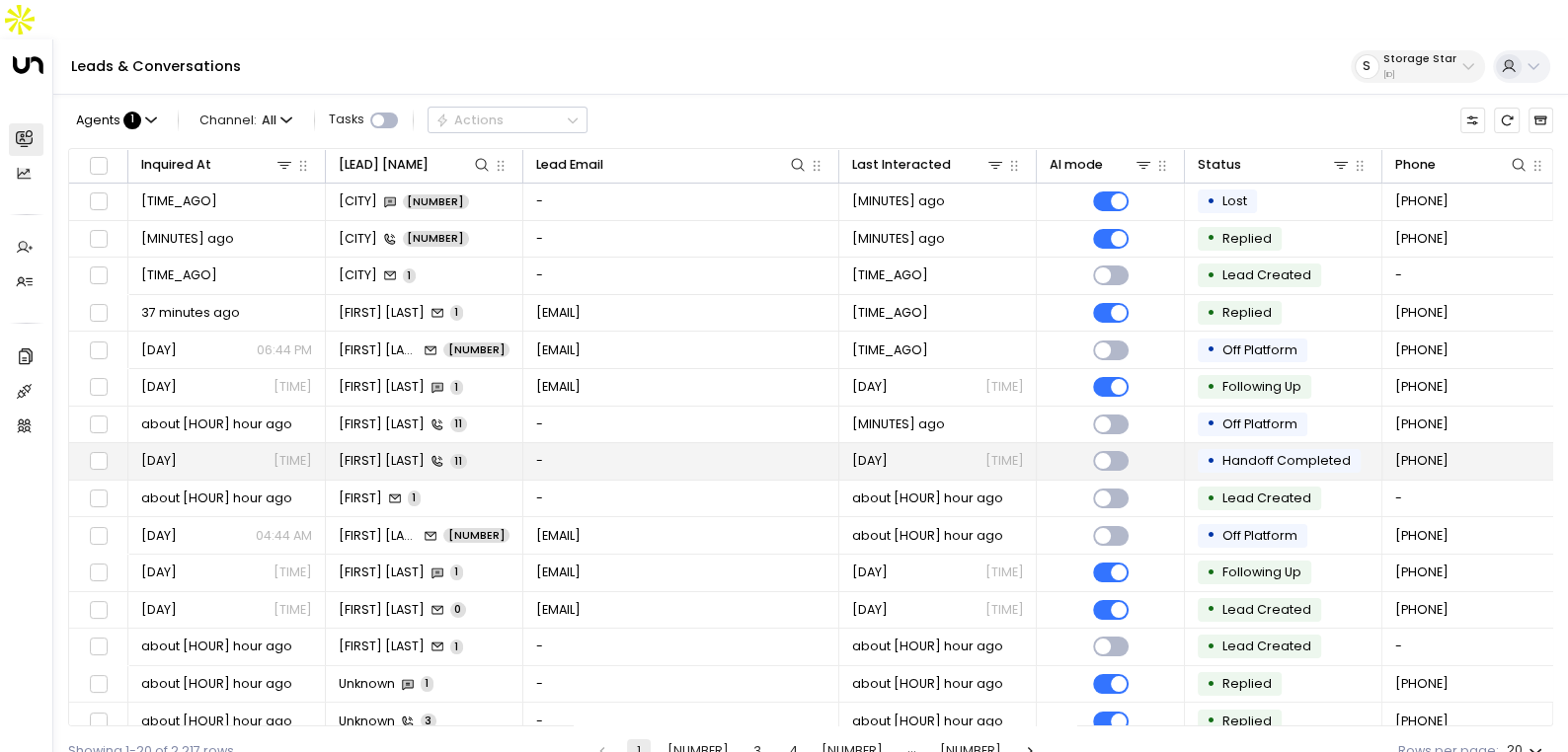 click on "[FIRST] [LAST] [NUMBER]" at bounding box center [403, 461] 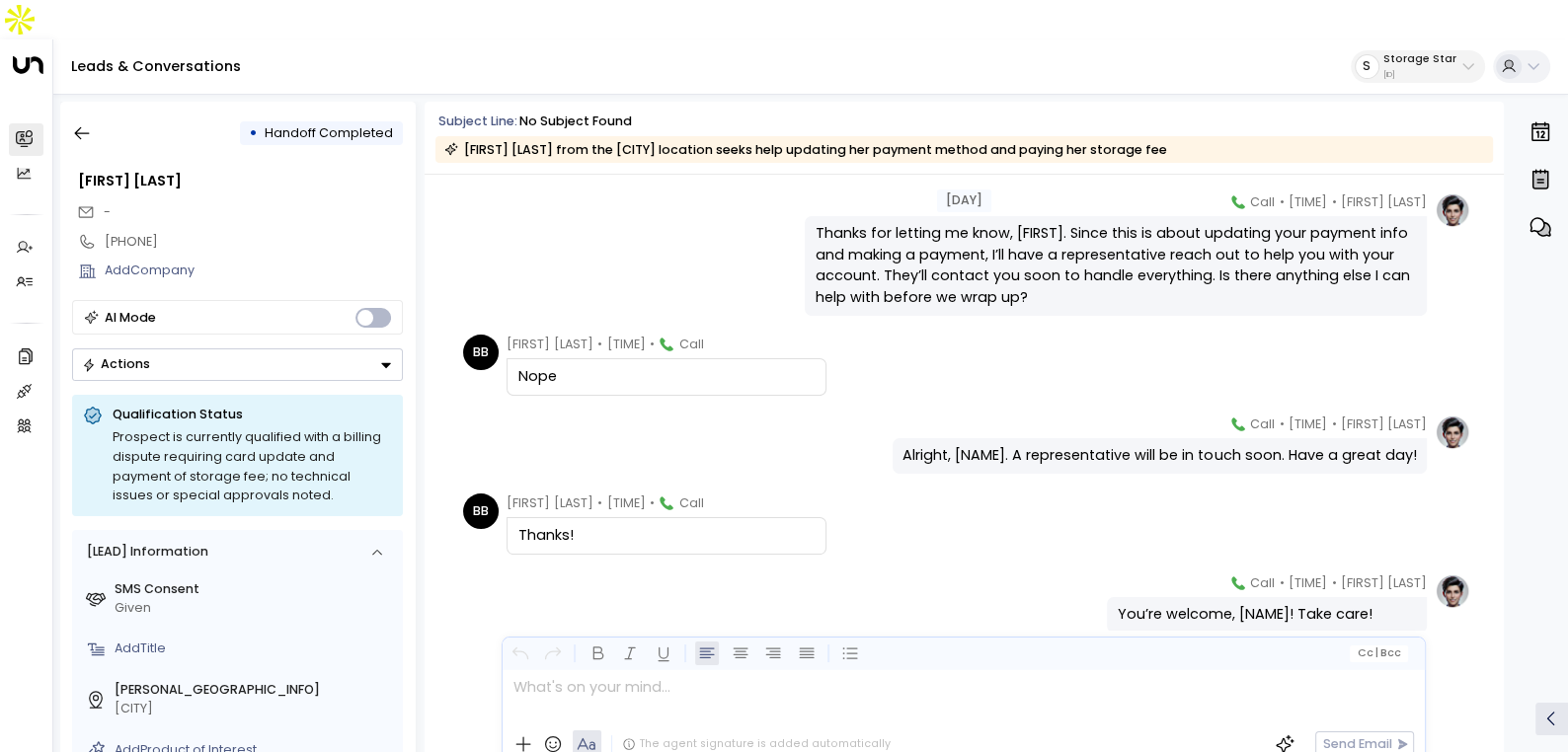 scroll, scrollTop: 629, scrollLeft: 0, axis: vertical 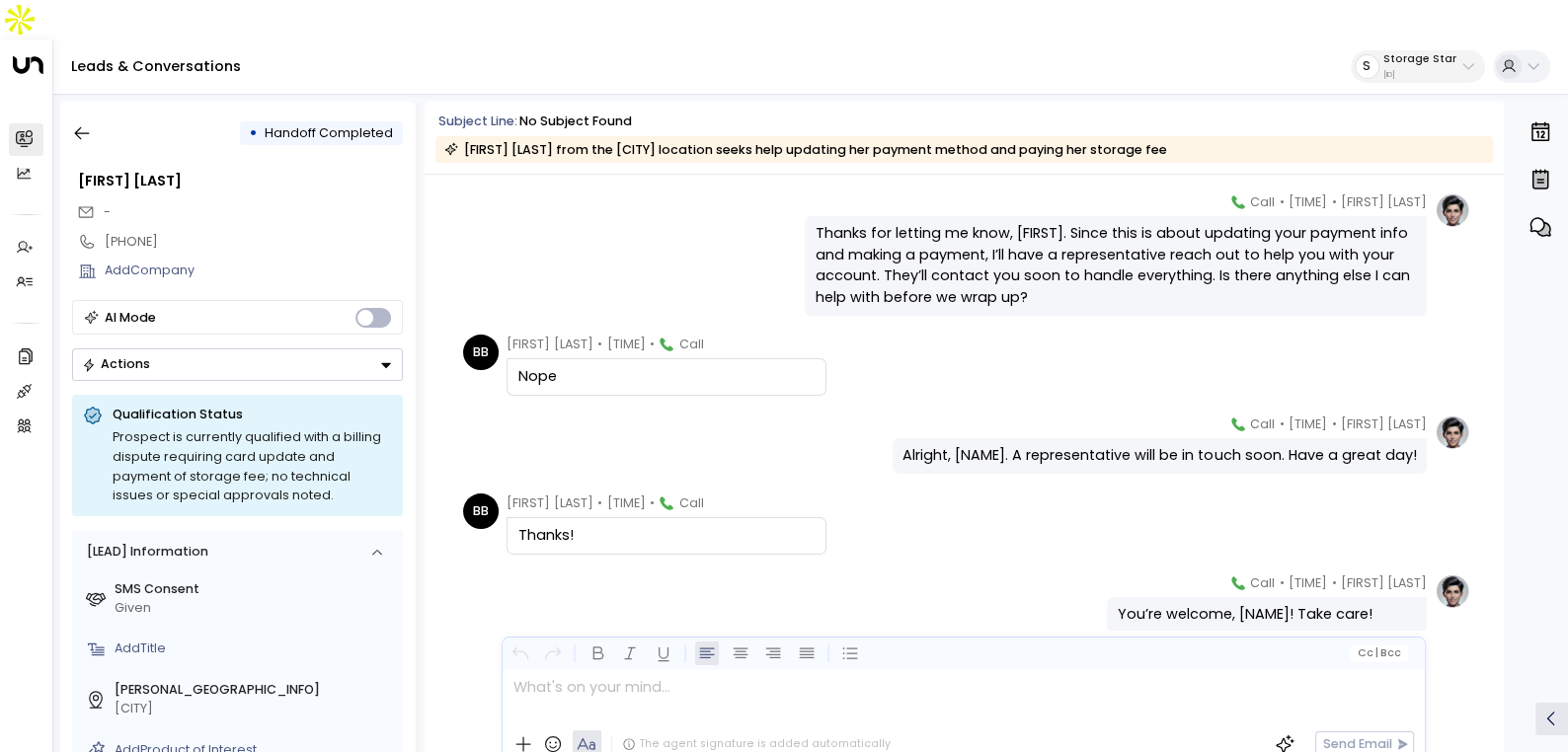 click on "[FIRST] [LAST] • [TIME] • Call Thanks for letting me know, [NAME]. Since this is about updating your payment info and making a payment, I’ll have a representative reach out to help you with your account. They’ll contact you soon to handle everything. Is there anything else I can help with before we wrap up?" at bounding box center [964, 254] 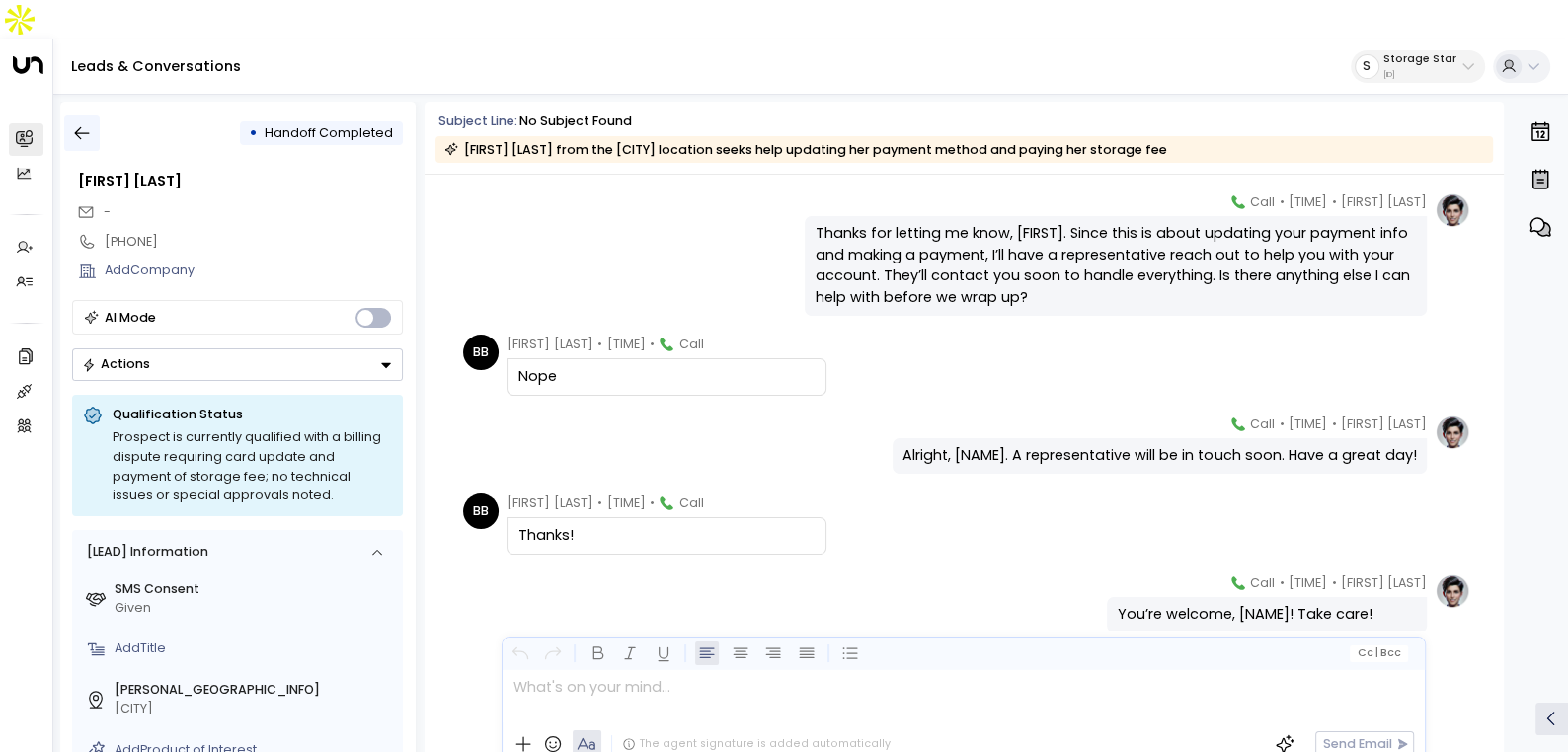 click at bounding box center [82, 133] 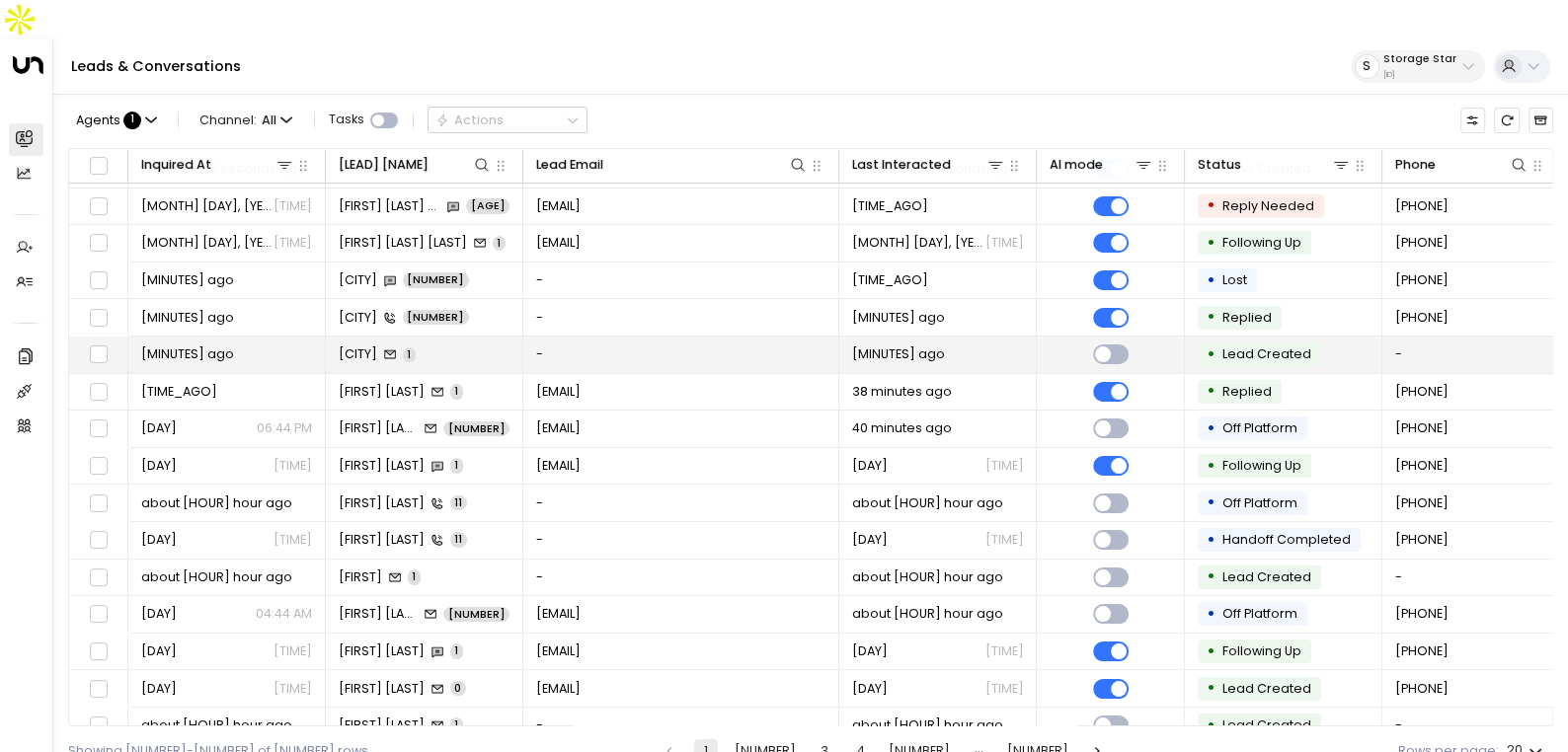 scroll, scrollTop: 40, scrollLeft: 0, axis: vertical 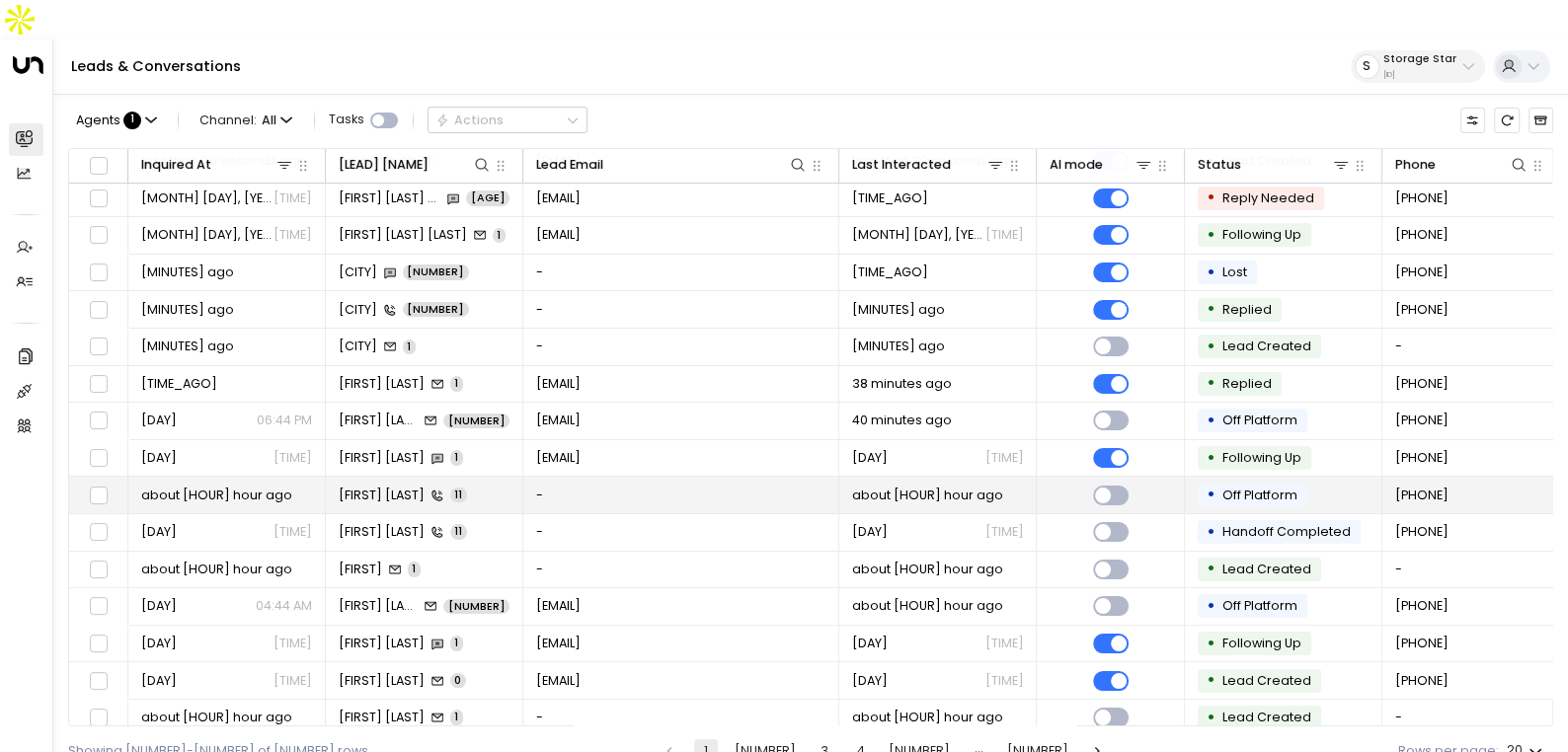 click on "11" at bounding box center [458, 494] 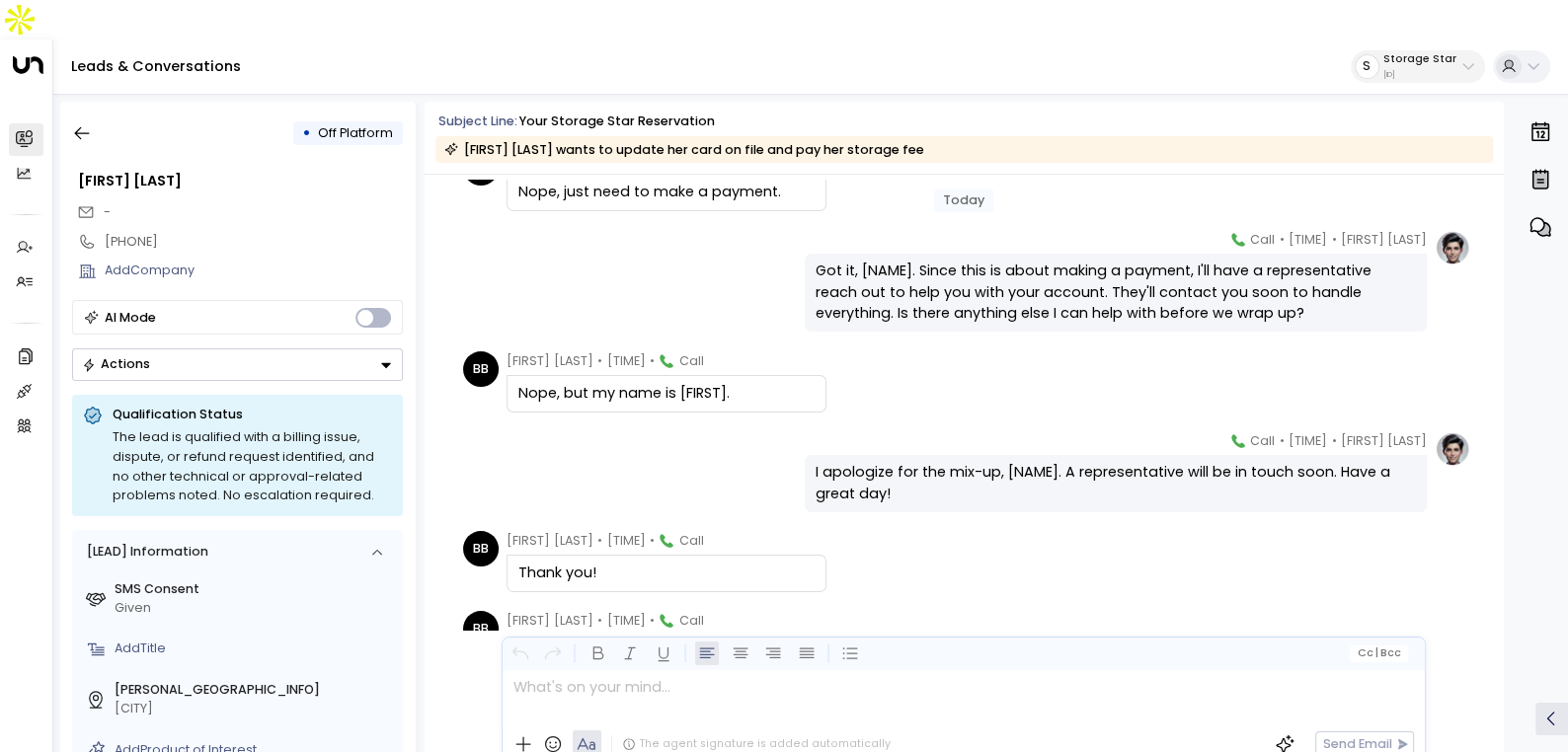 scroll, scrollTop: 529, scrollLeft: 0, axis: vertical 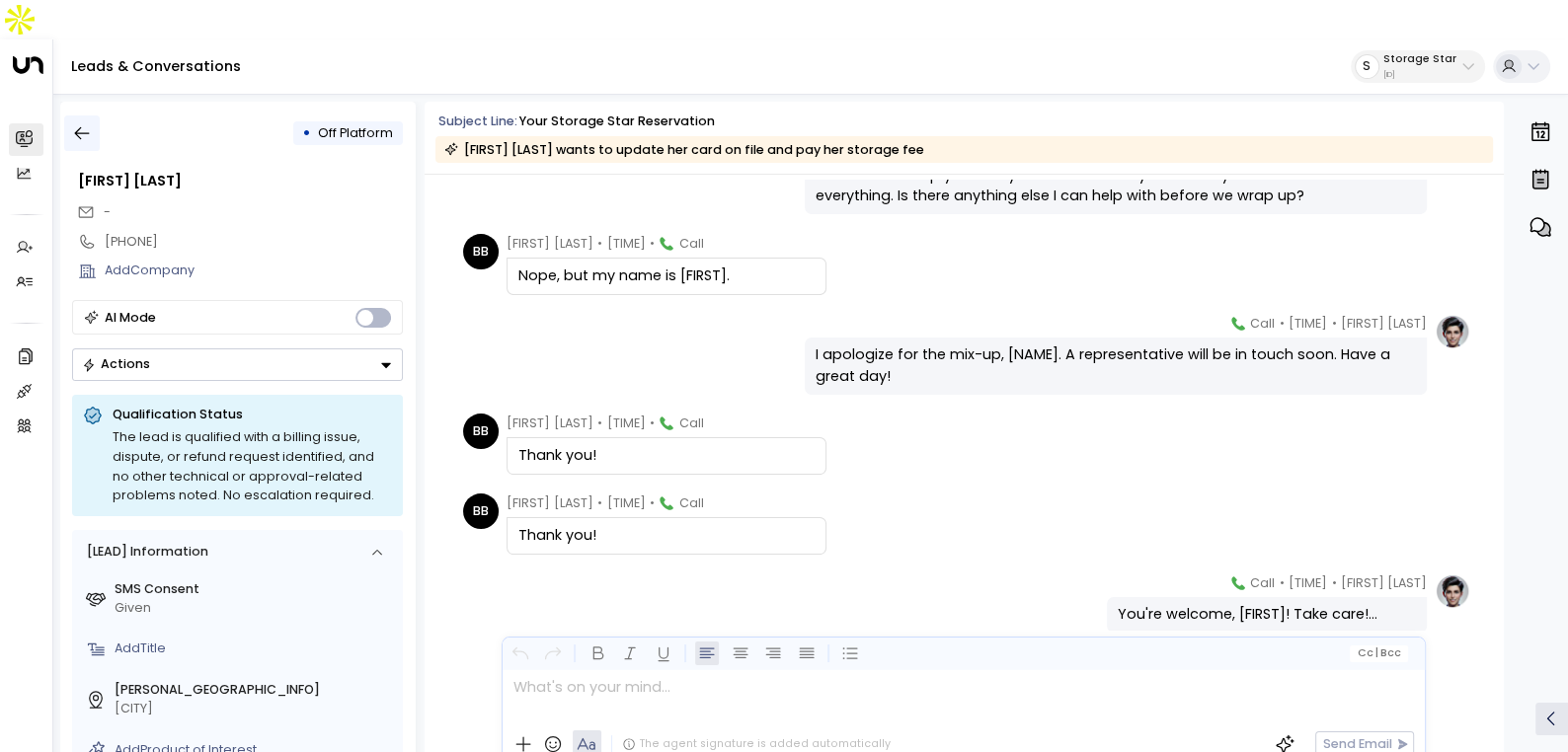 click at bounding box center [82, 133] 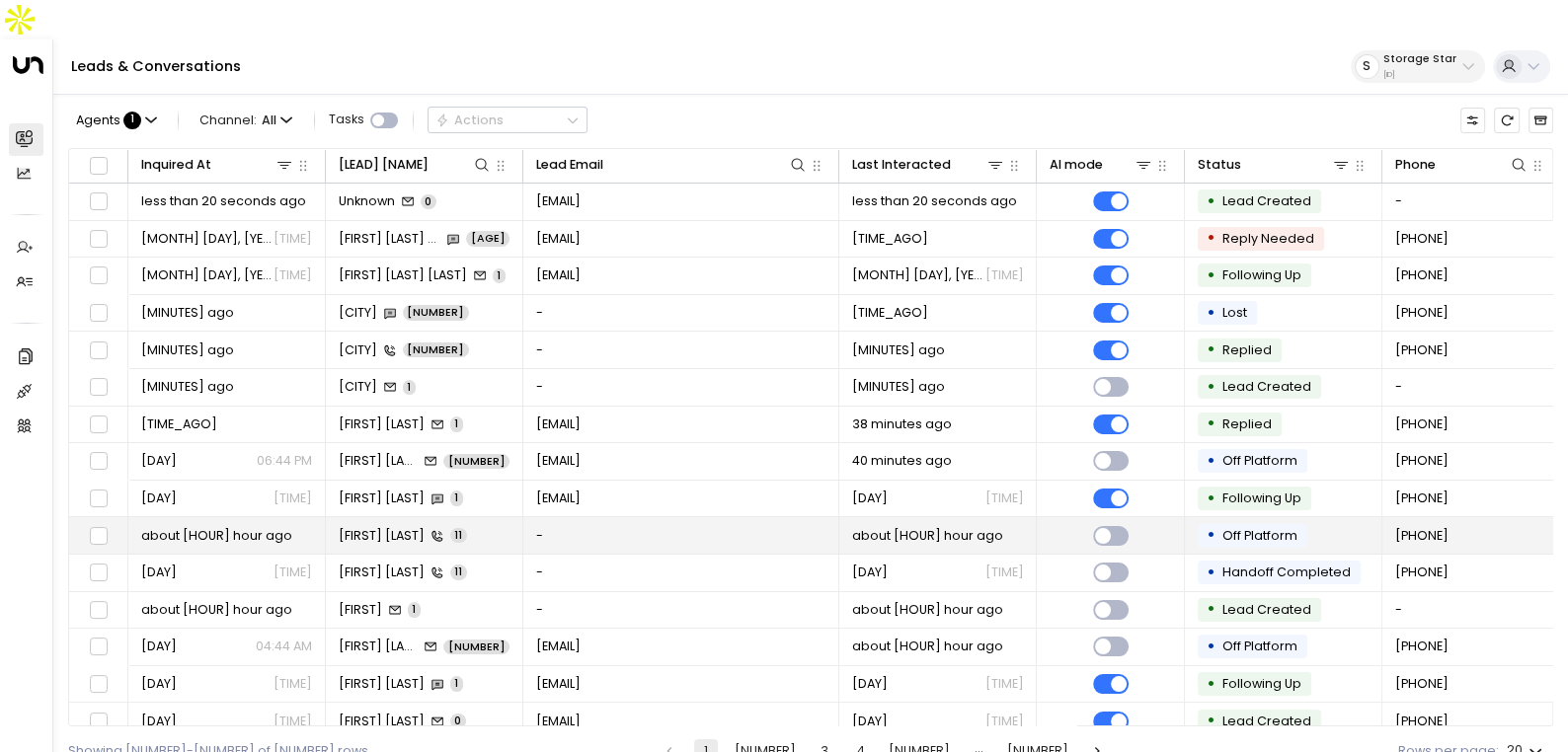 click at bounding box center (437, 536) 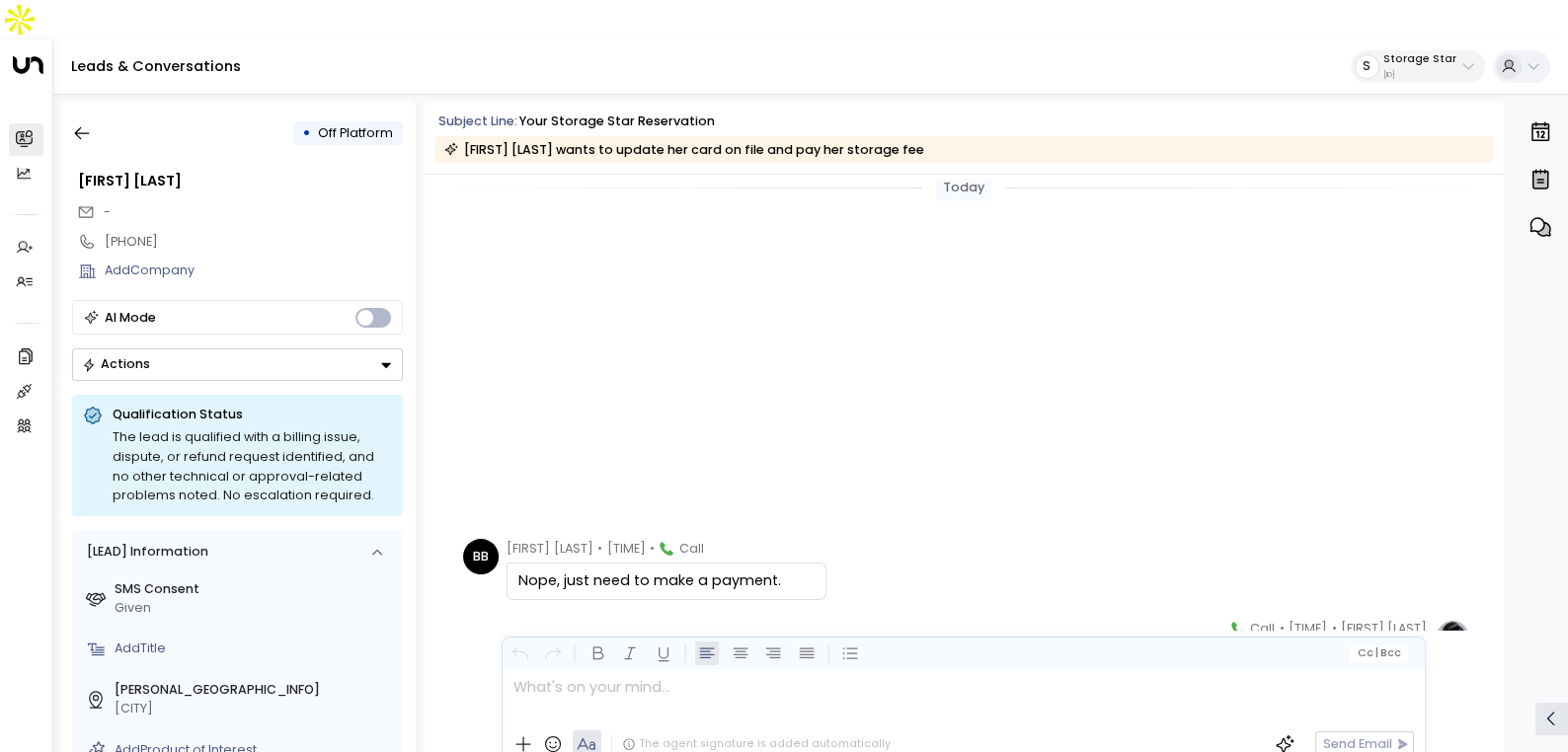 scroll, scrollTop: 0, scrollLeft: 0, axis: both 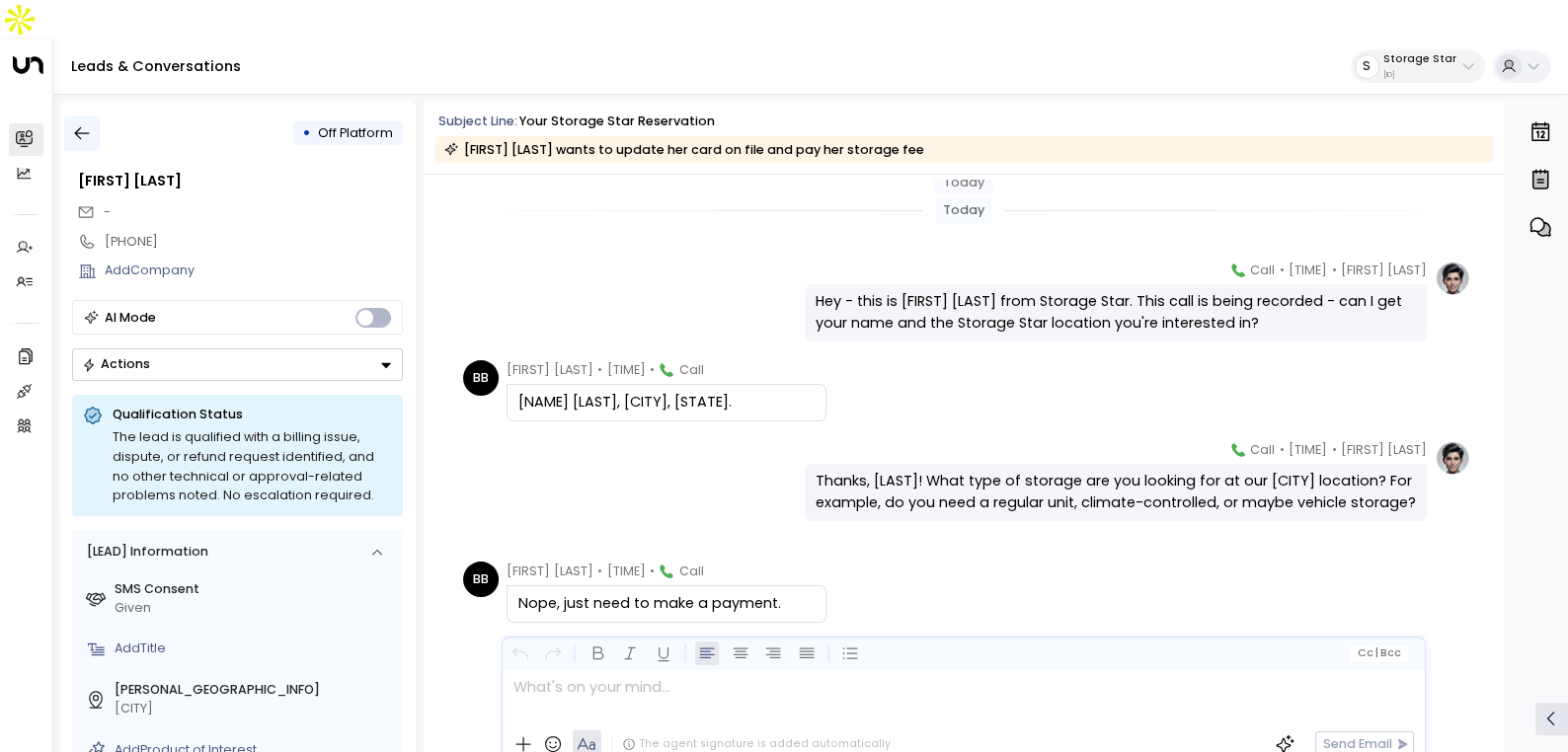click at bounding box center (82, 133) 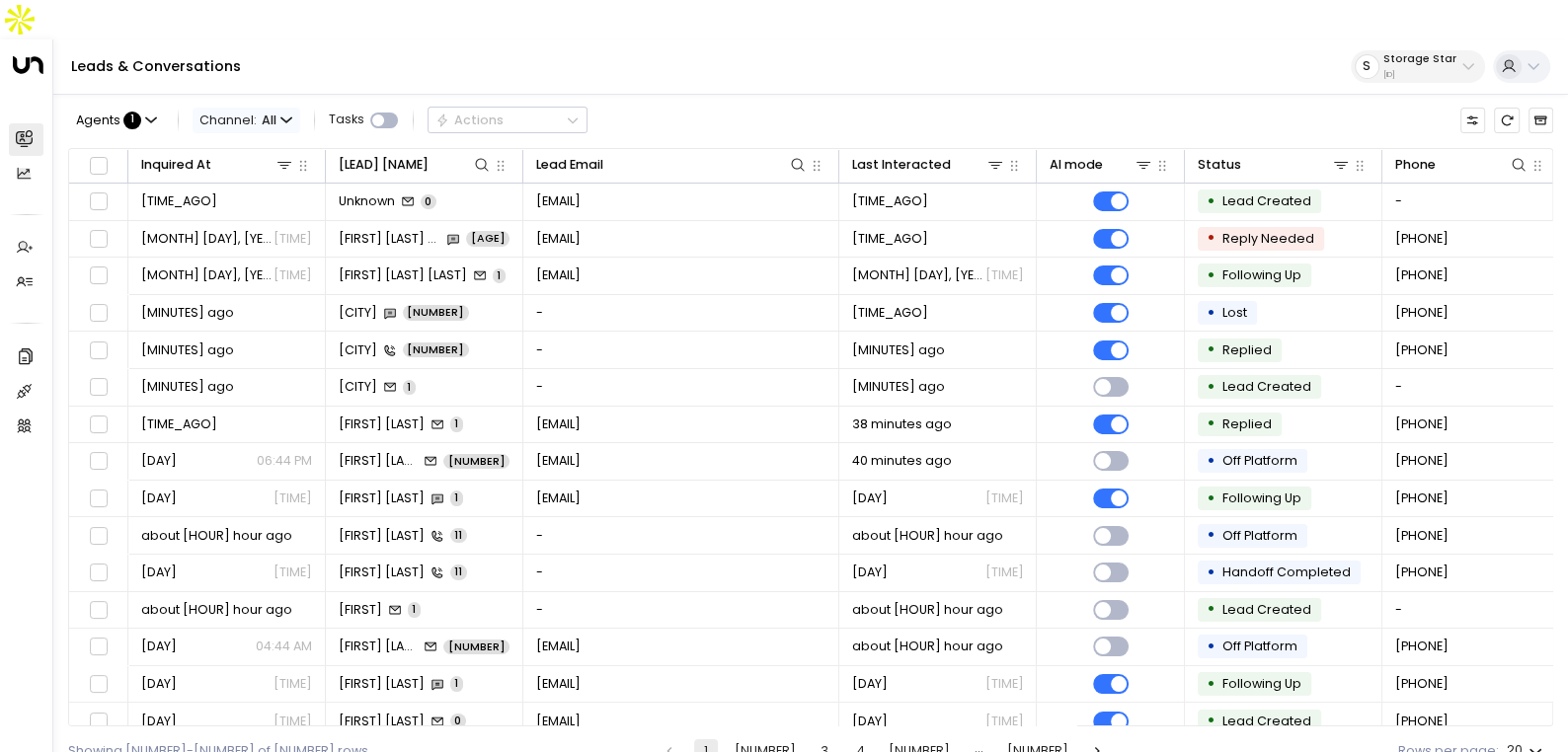 click on "Channel: All" at bounding box center (246, 119) 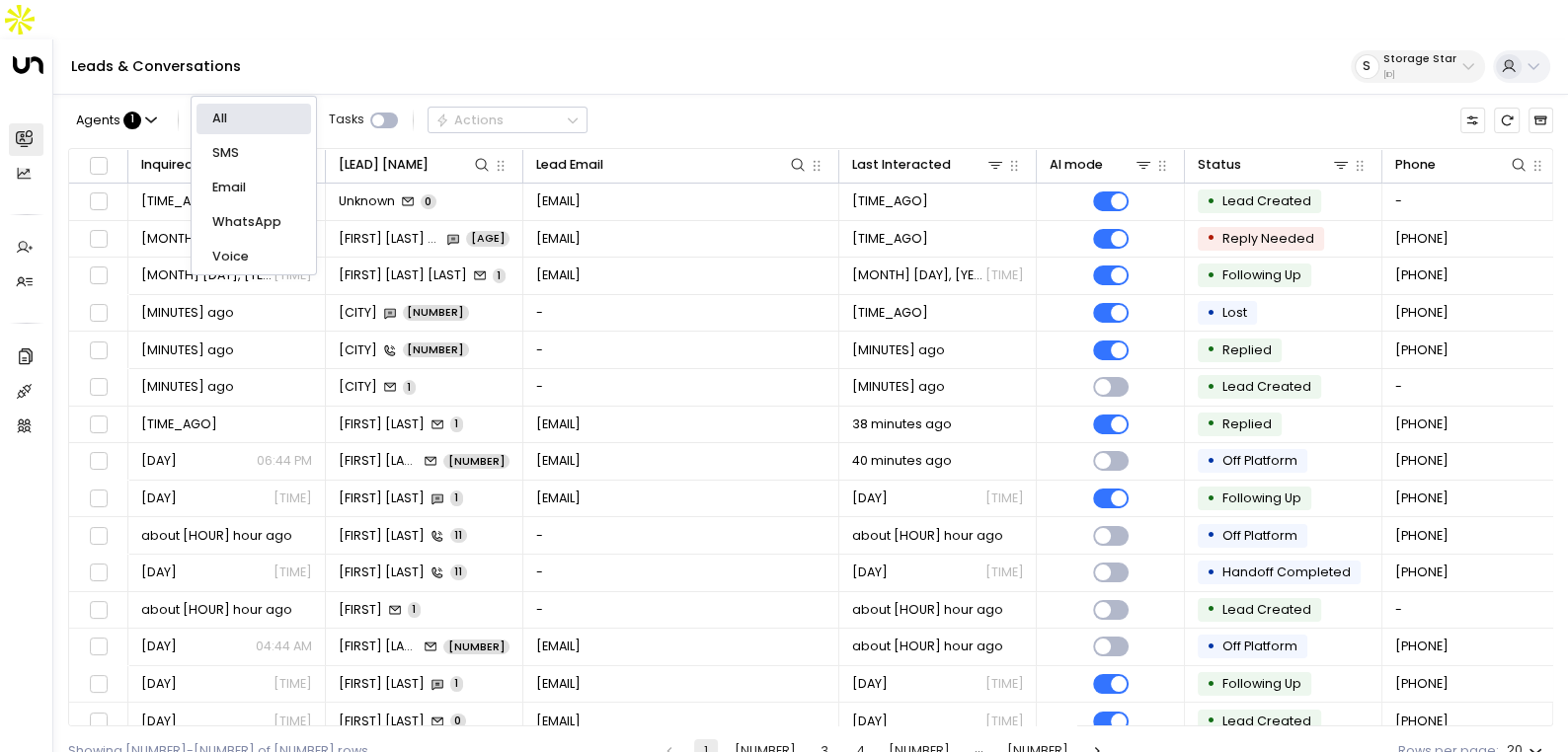 click on "Voice" at bounding box center (253, 118) 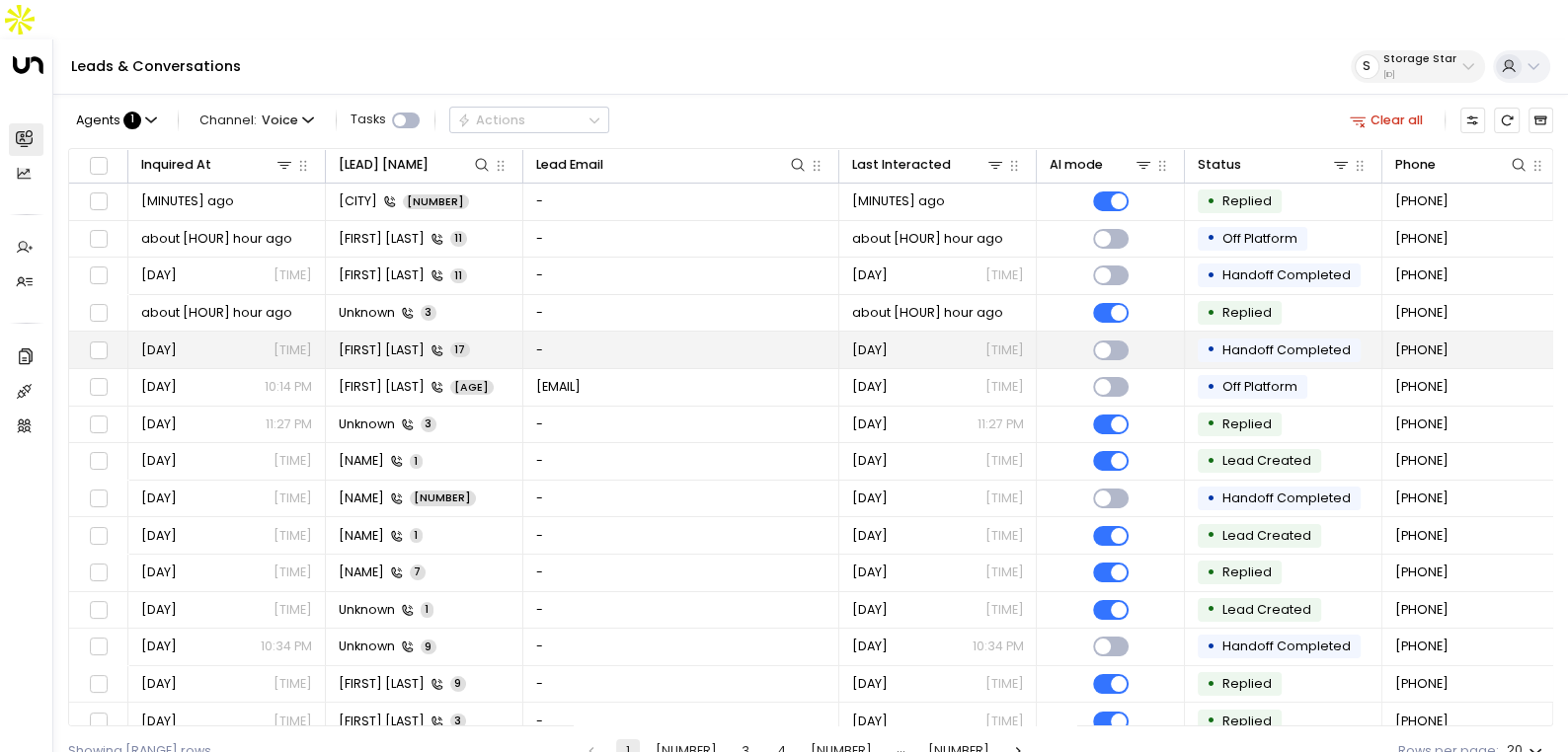click on "[FIRST] [LAST] [NUMBER]" at bounding box center [425, 349] 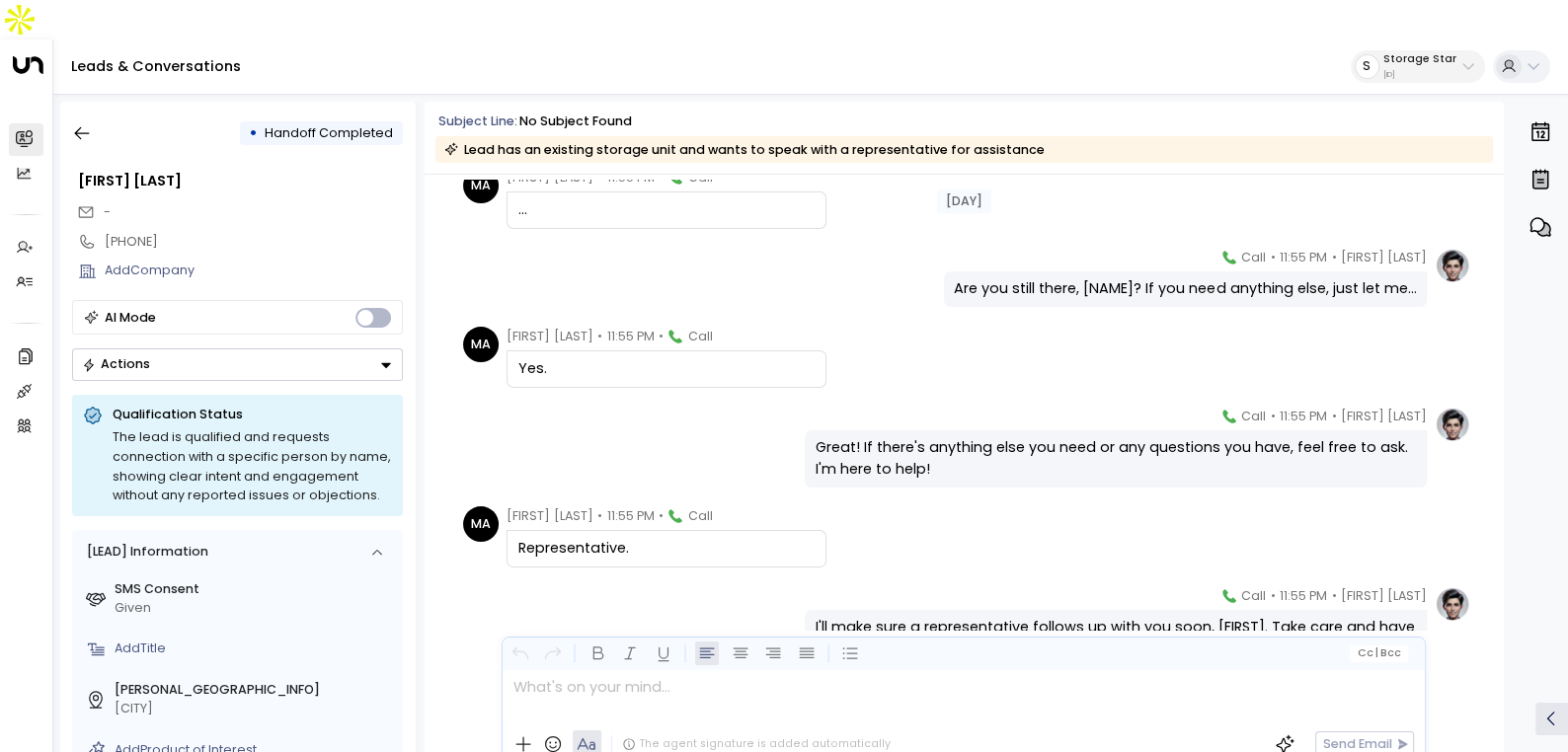 scroll, scrollTop: 1103, scrollLeft: 0, axis: vertical 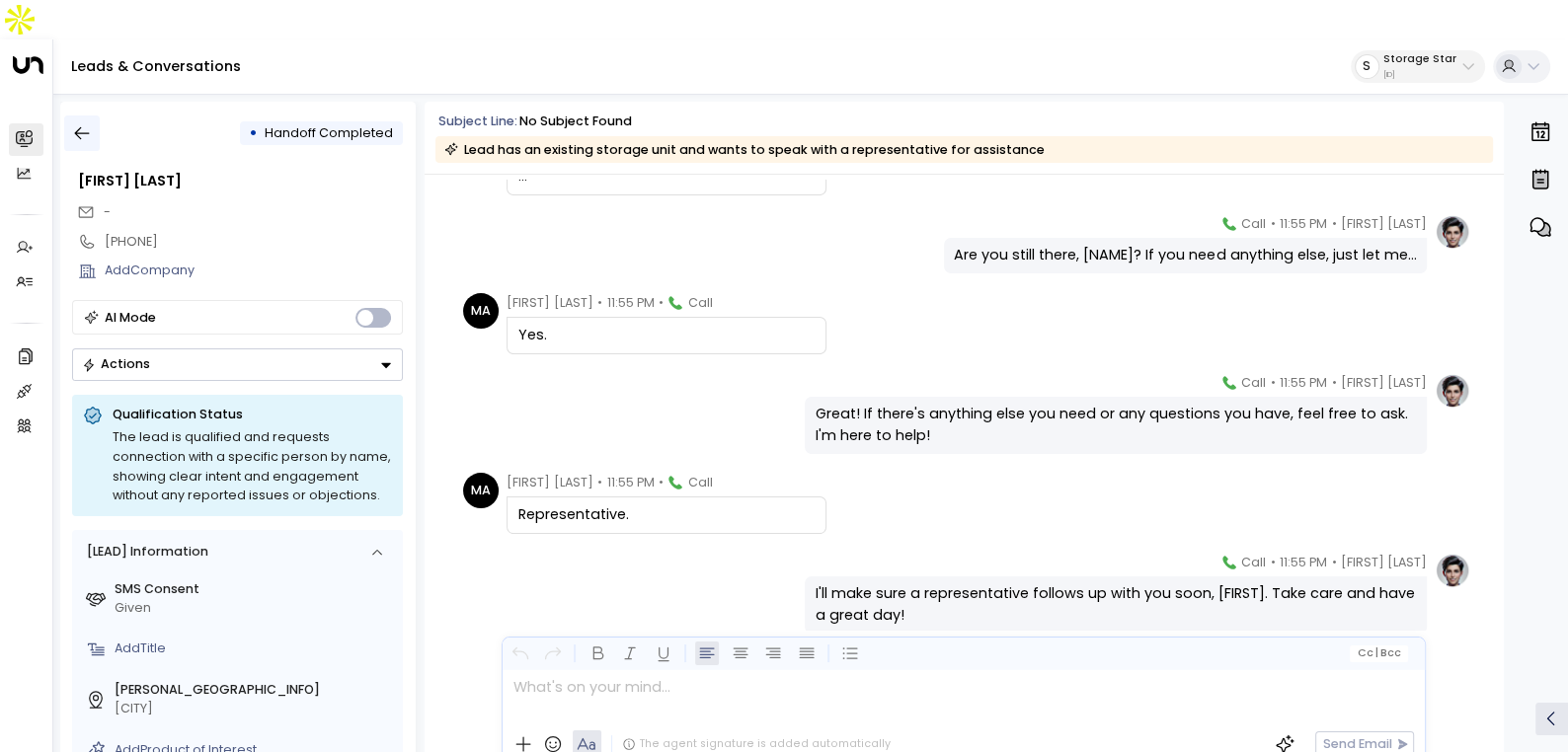 click at bounding box center (82, 133) 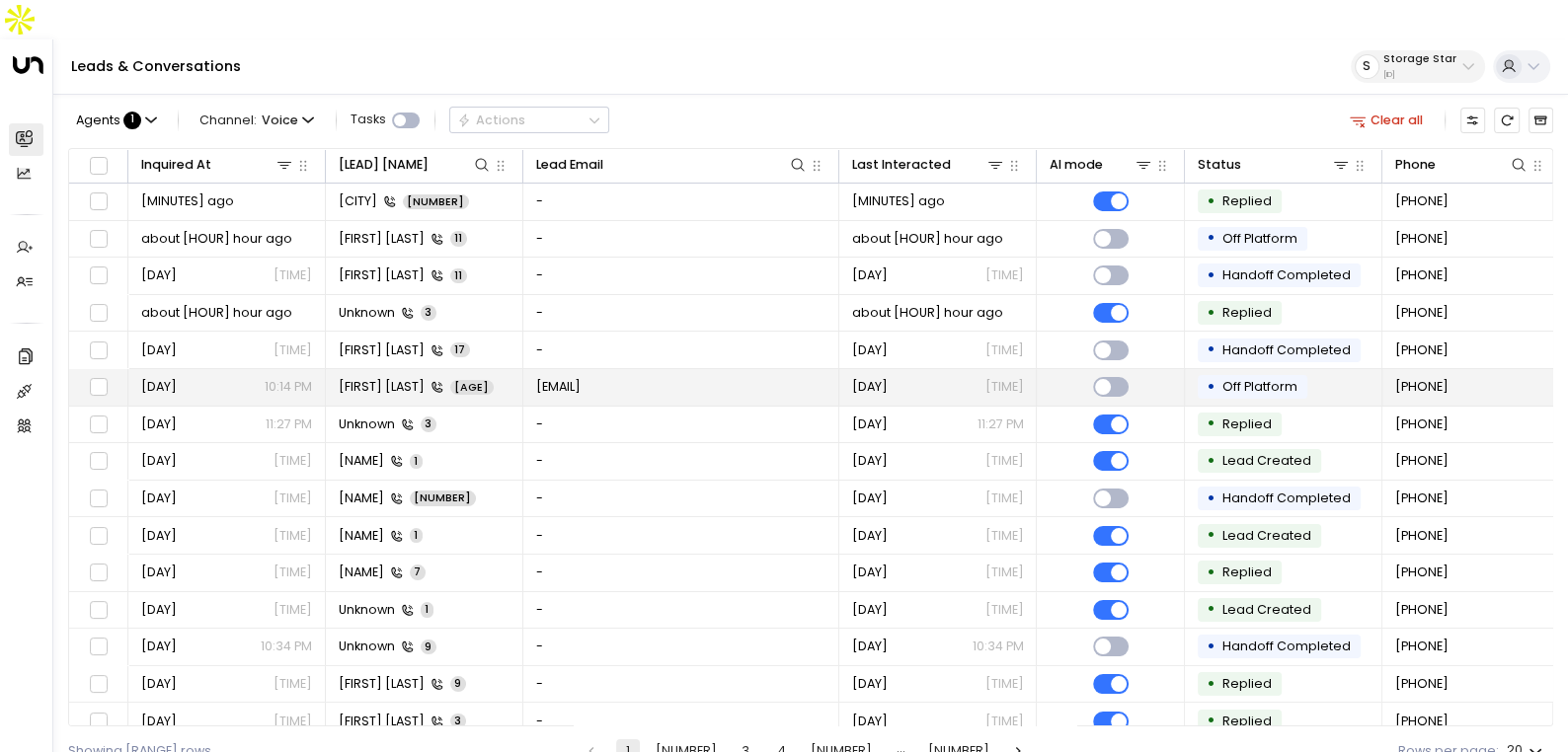 click on "[FIRST] [LAST] [NUMBER]" at bounding box center (425, 387) 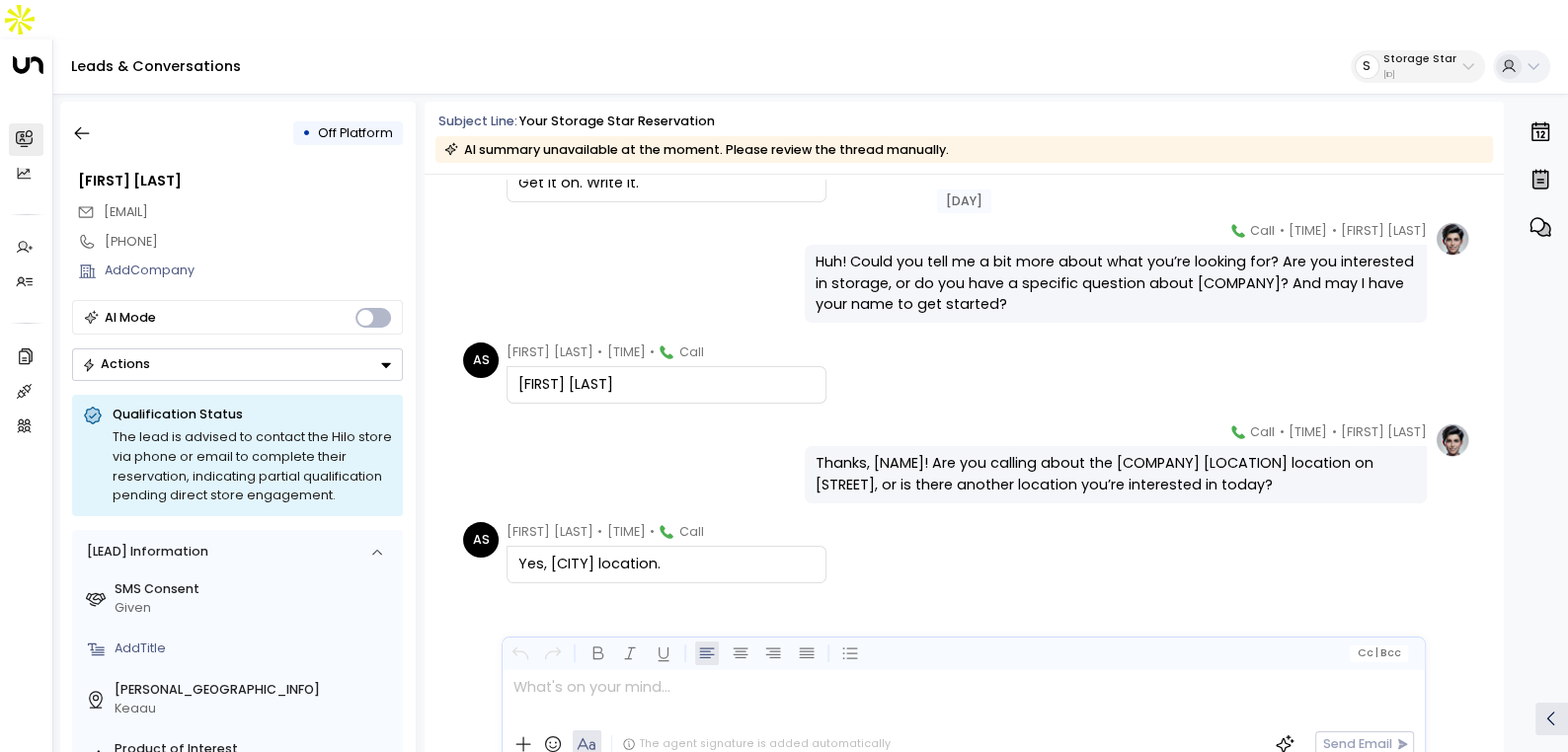 scroll, scrollTop: 0, scrollLeft: 0, axis: both 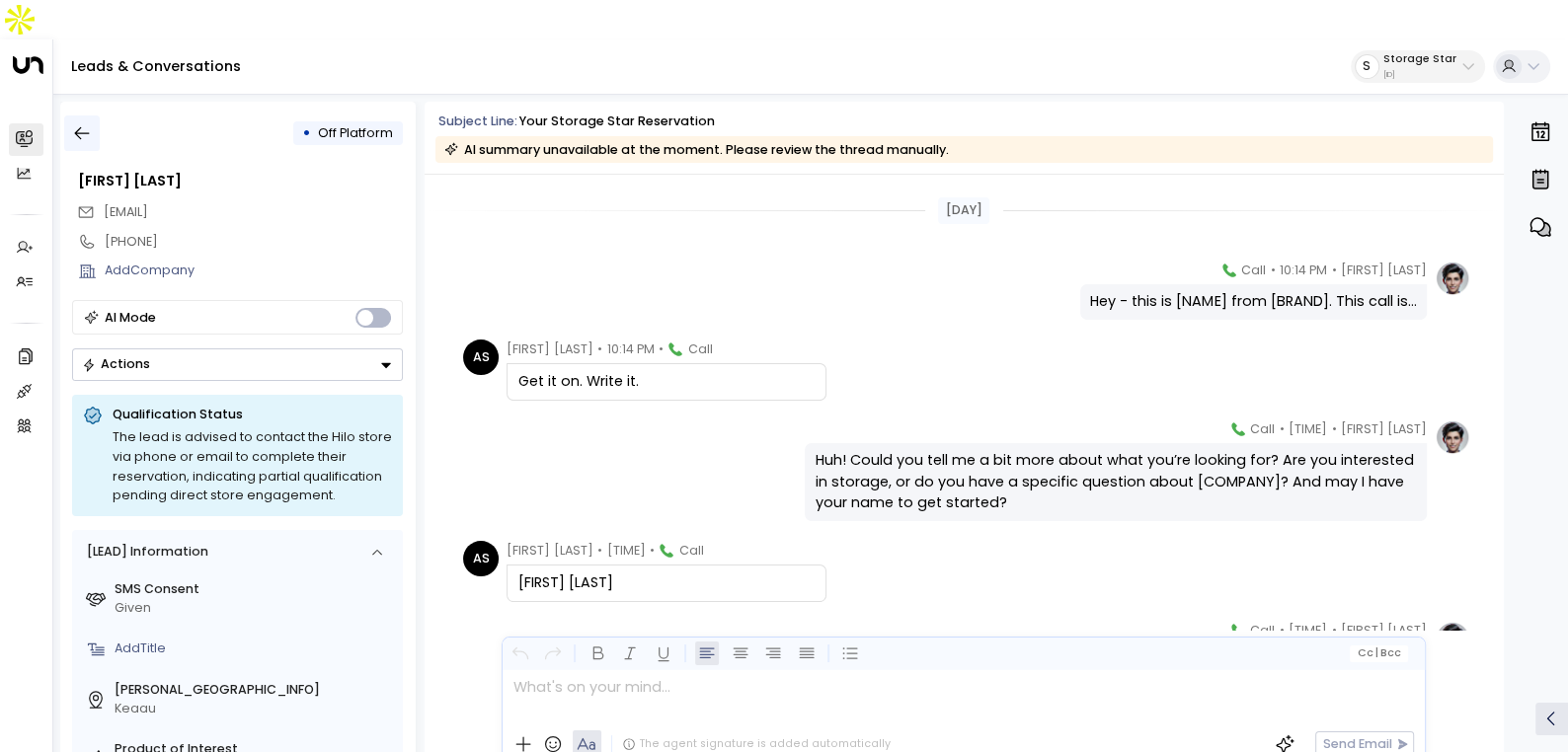 click at bounding box center [82, 133] 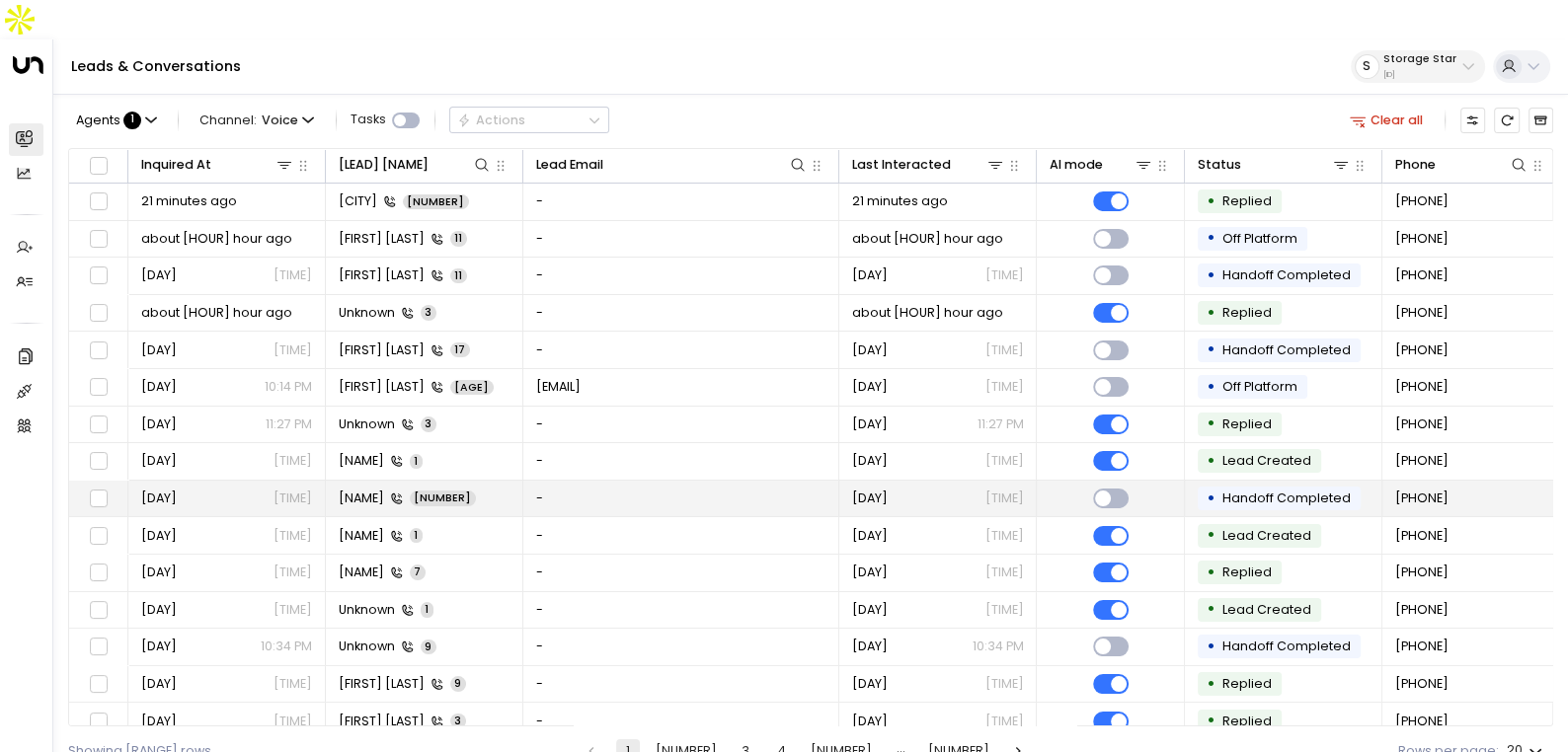 click on "Carols 5" at bounding box center [425, 498] 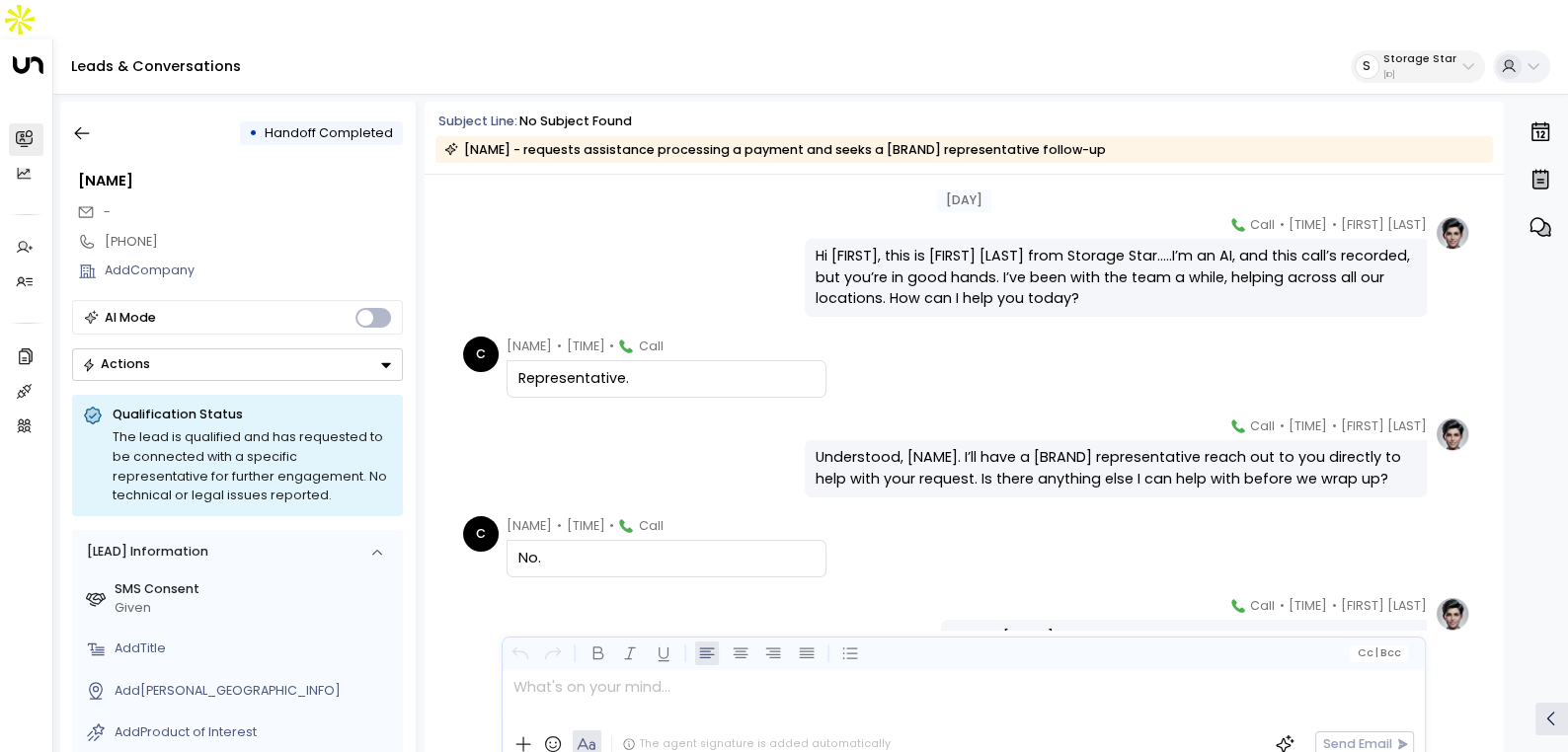scroll, scrollTop: 47, scrollLeft: 0, axis: vertical 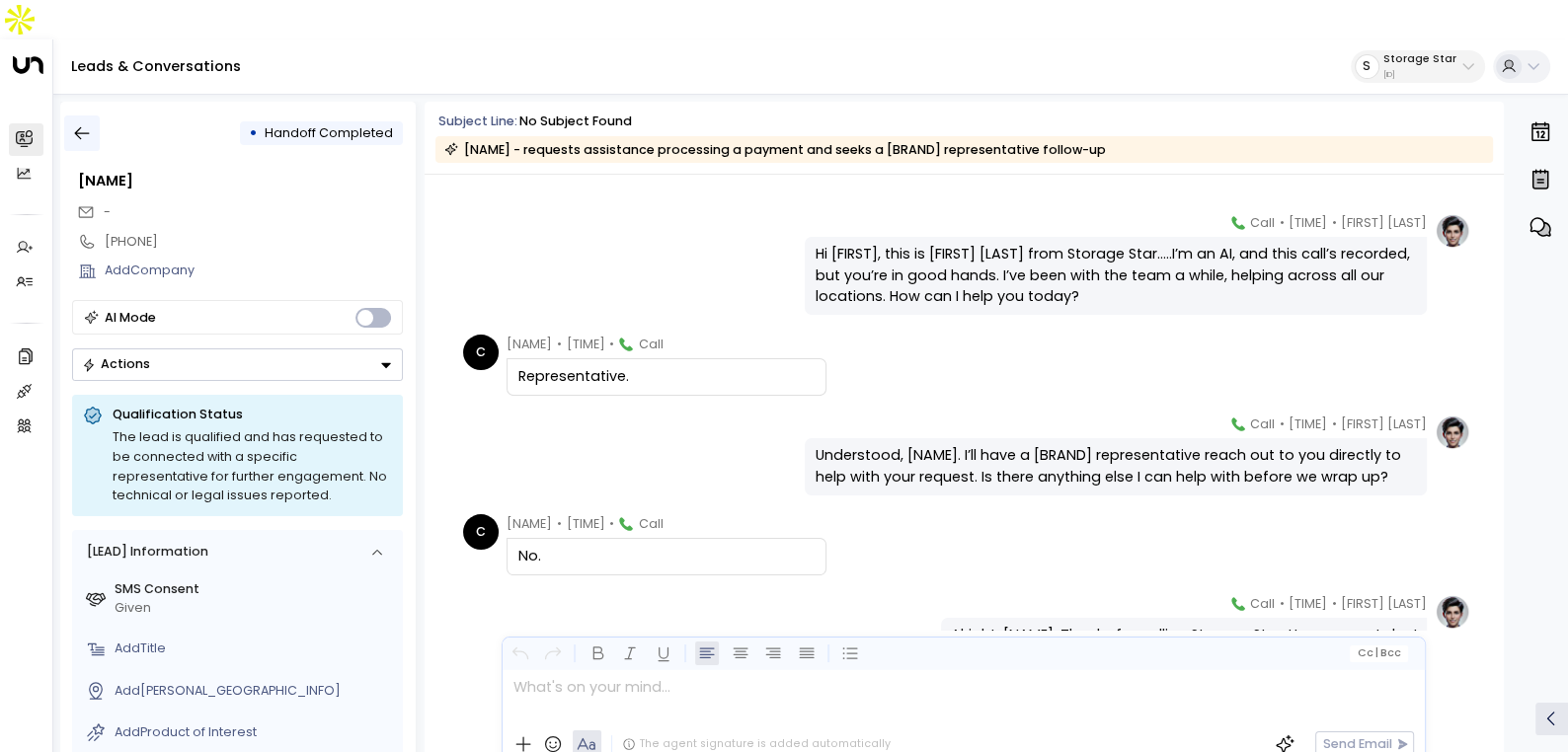 click at bounding box center (82, 133) 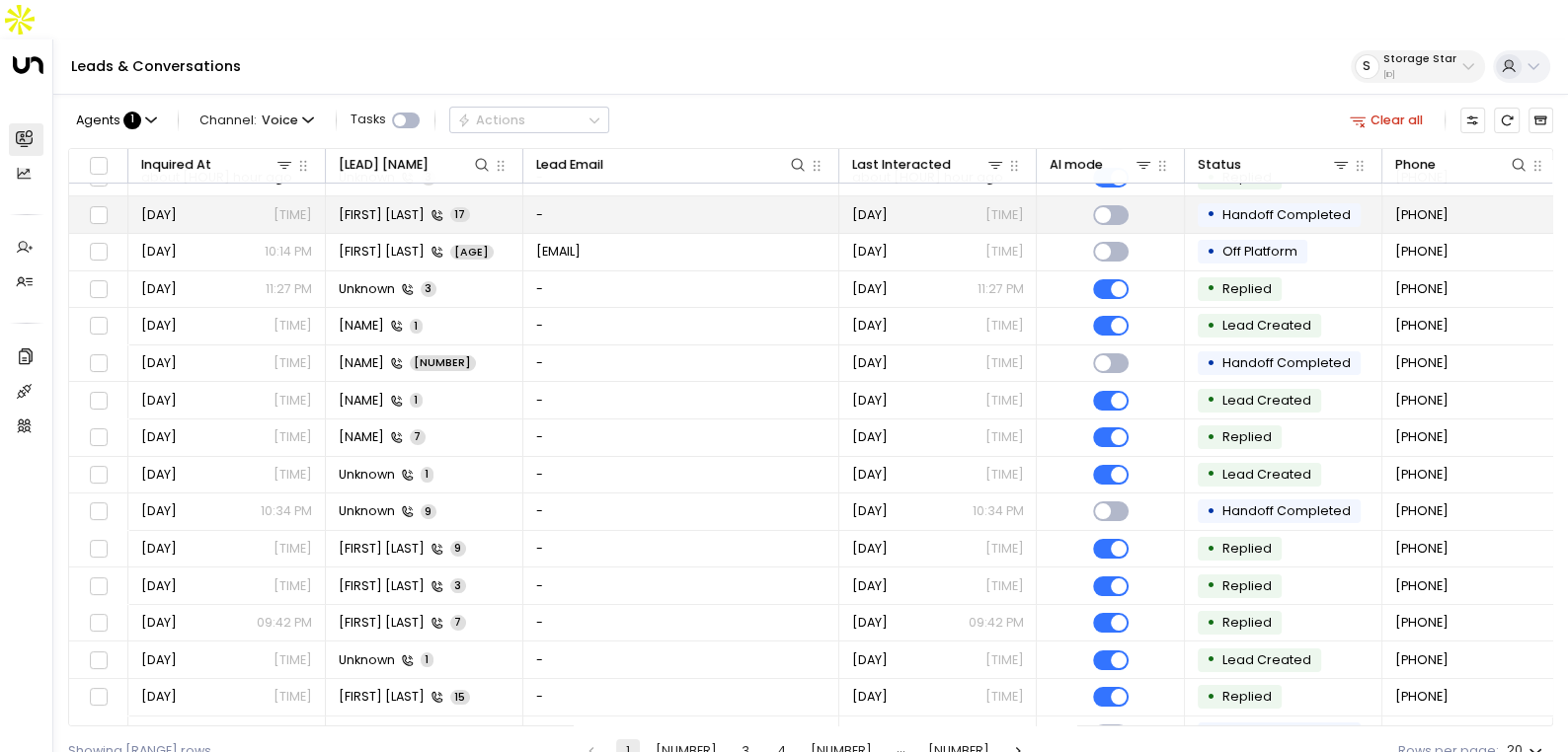 scroll, scrollTop: 143, scrollLeft: 0, axis: vertical 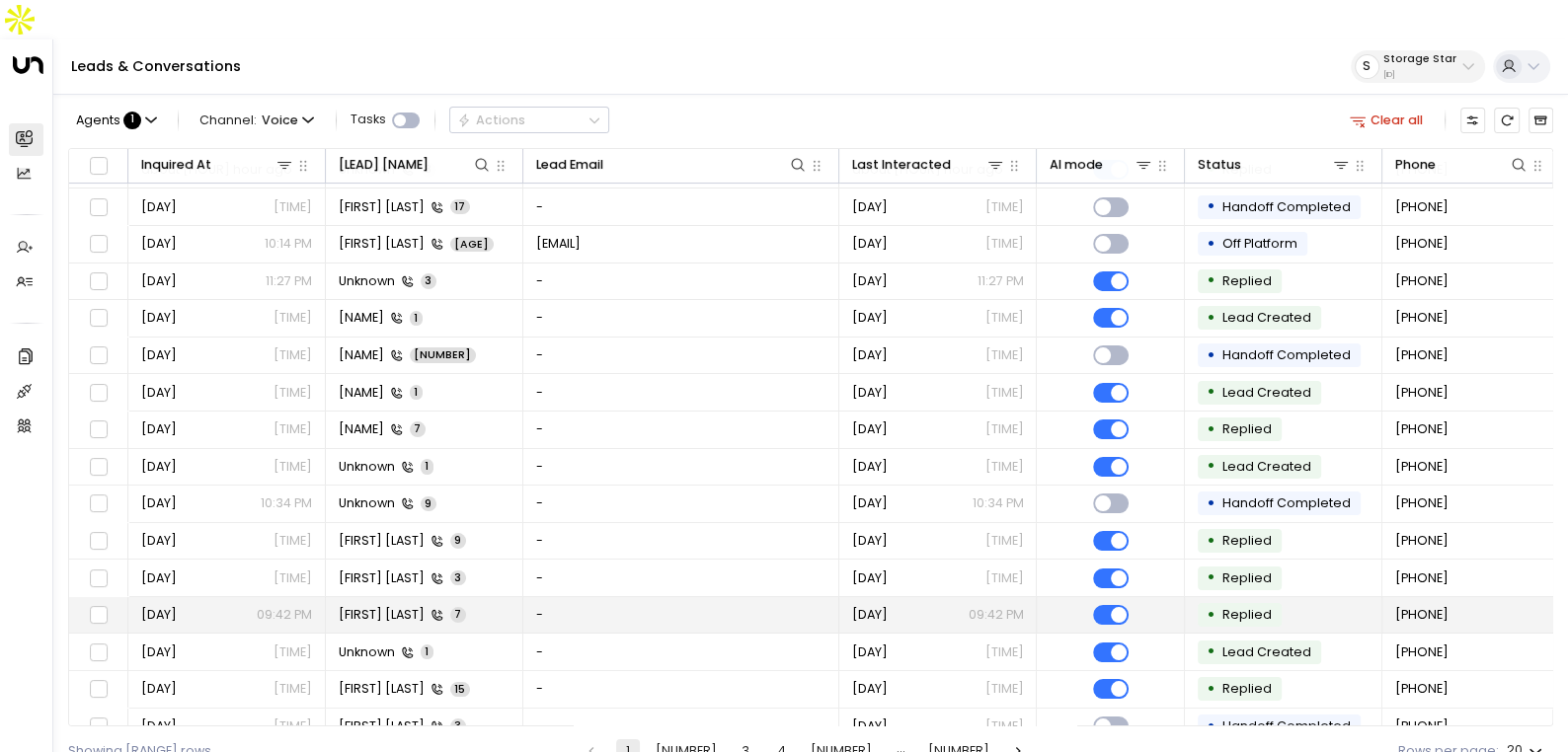 click on "[FIRST] [LAST] [NUMBER]" at bounding box center (402, 615) 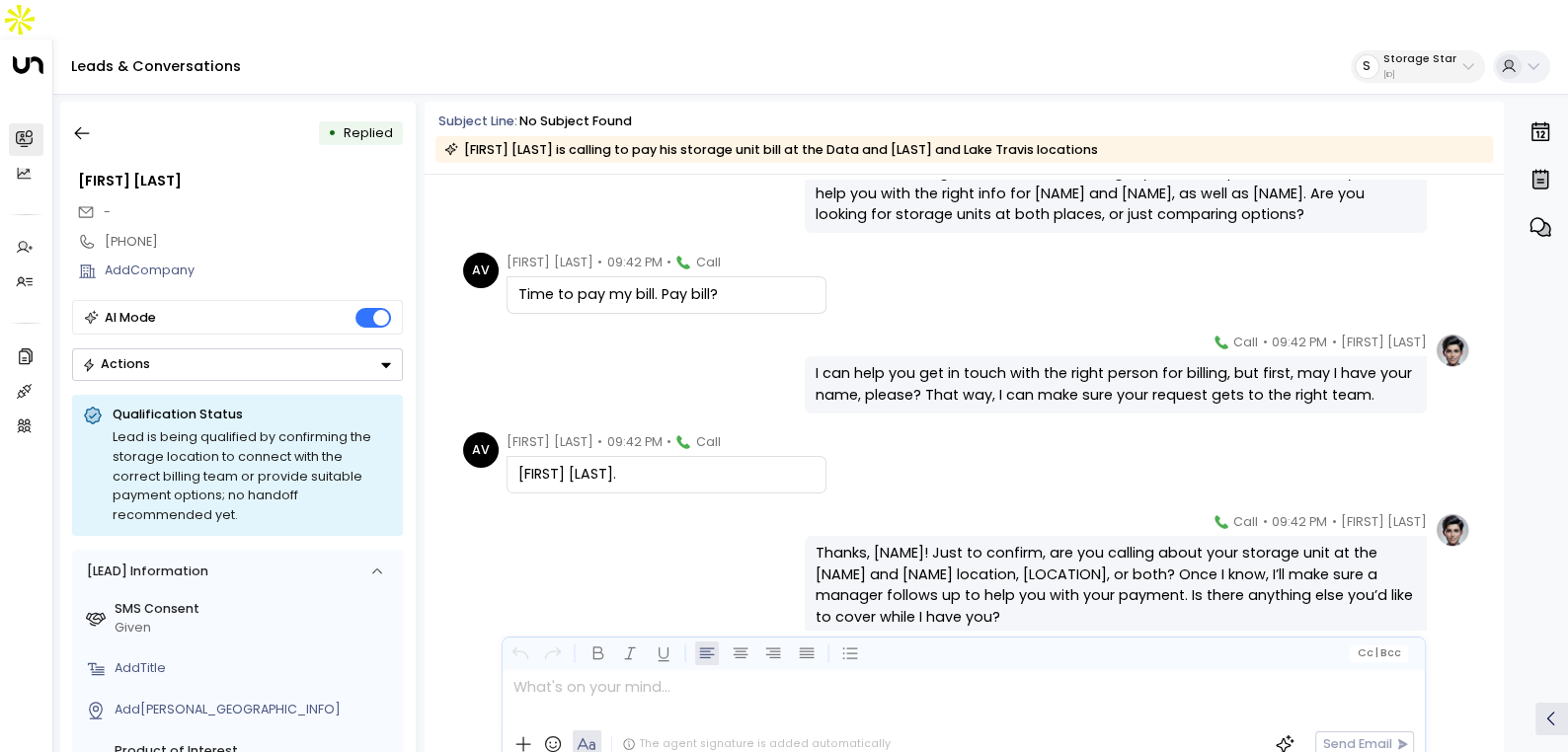 scroll, scrollTop: 312, scrollLeft: 0, axis: vertical 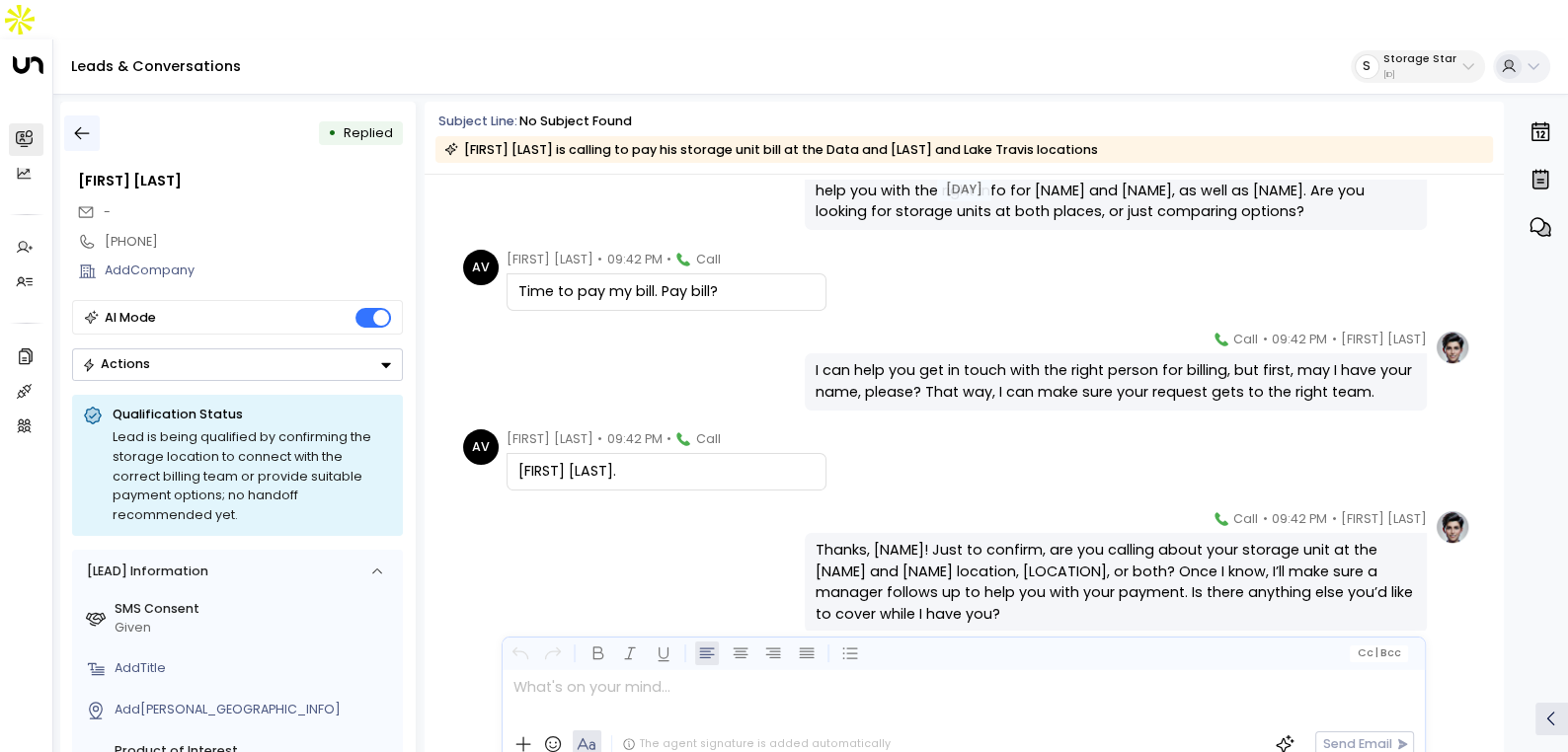 click at bounding box center [82, 133] 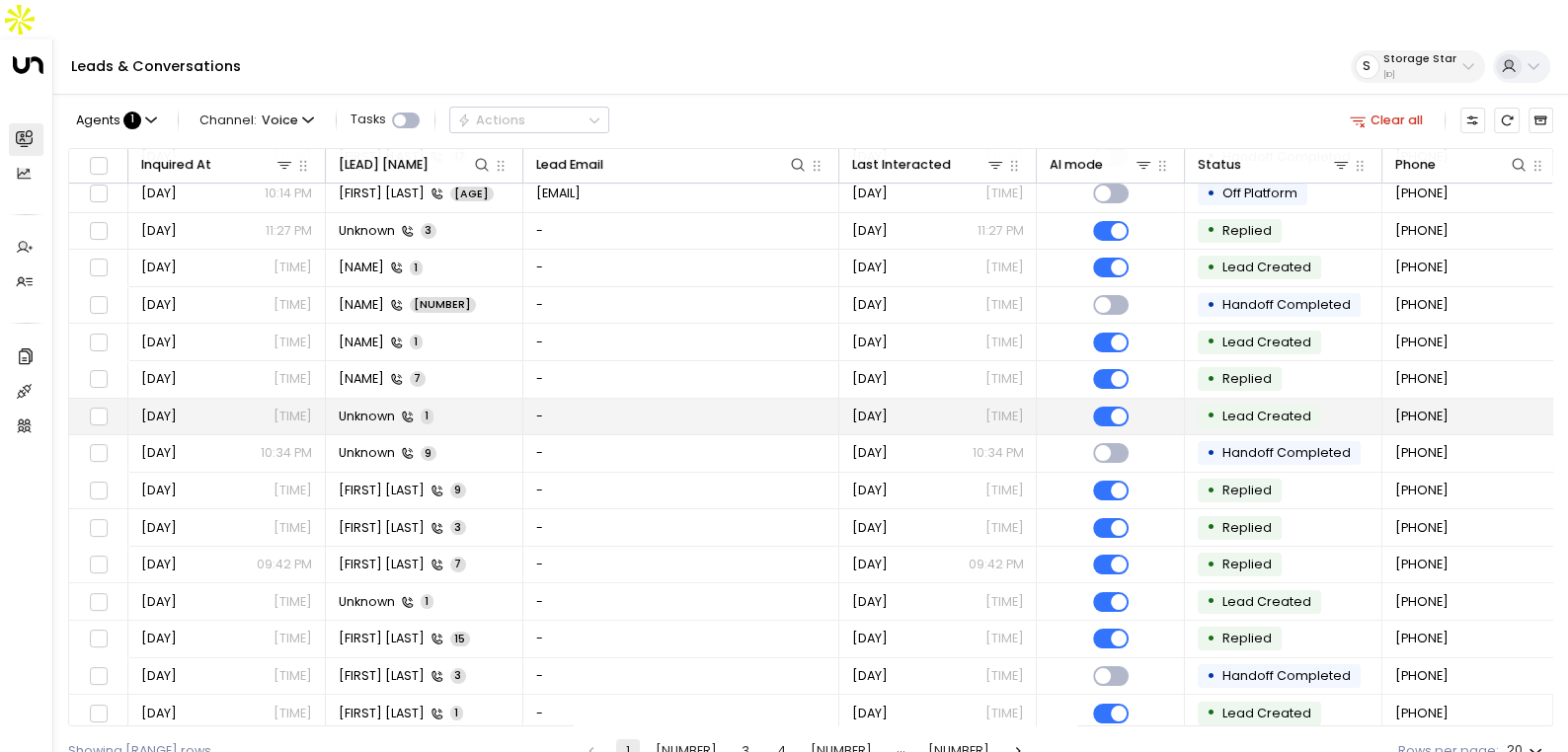 scroll, scrollTop: 0, scrollLeft: 0, axis: both 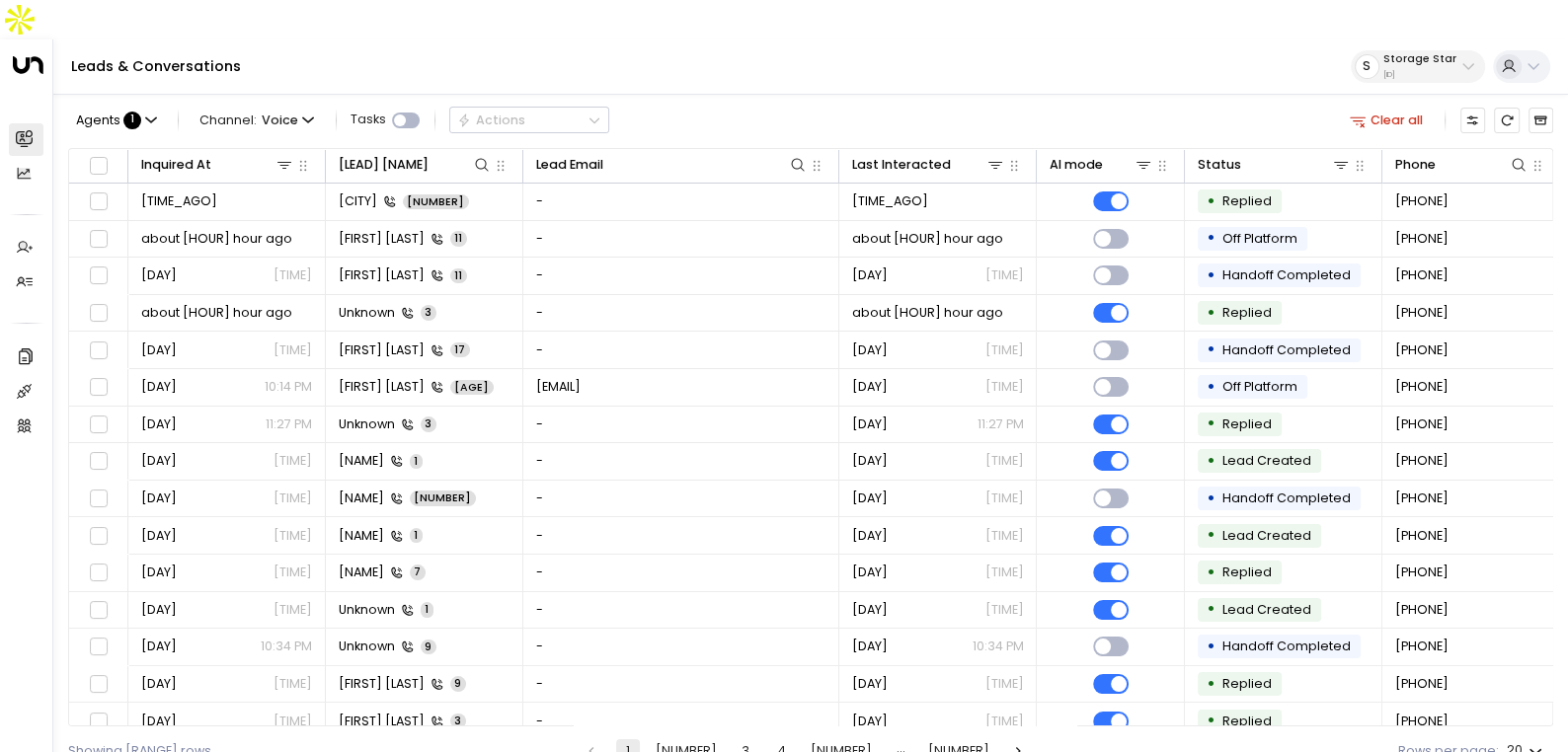 click on "[NUMBER]" at bounding box center [686, 751] 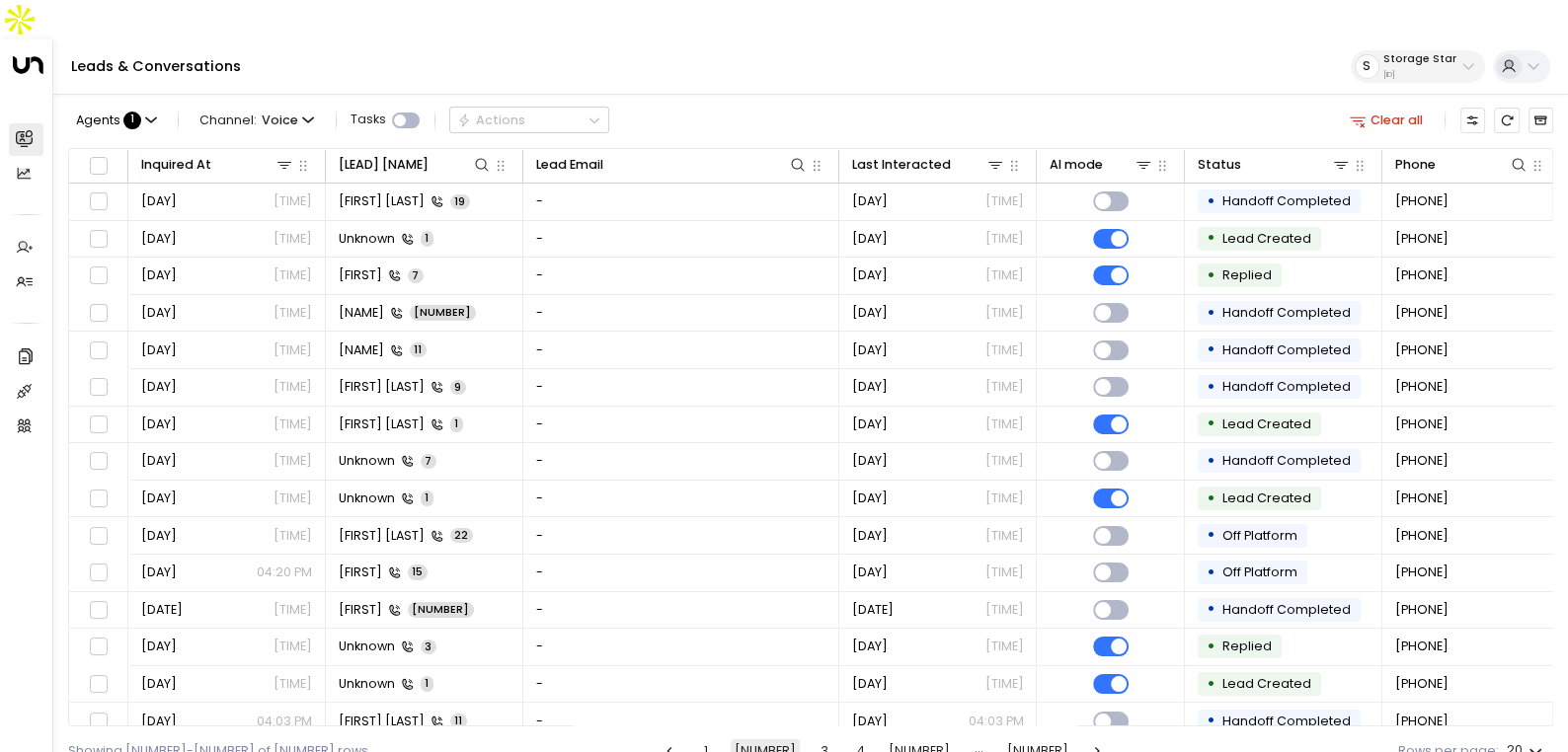 click on "[BRAND] [ID]" at bounding box center [1418, 66] 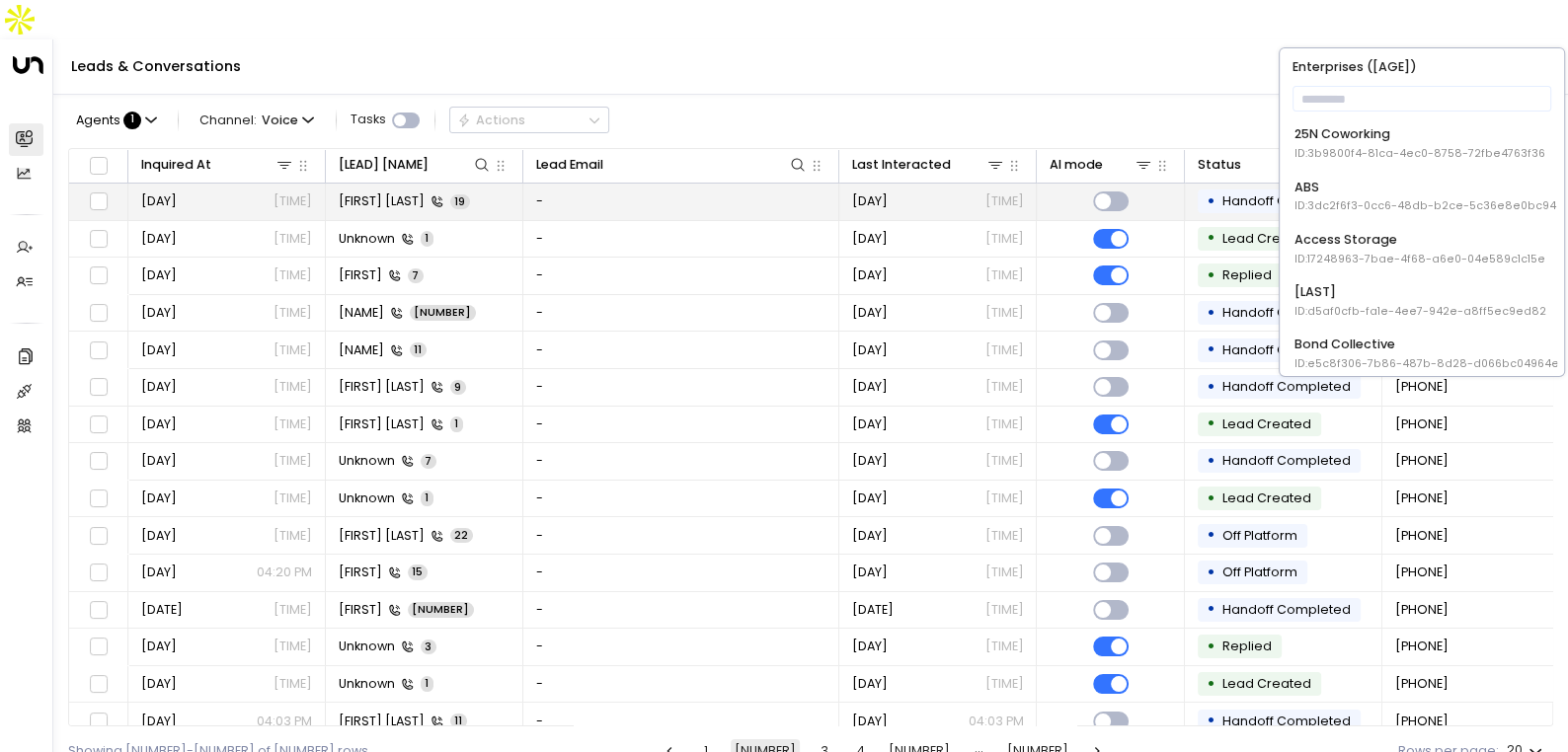 click on "-" at bounding box center (681, 201) 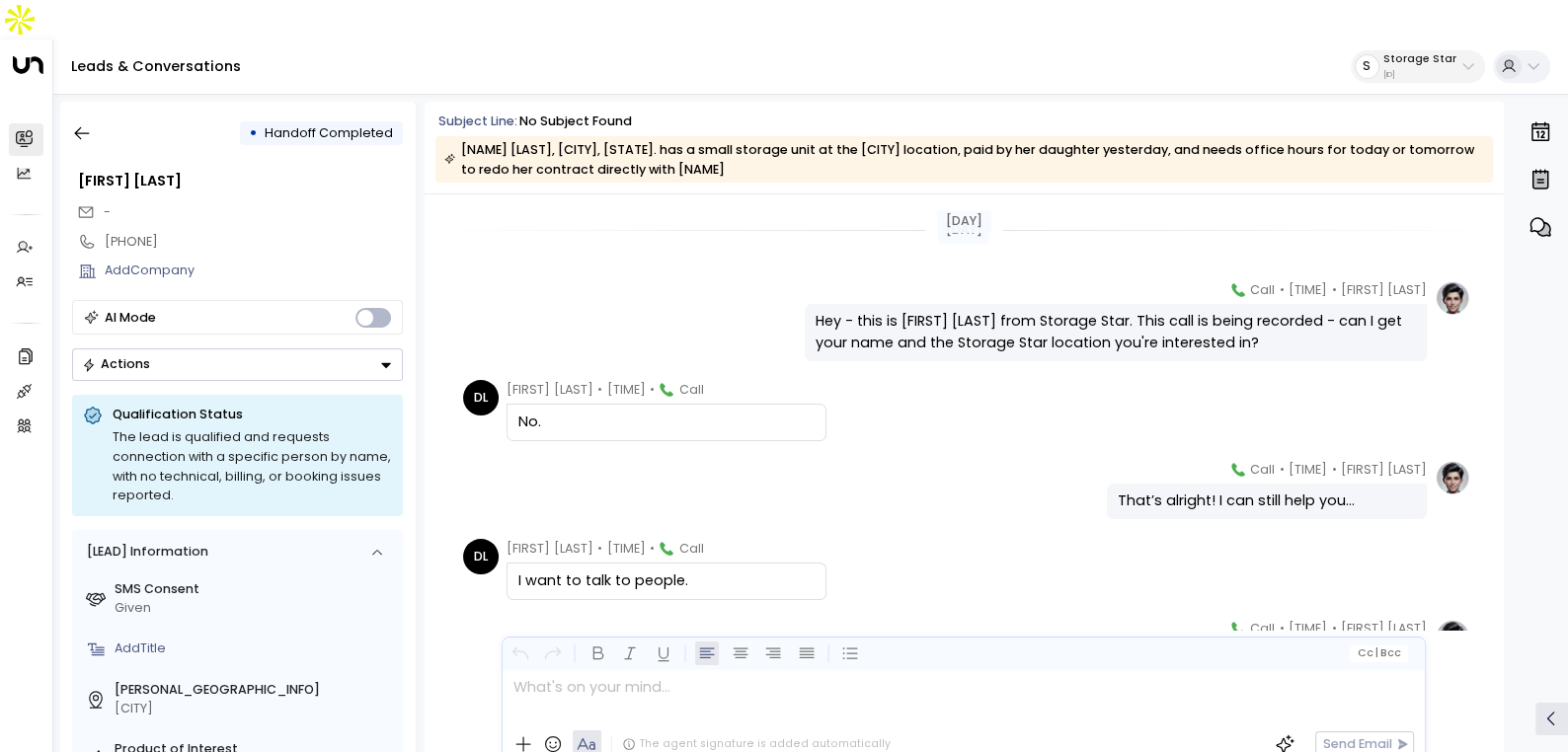 scroll, scrollTop: 0, scrollLeft: 0, axis: both 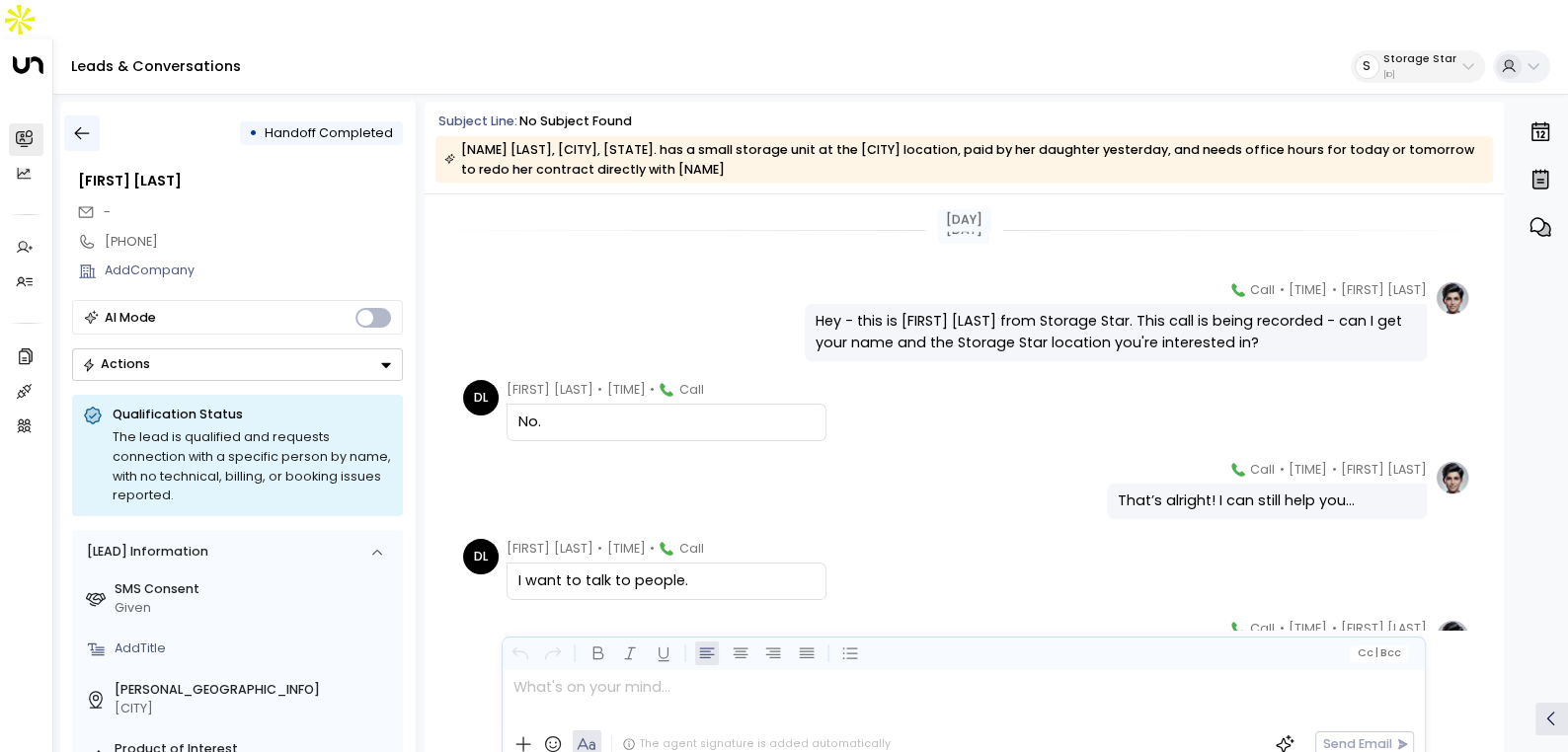 click at bounding box center (82, 133) 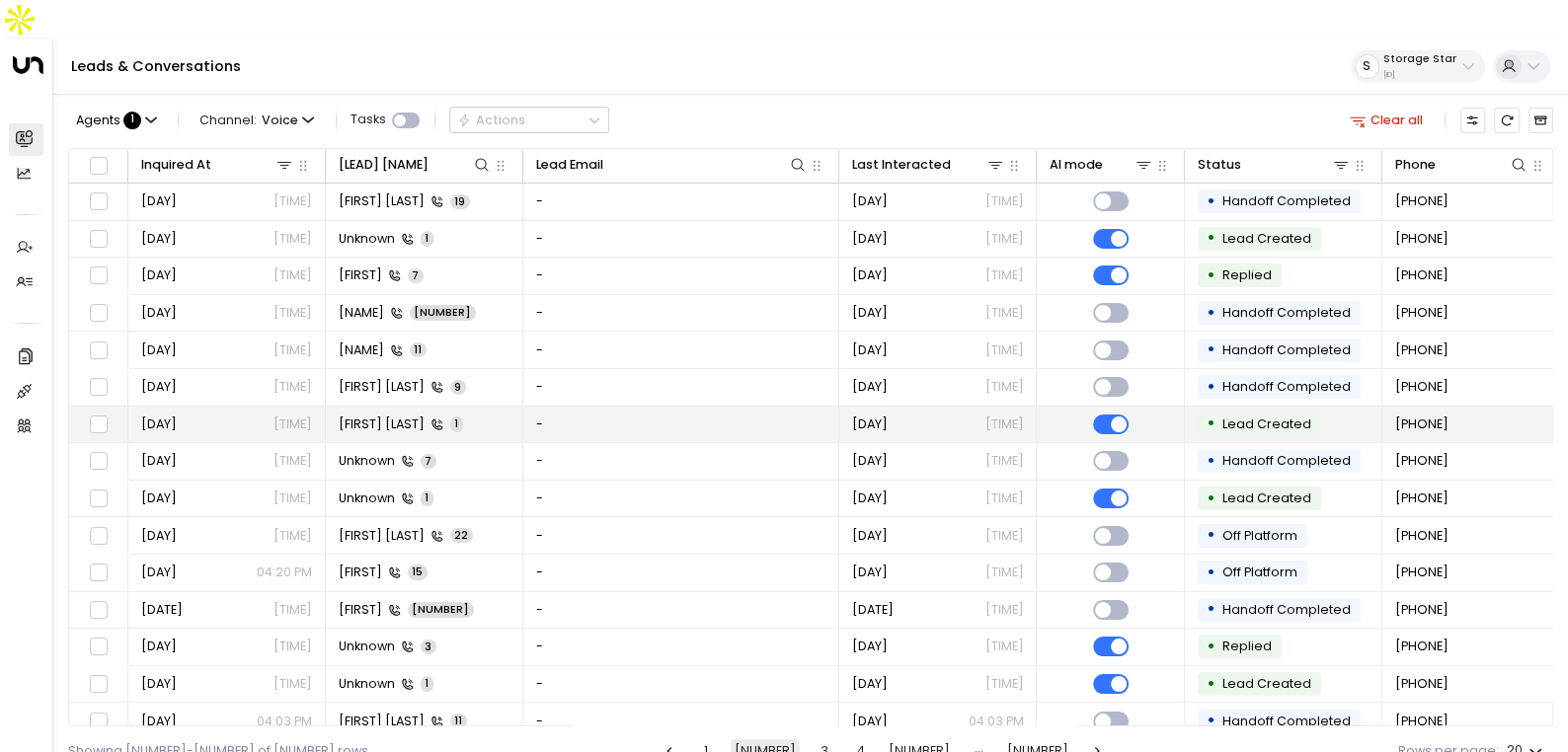 scroll, scrollTop: 193, scrollLeft: 0, axis: vertical 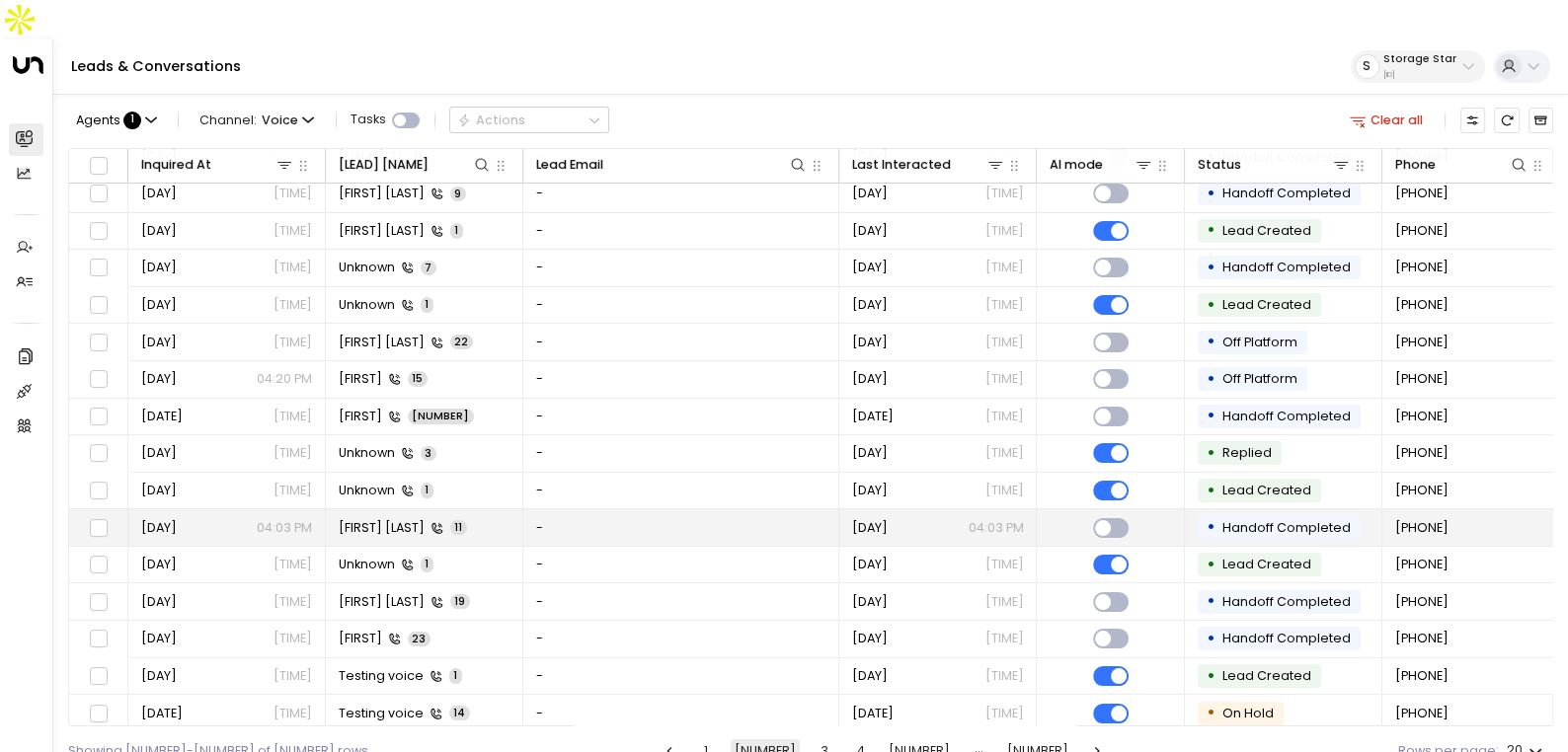 click on "-" at bounding box center (681, 527) 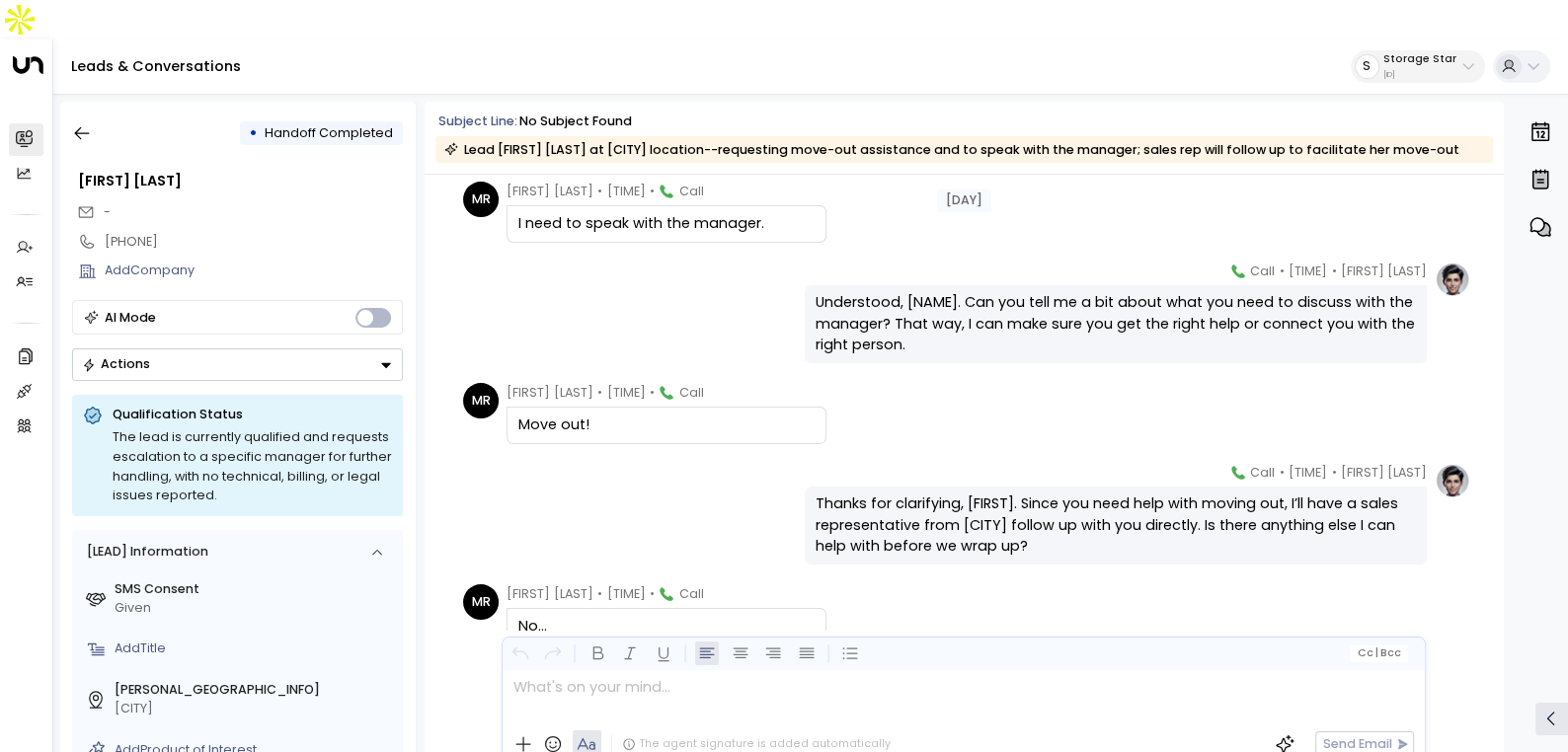 scroll, scrollTop: 671, scrollLeft: 0, axis: vertical 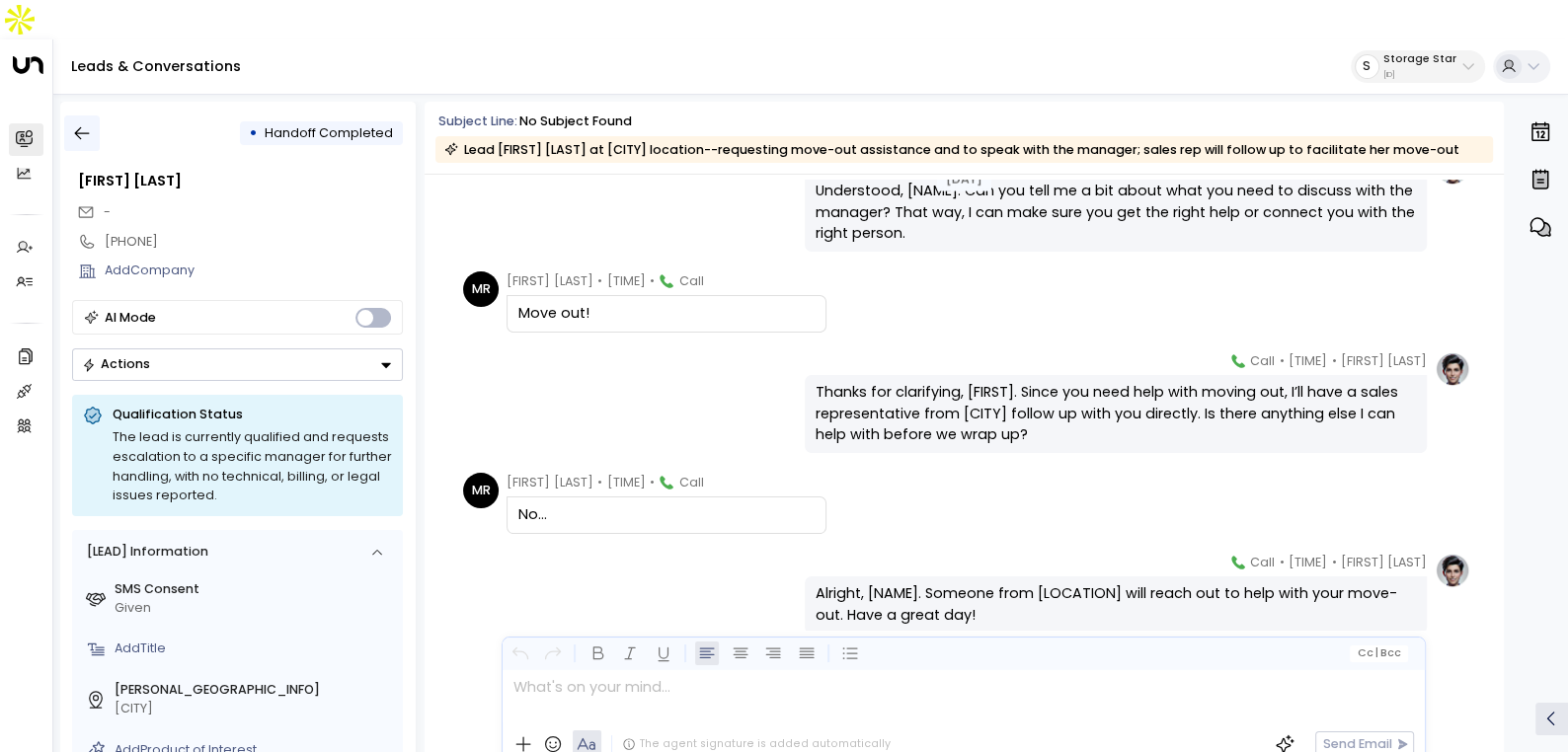 click at bounding box center [82, 133] 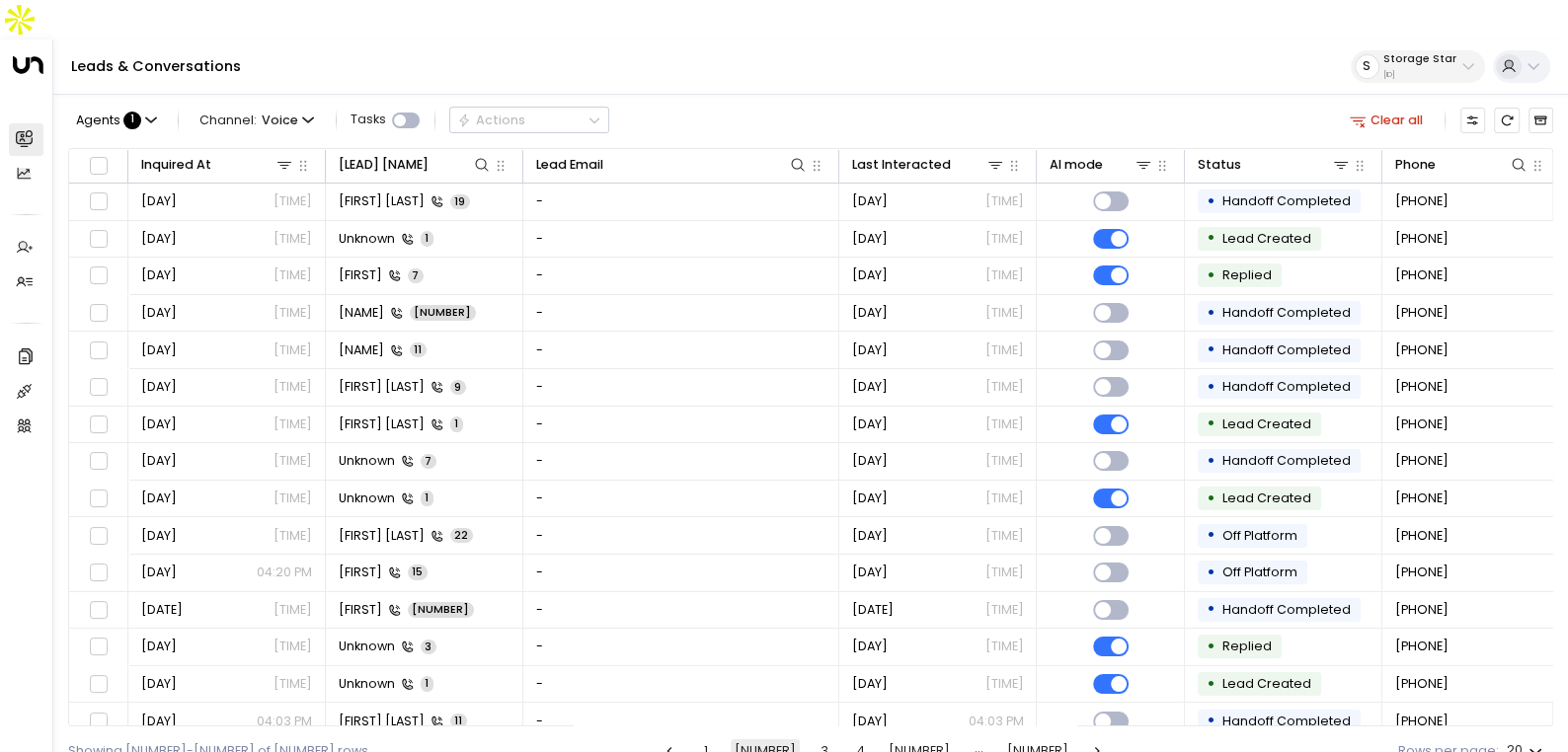 click on "Storage Star [ID]" at bounding box center (1420, 66) 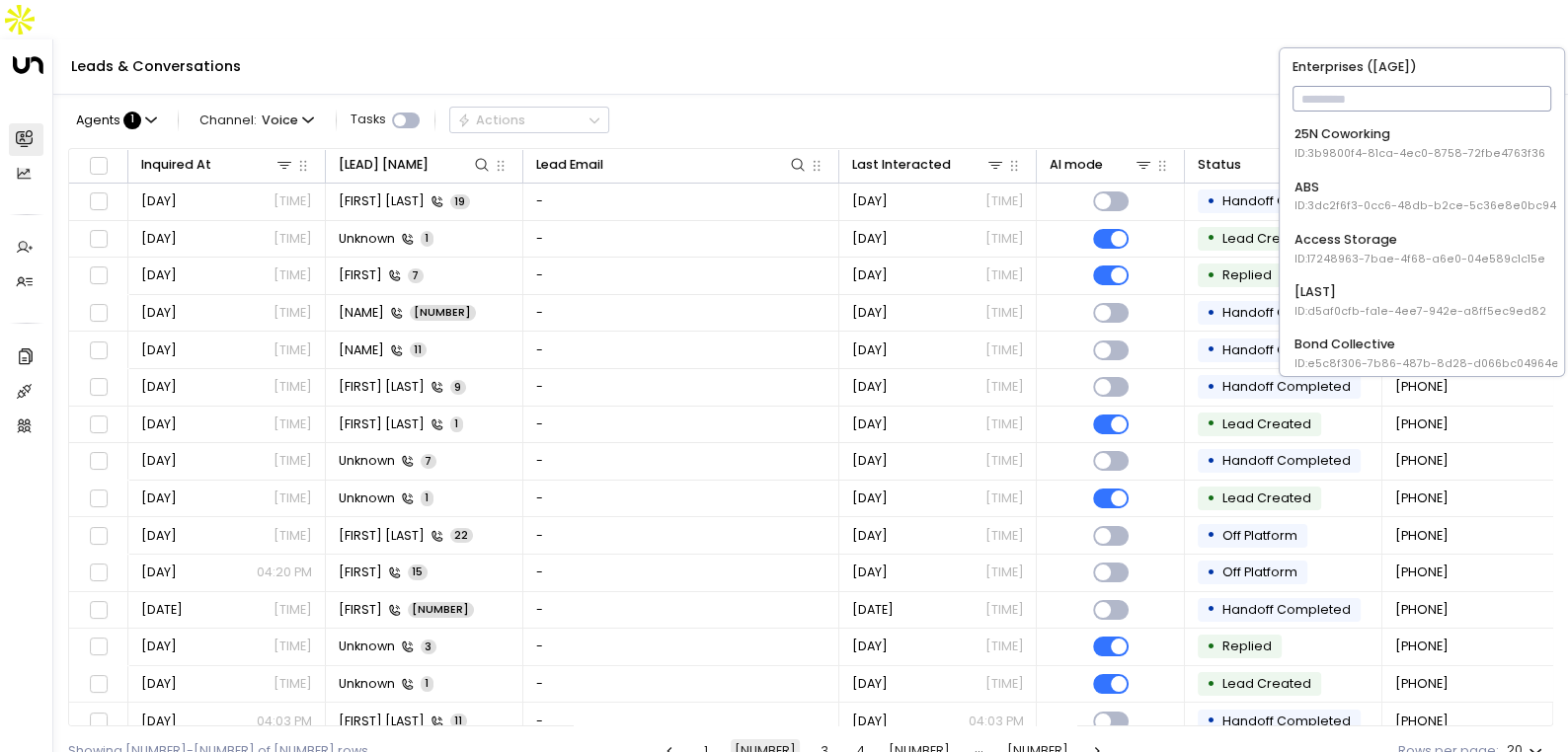 click at bounding box center (1422, 99) 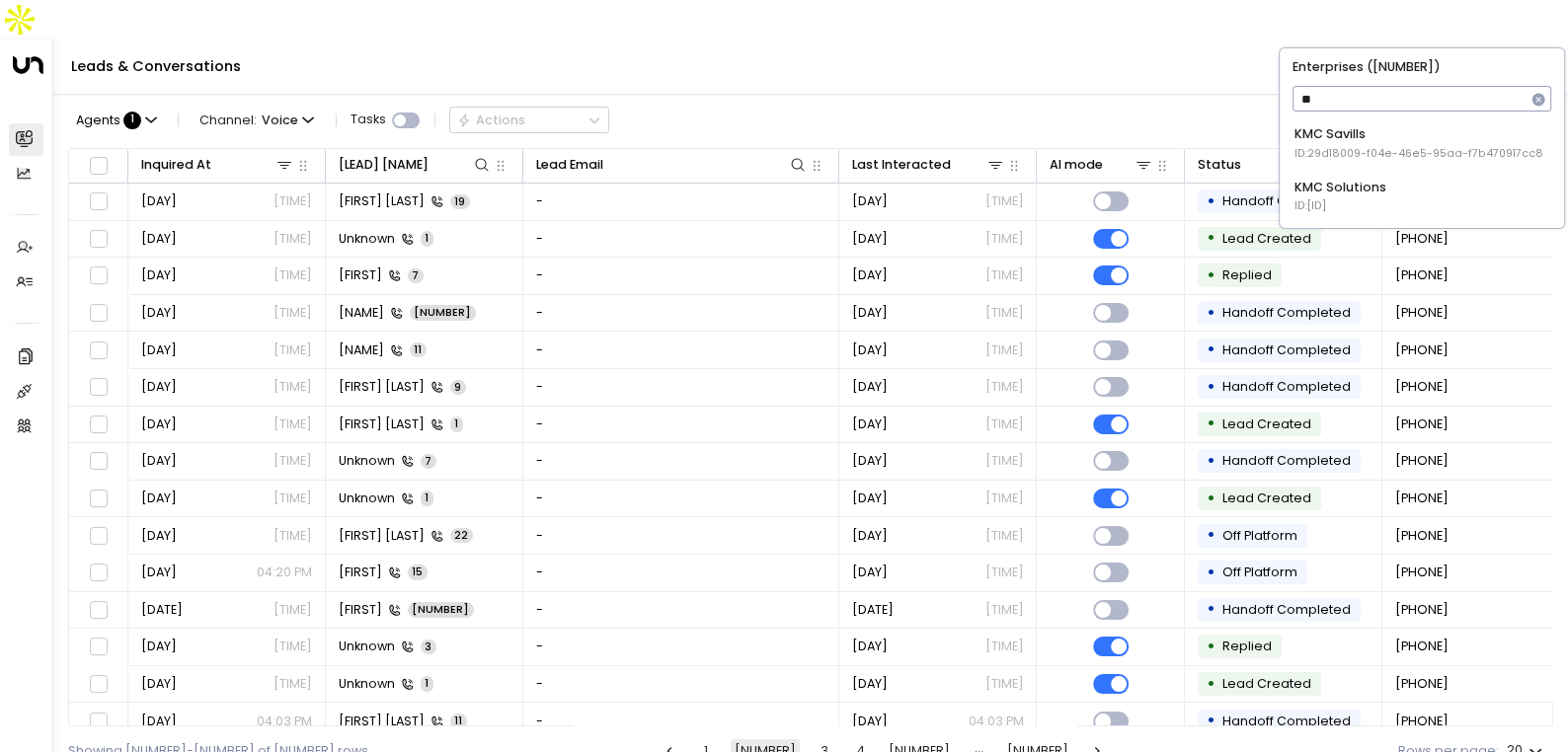 type on "***" 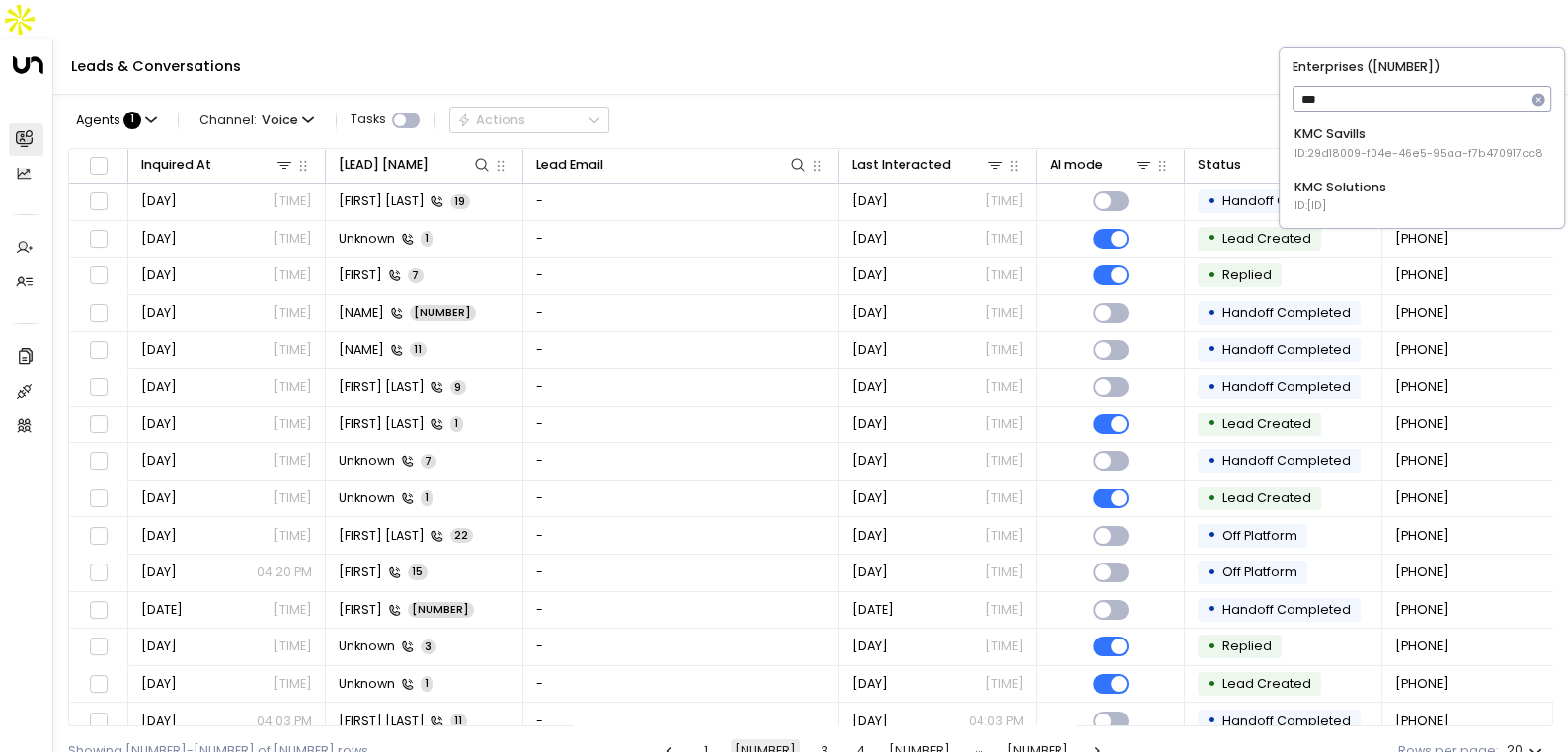 click on "[COMPANY_NAME] ID: [ID]" at bounding box center (1418, 143) 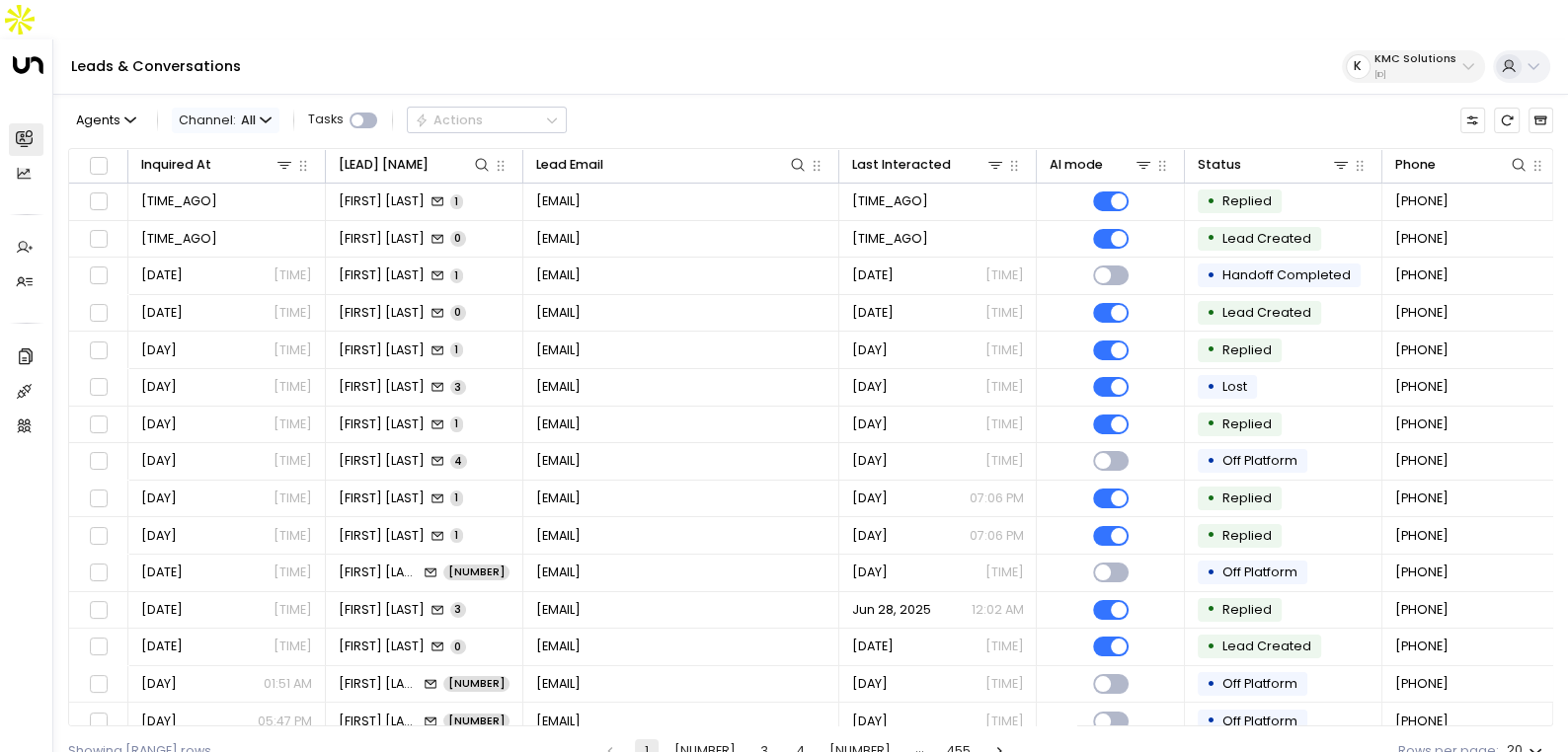 click on "Channel: All" at bounding box center (225, 119) 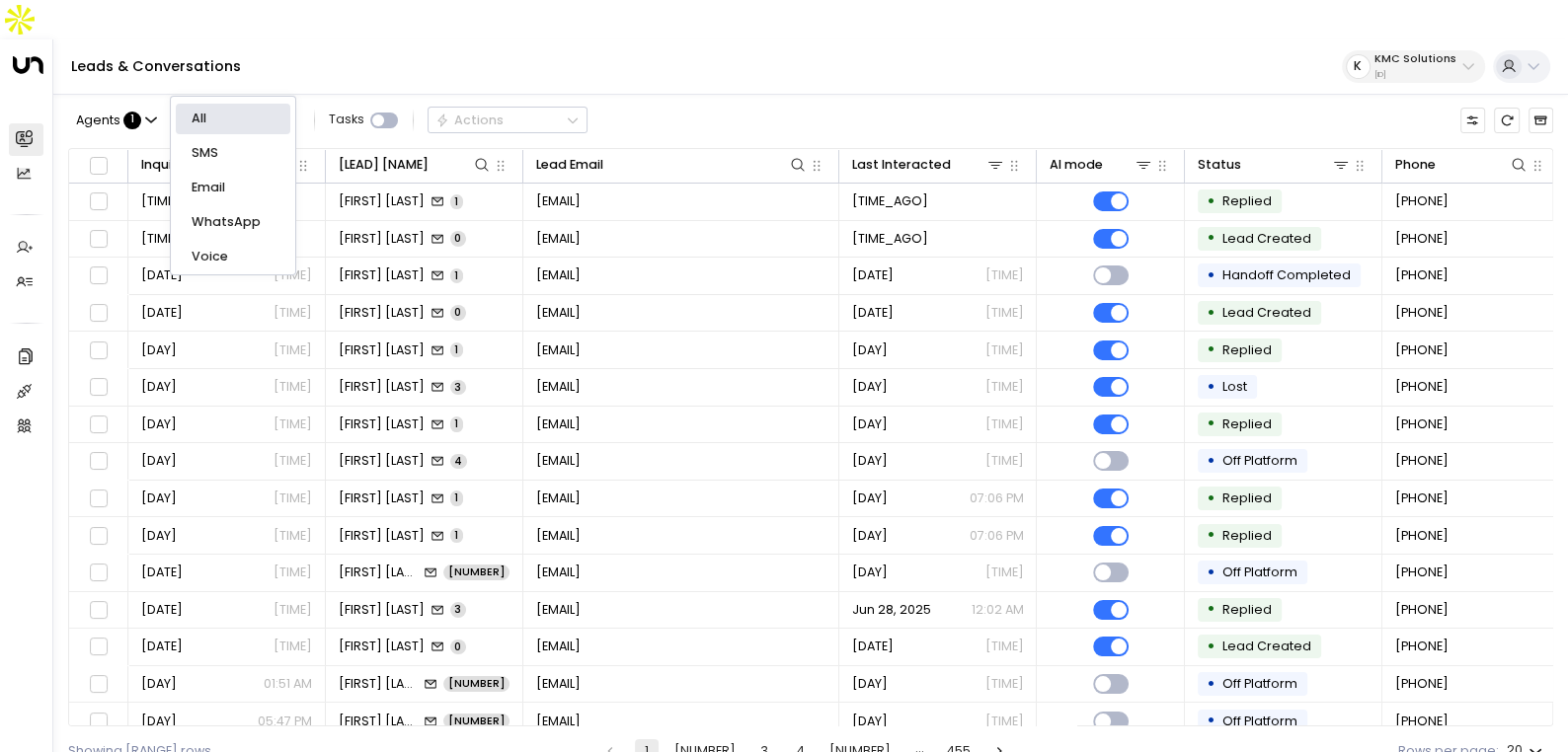 click on "Voice" at bounding box center (232, 257) 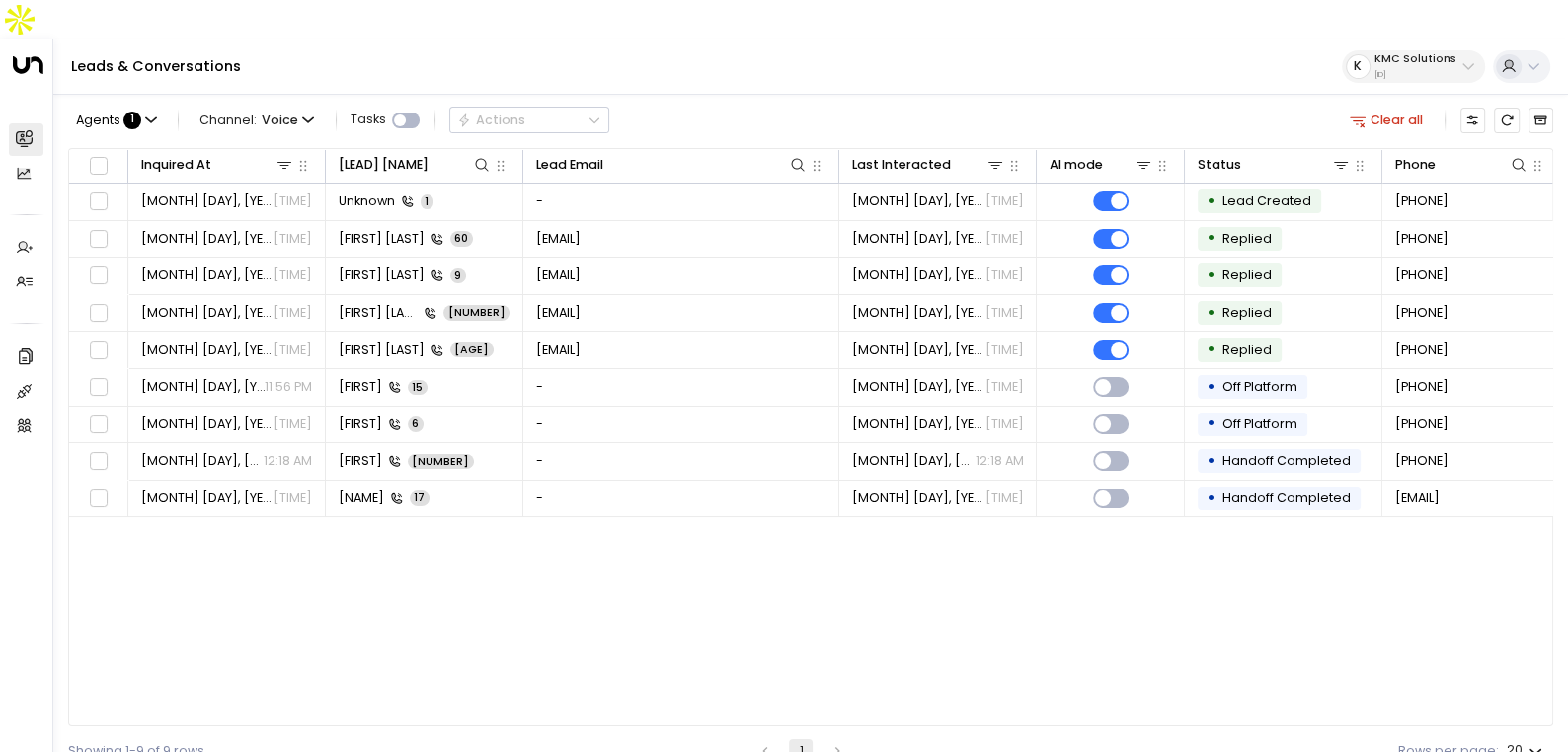 click on "[ID]" at bounding box center (1415, 75) 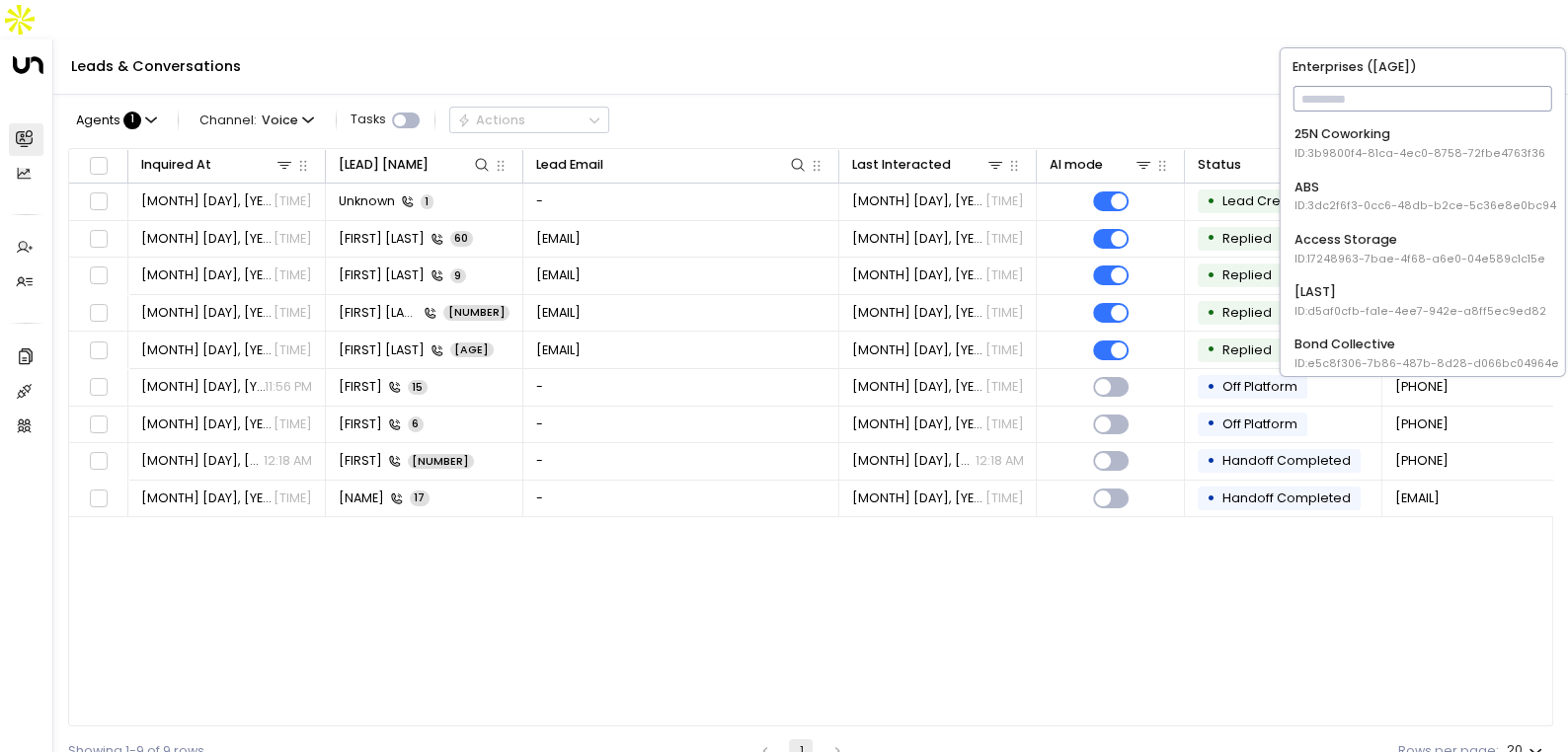 click at bounding box center [1422, 99] 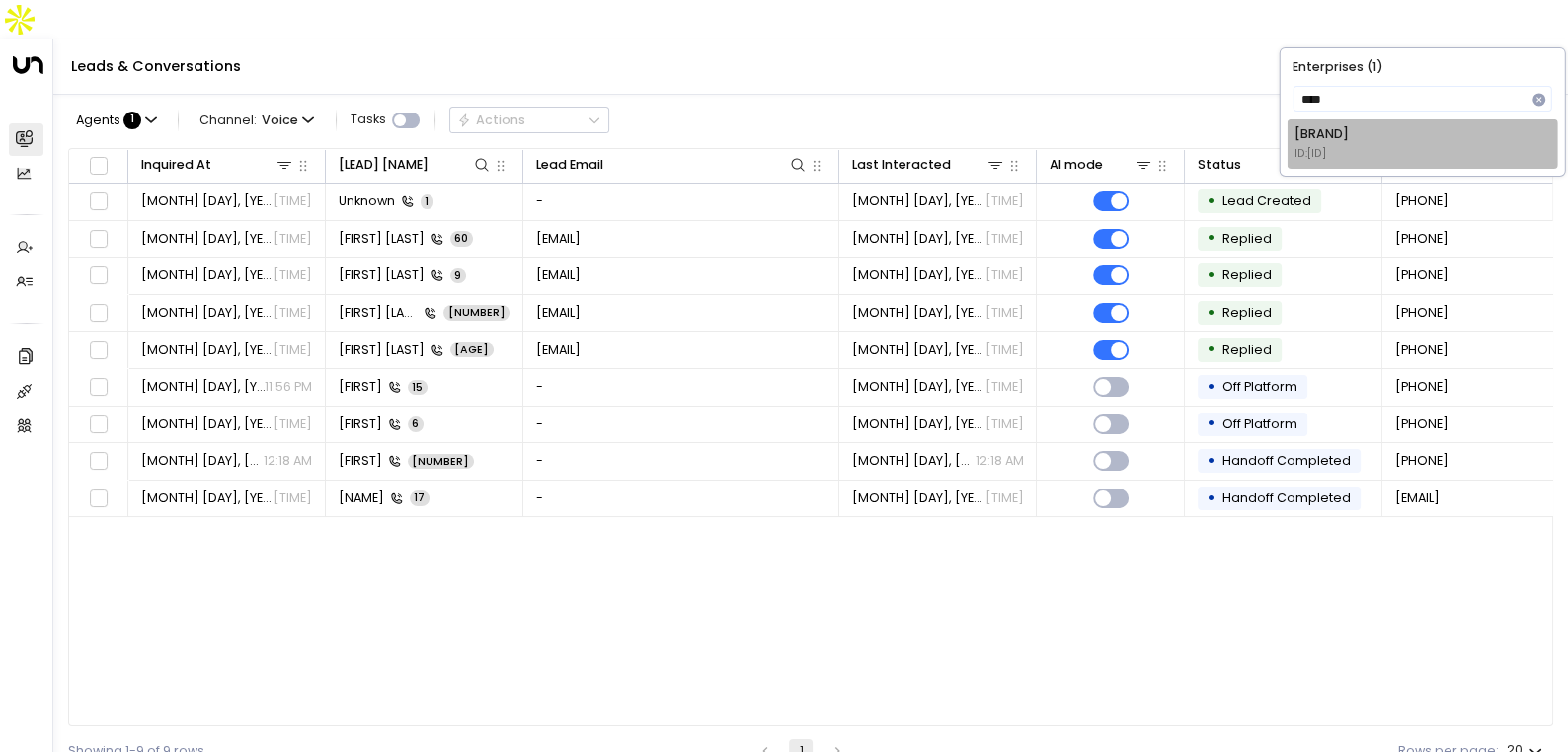 click on "ID: [UUID]" at bounding box center [1321, 154] 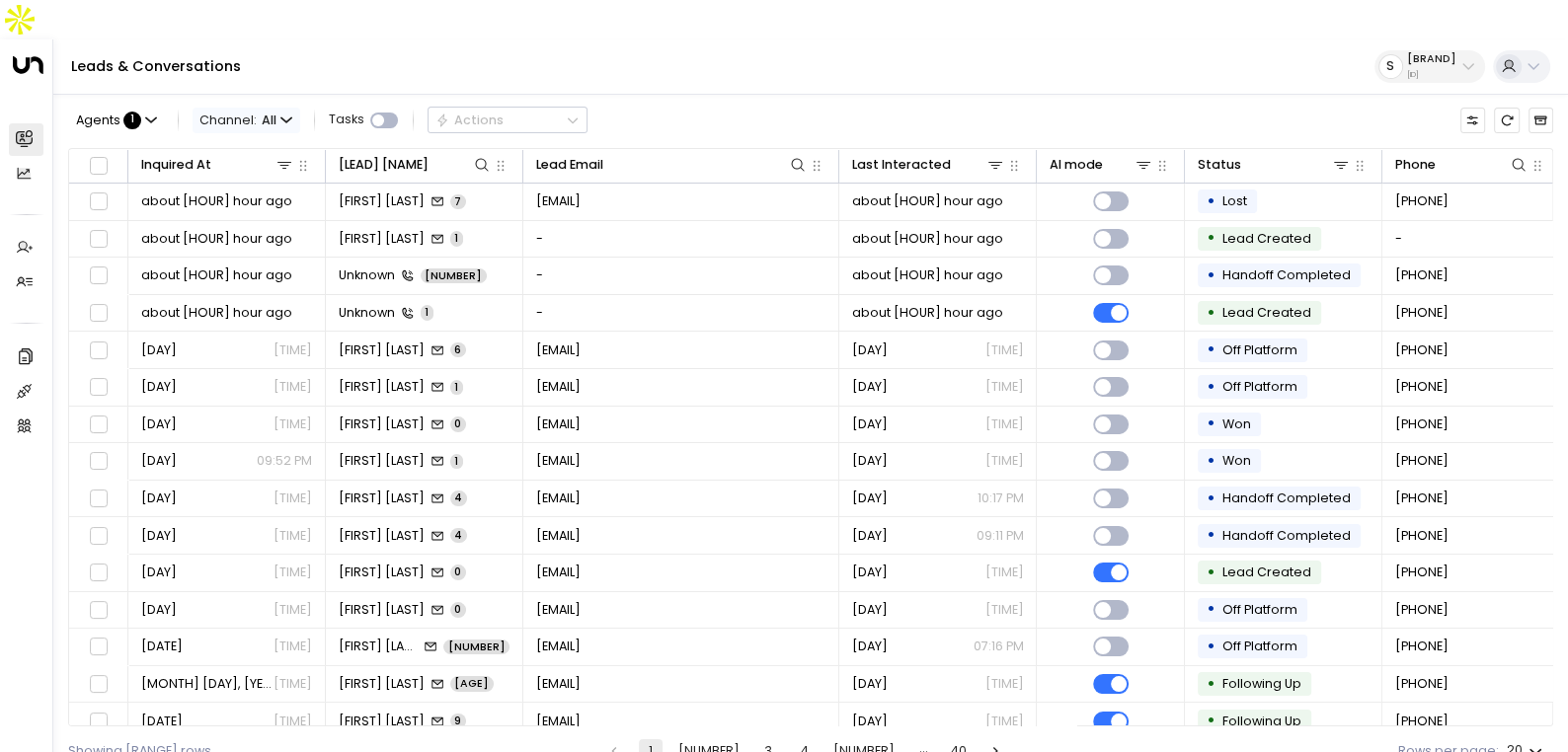 click on "All" at bounding box center (269, 120) 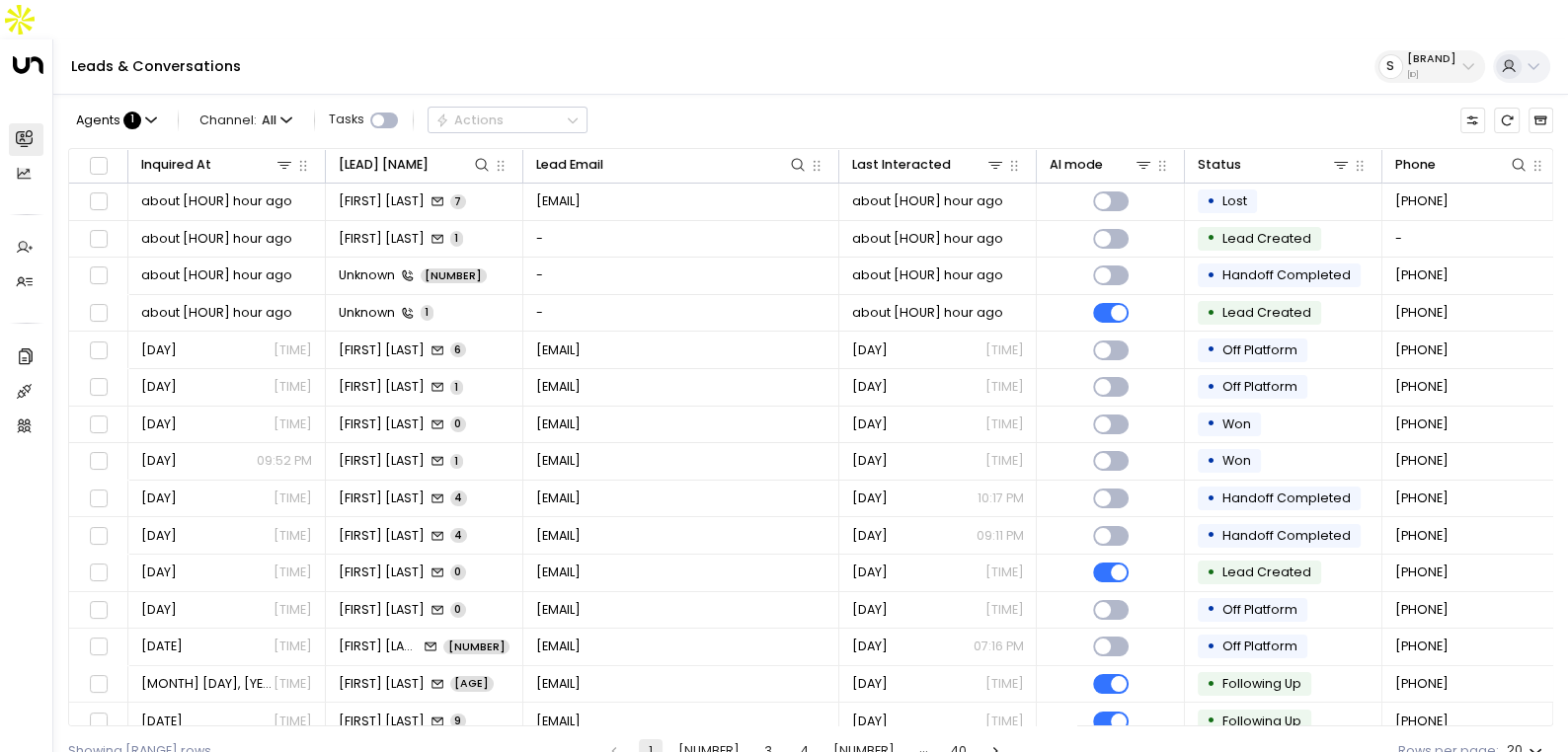 click on "Voice" at bounding box center (238, 109) 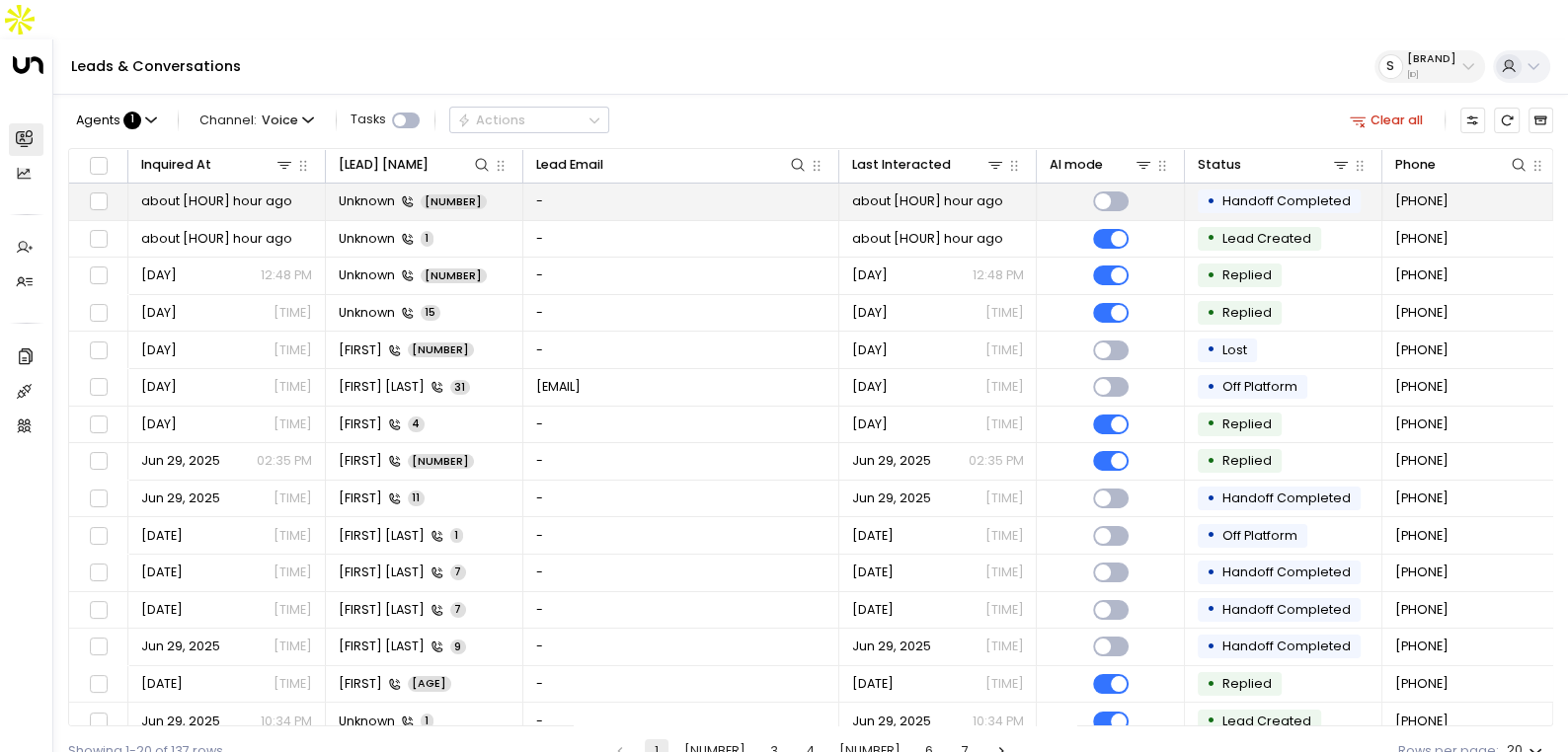 click on "[UNKNOWN] [NUMBER]" at bounding box center (425, 201) 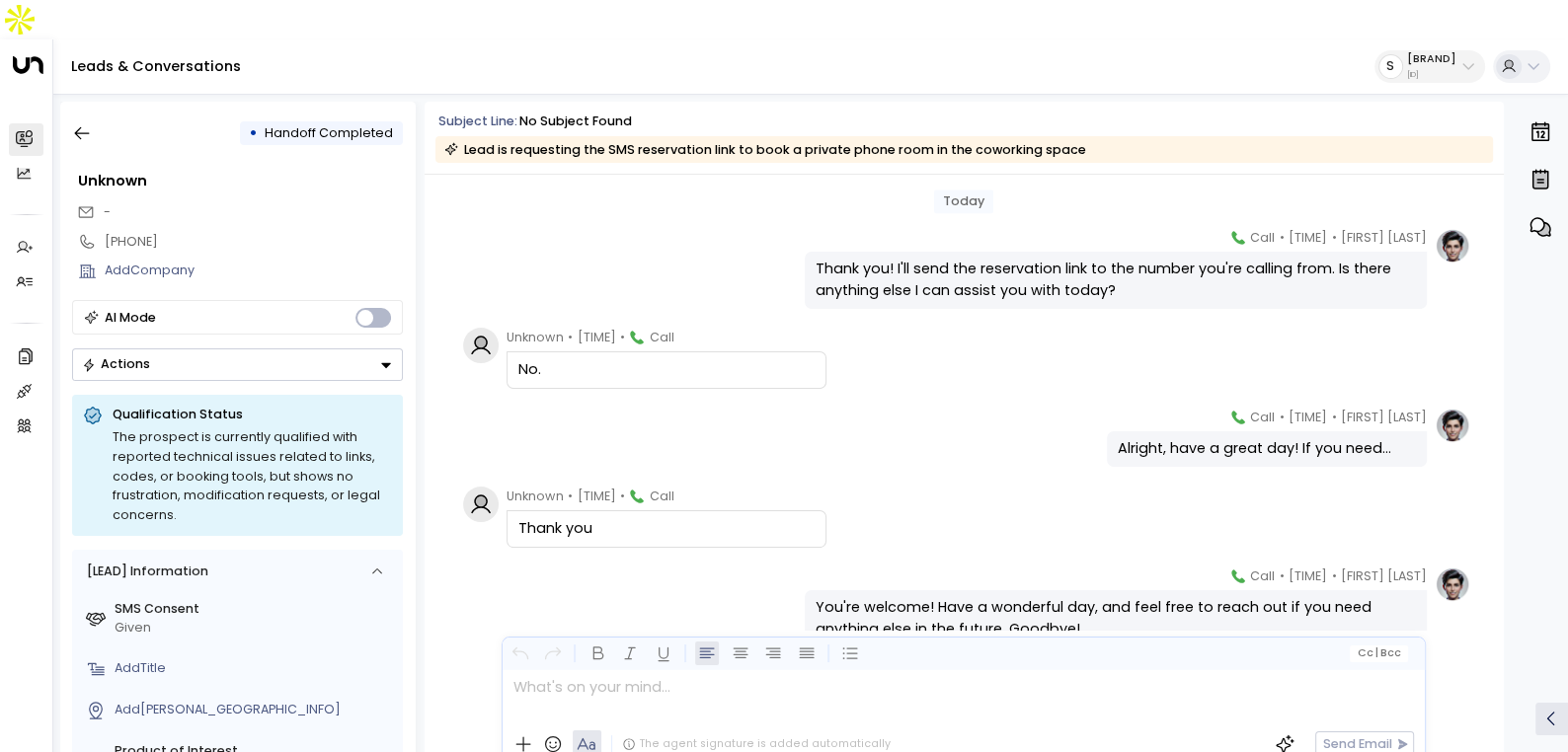 scroll, scrollTop: 2528, scrollLeft: 0, axis: vertical 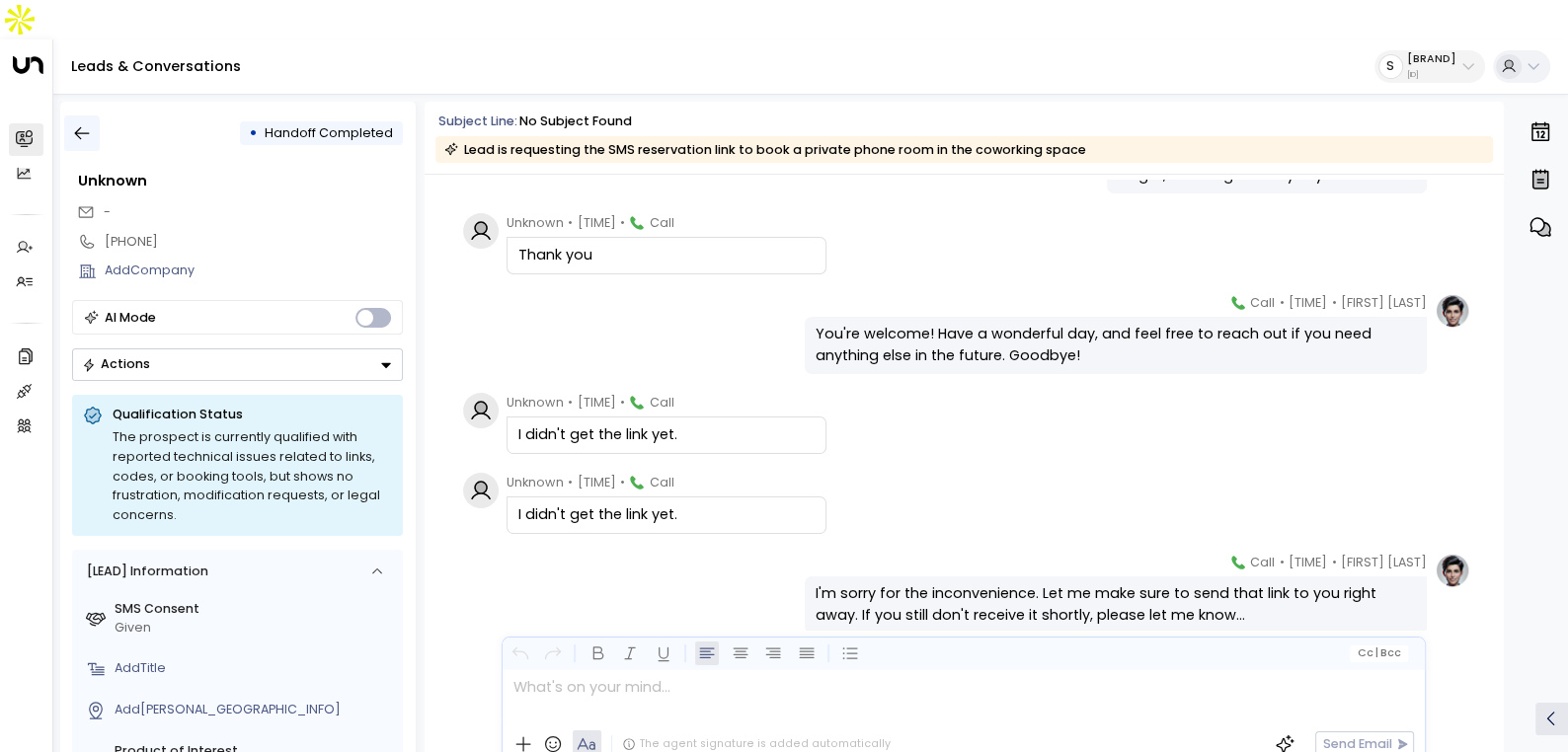 click at bounding box center (82, 133) 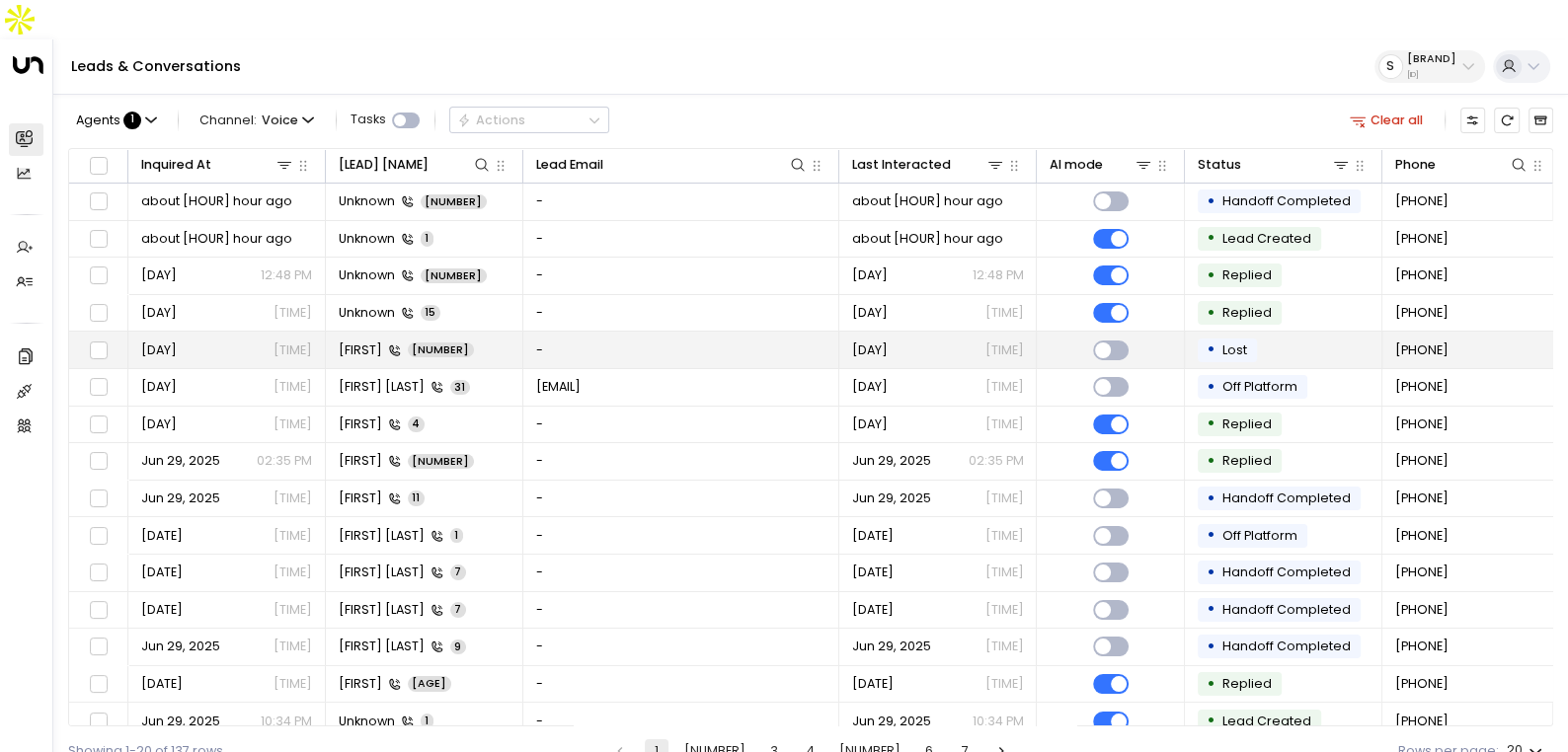 click on "[FIRST]" at bounding box center (360, 350) 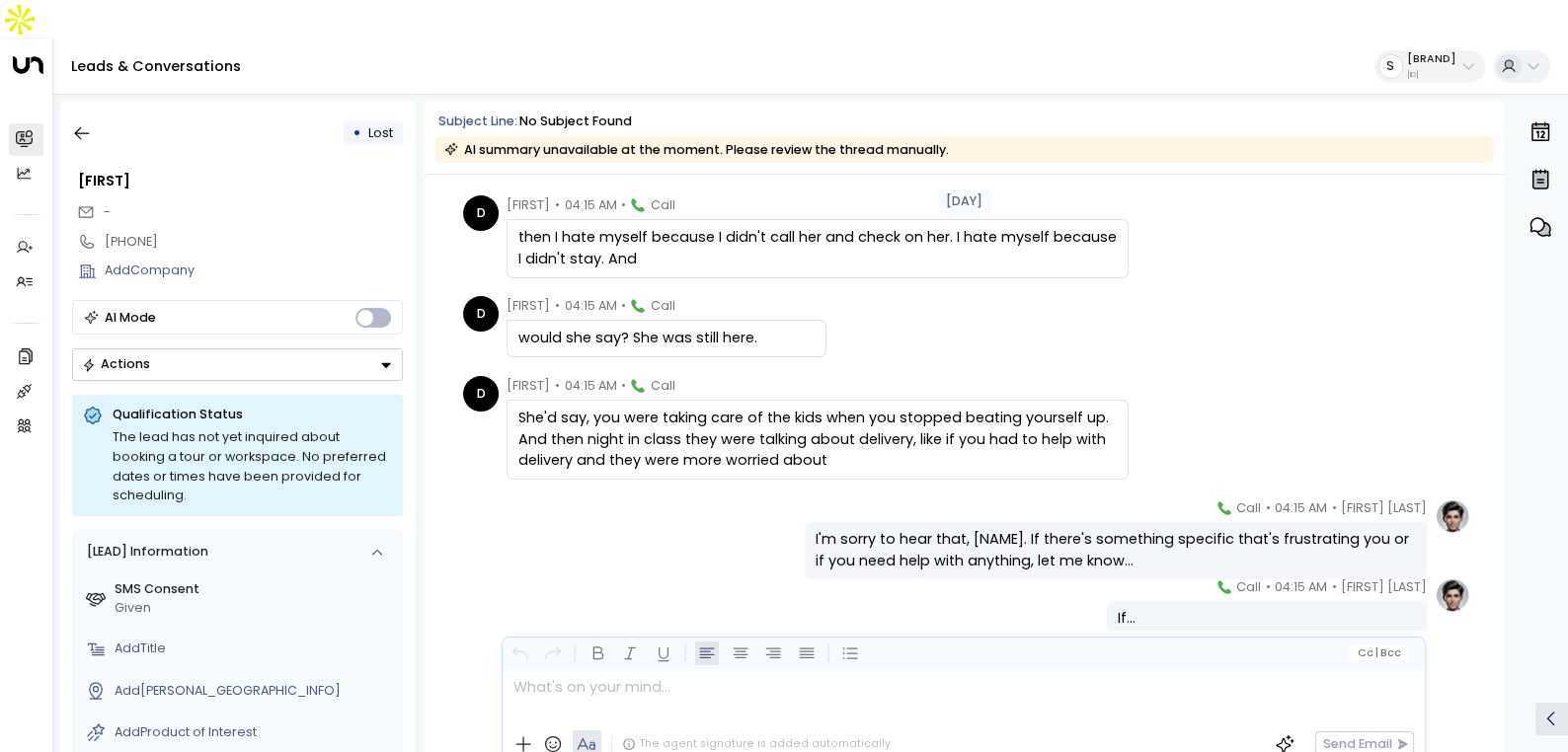 scroll, scrollTop: 7226, scrollLeft: 0, axis: vertical 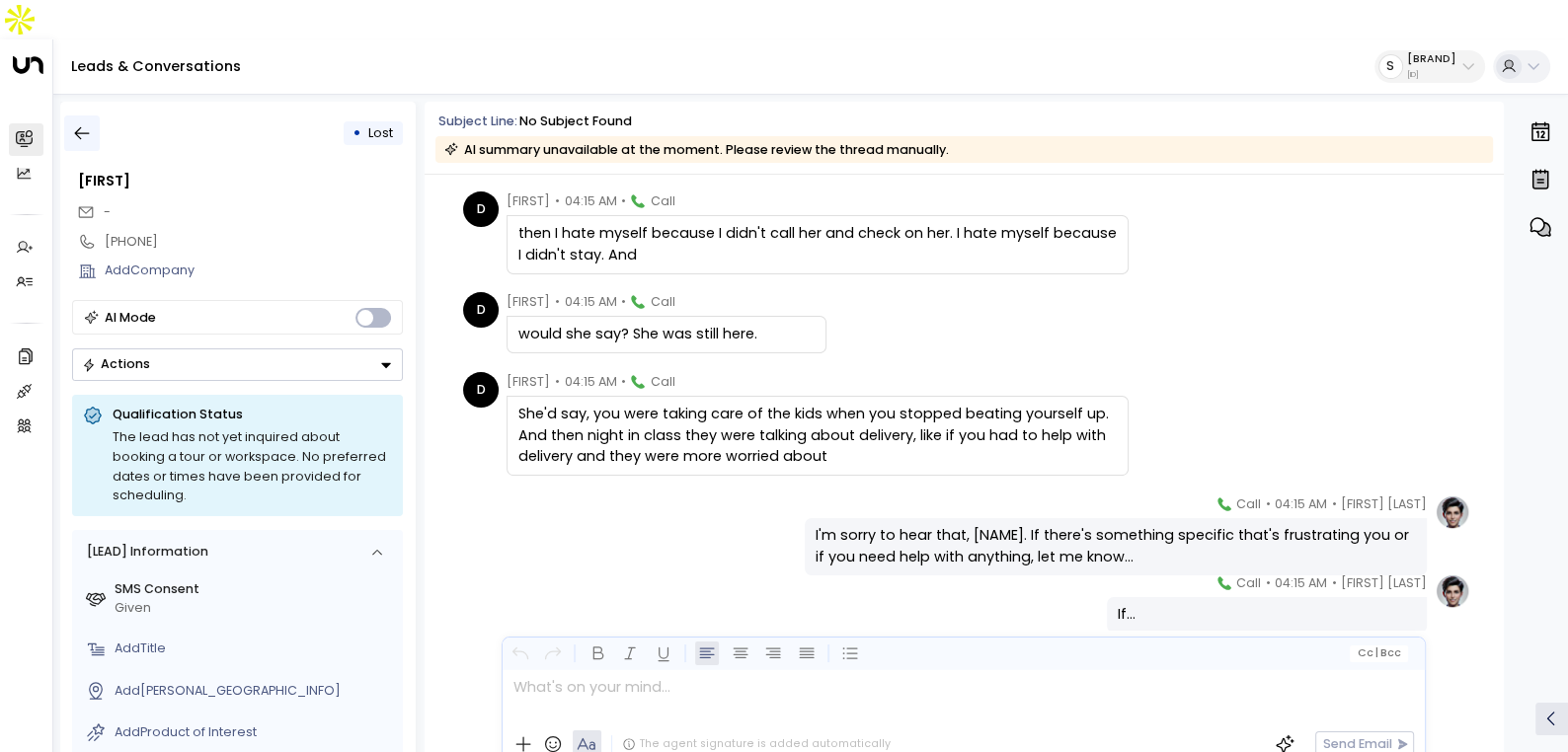 click at bounding box center (82, 133) 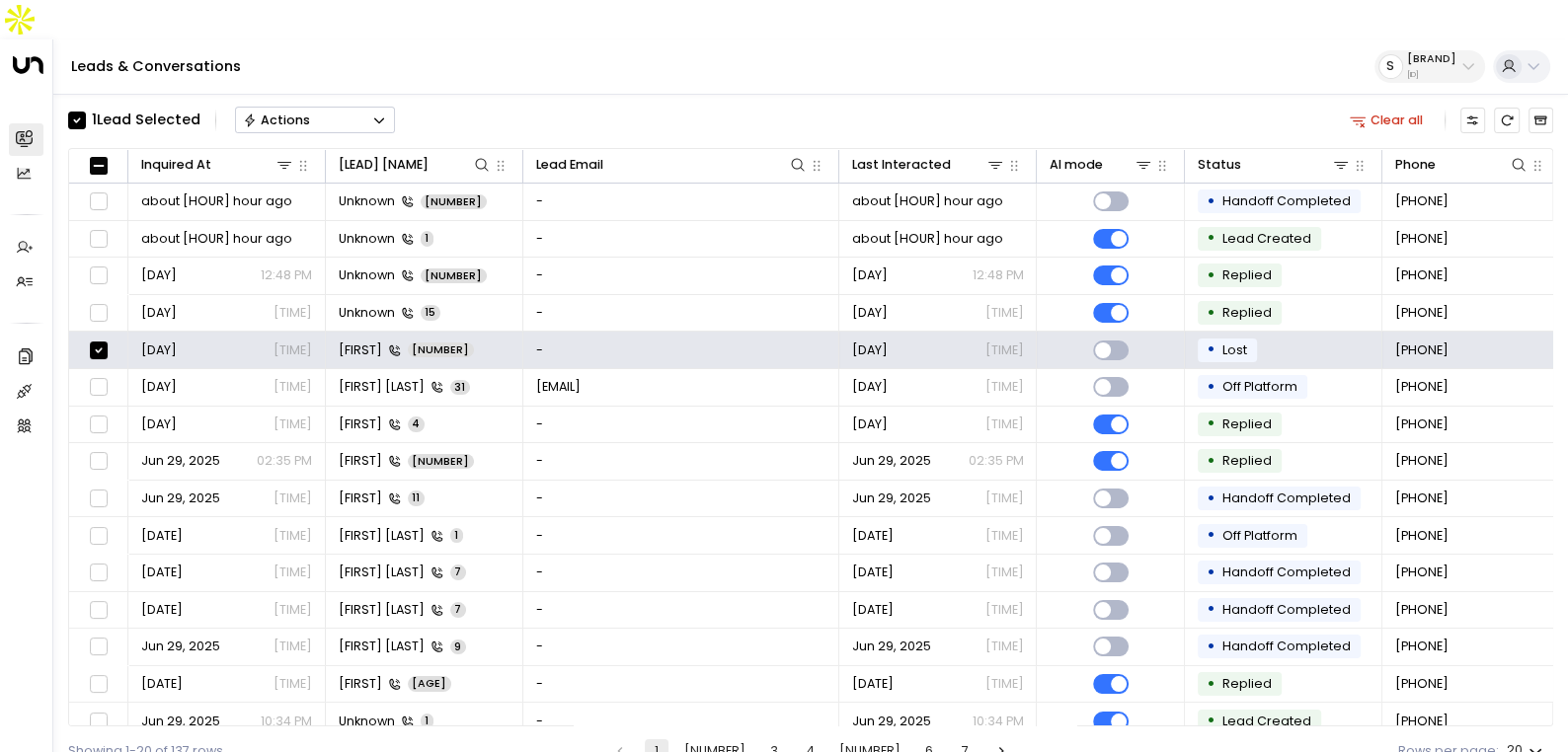 click on "Actions" at bounding box center [276, 120] 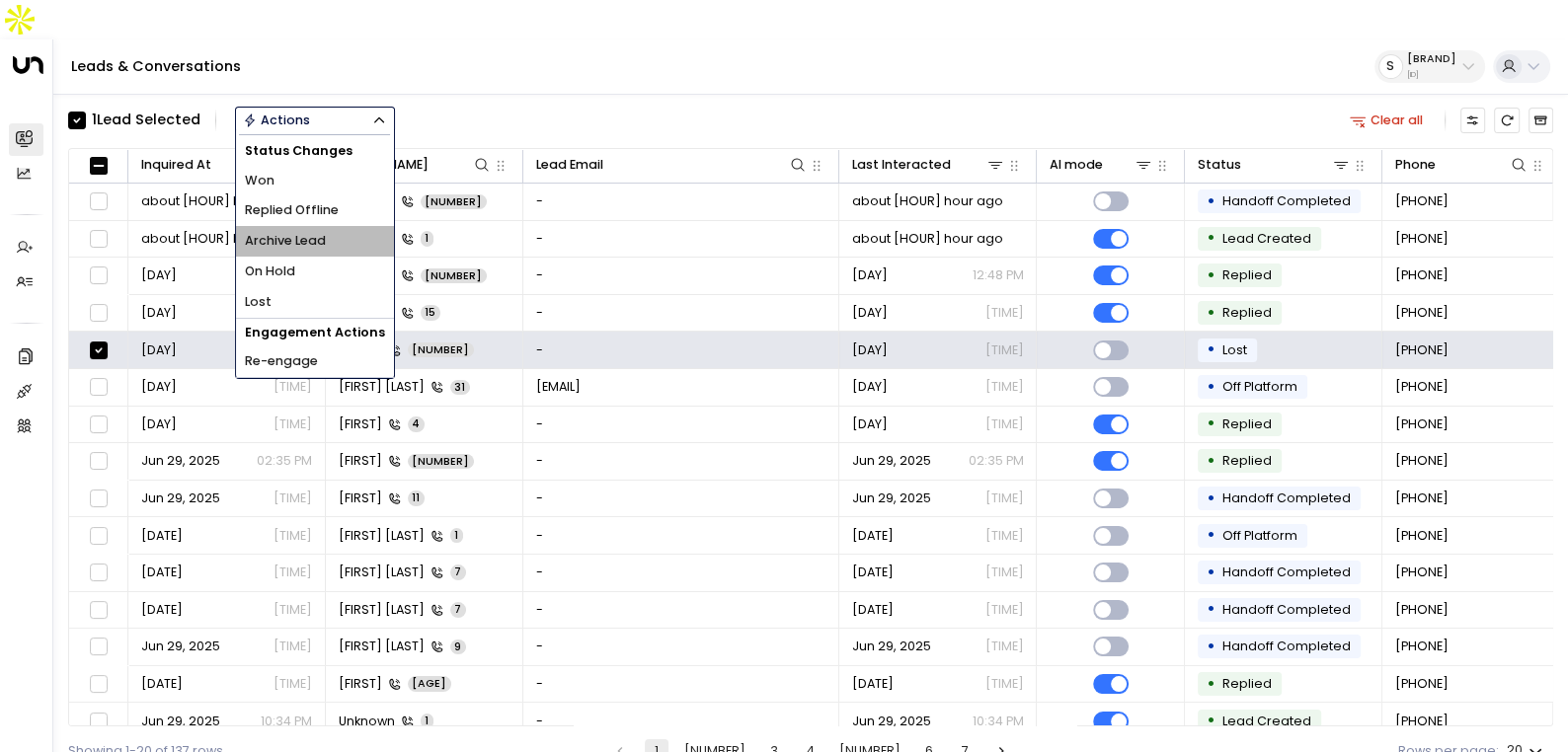 click on "Archive Lead" at bounding box center [260, 181] 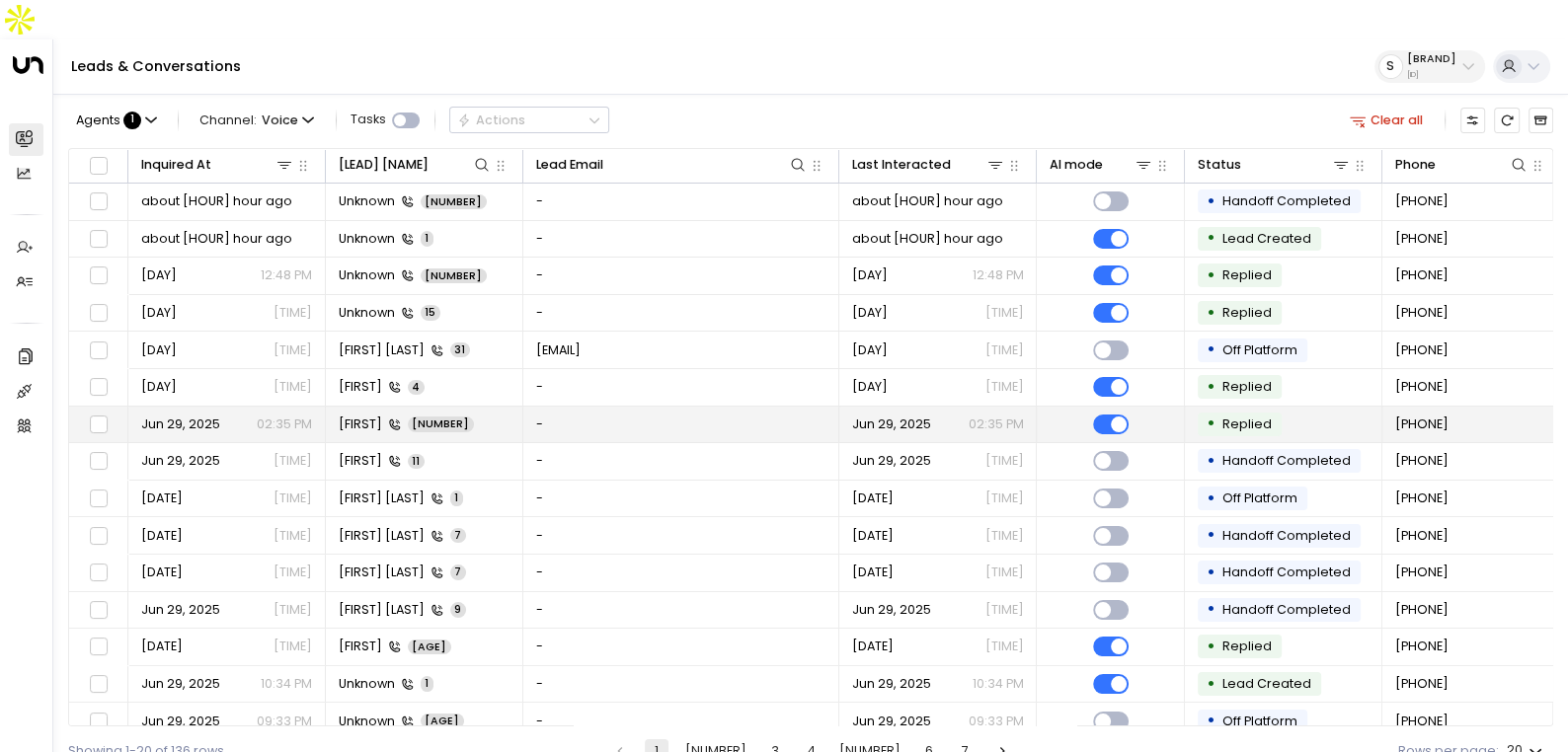 click on "[FIRST] [NUMBER]" at bounding box center (425, 424) 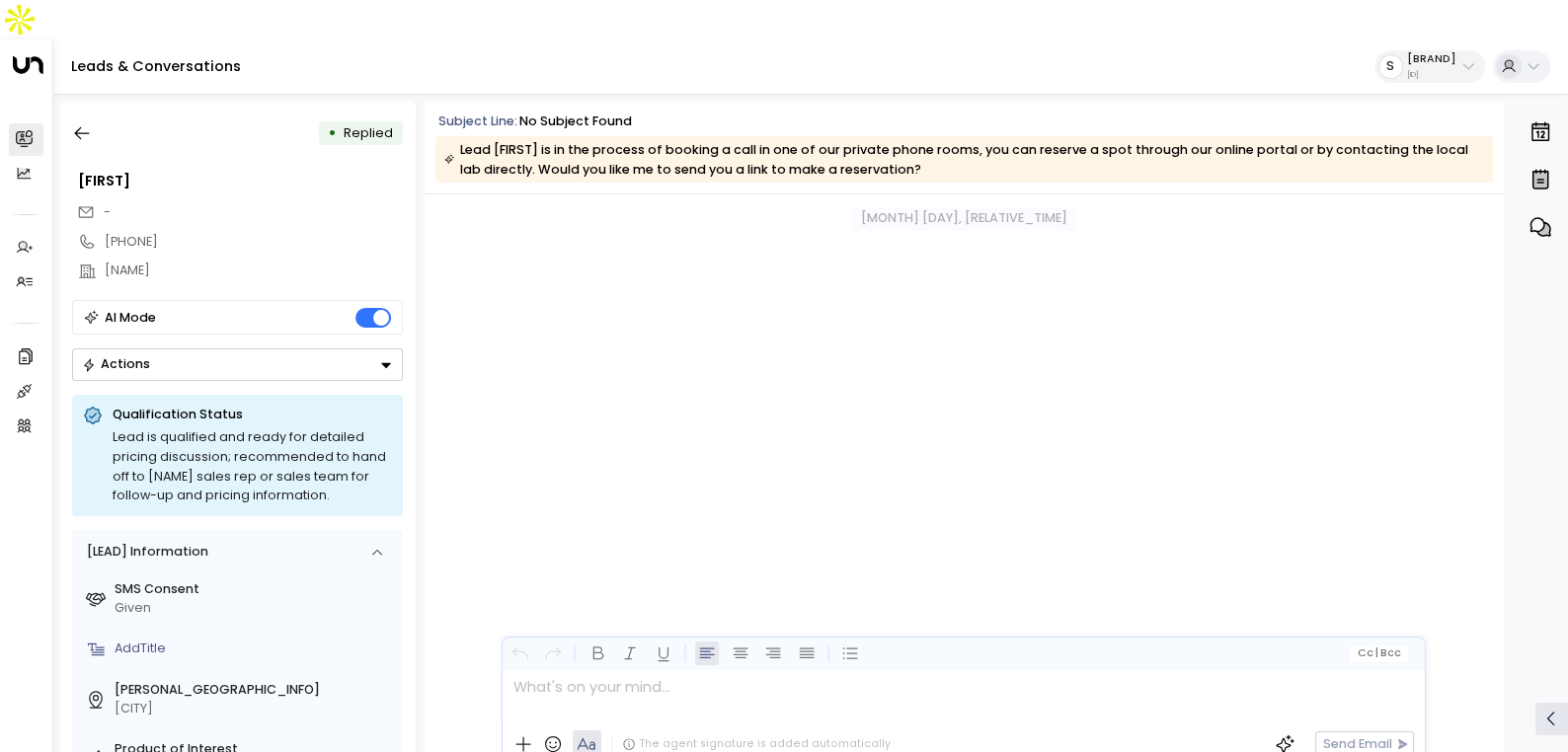 scroll, scrollTop: 2839, scrollLeft: 0, axis: vertical 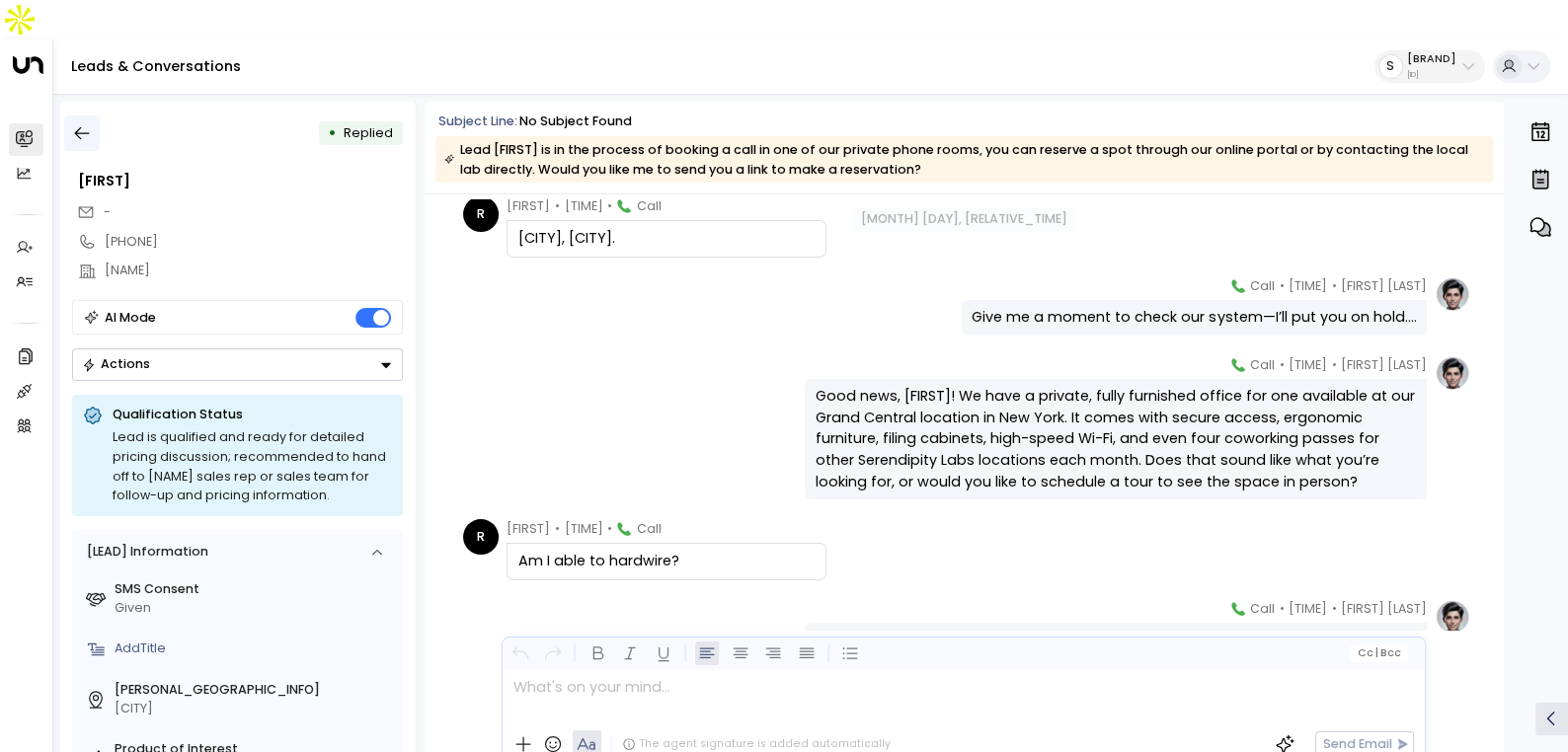 click at bounding box center (82, 133) 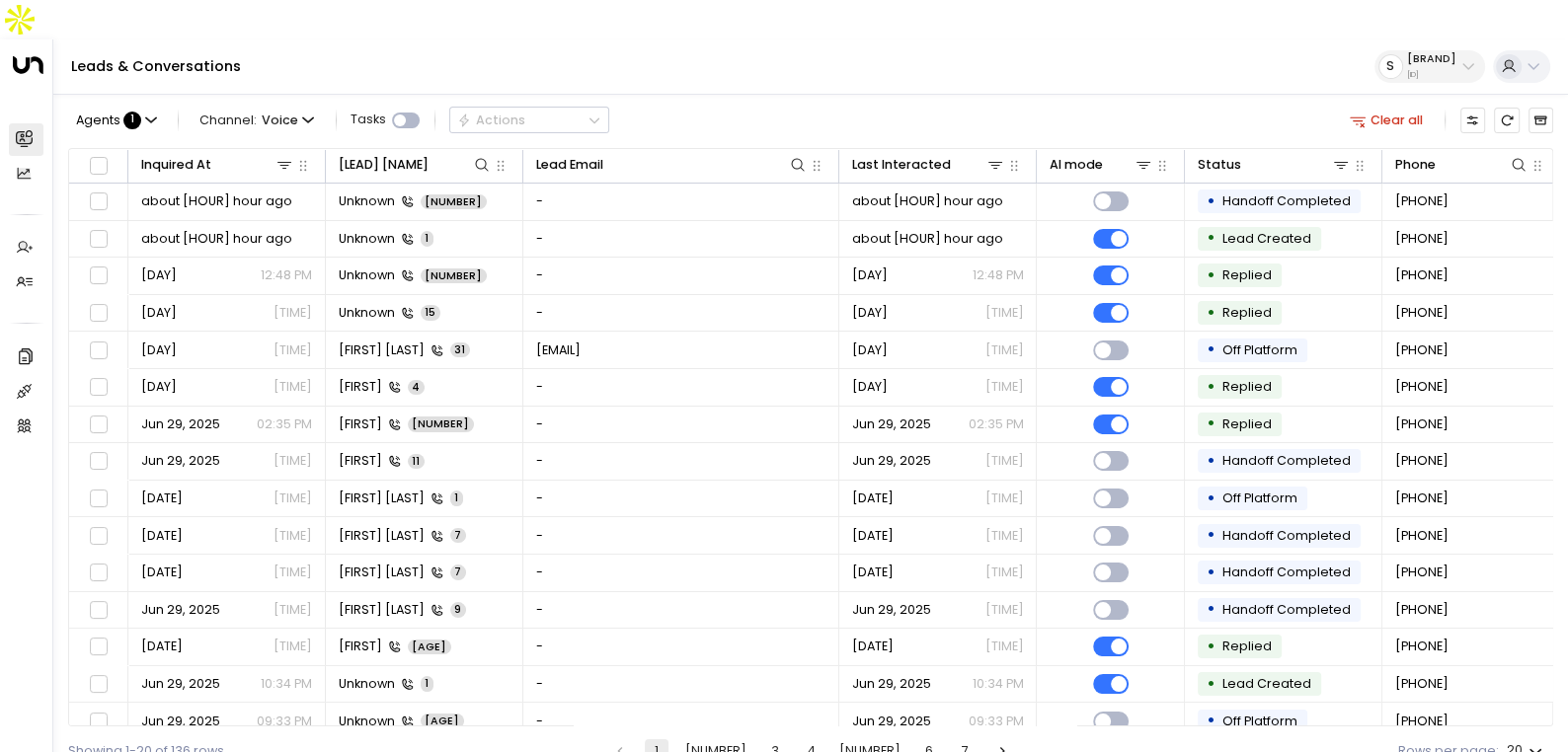 click on "[BRAND]" at bounding box center [1432, 59] 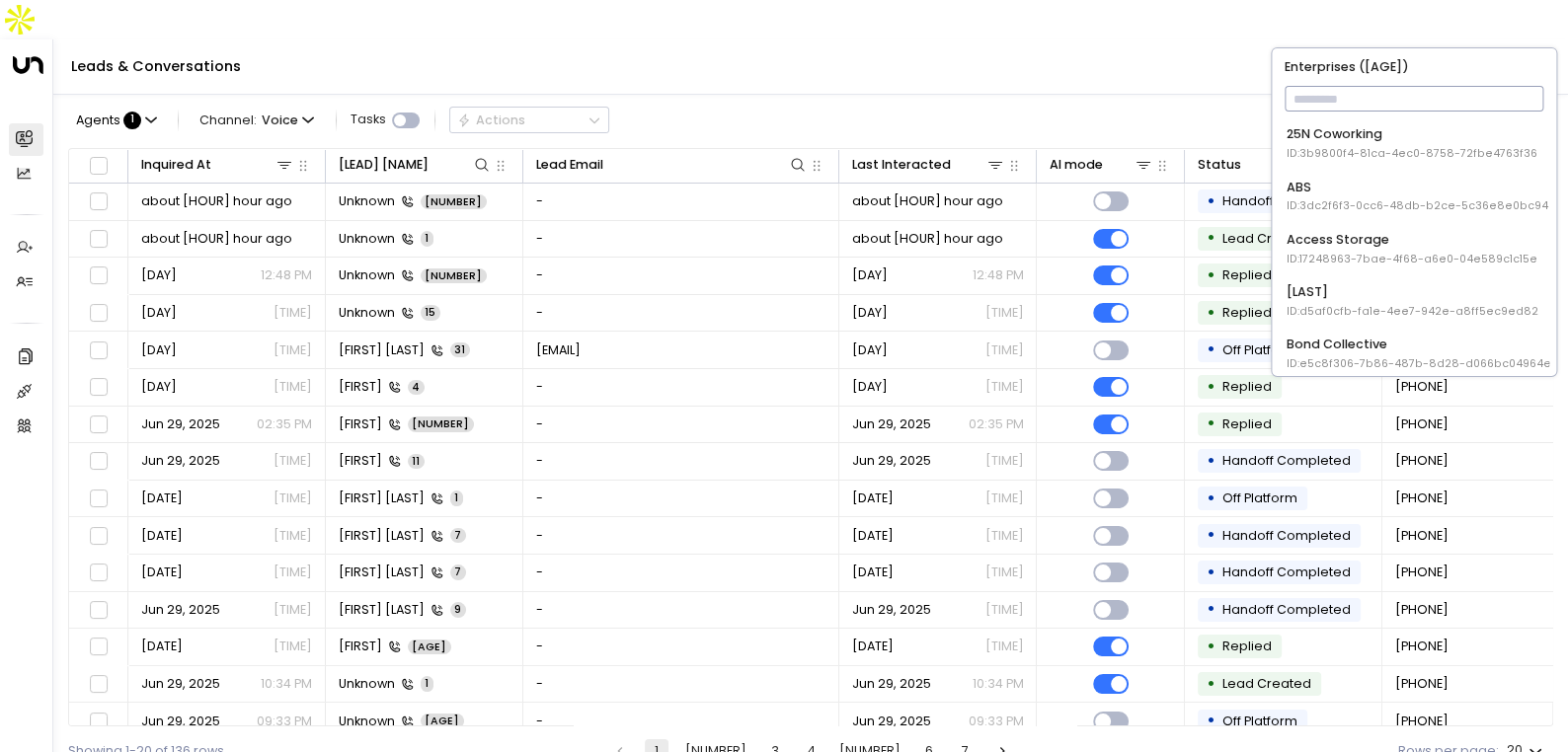 click at bounding box center (1414, 99) 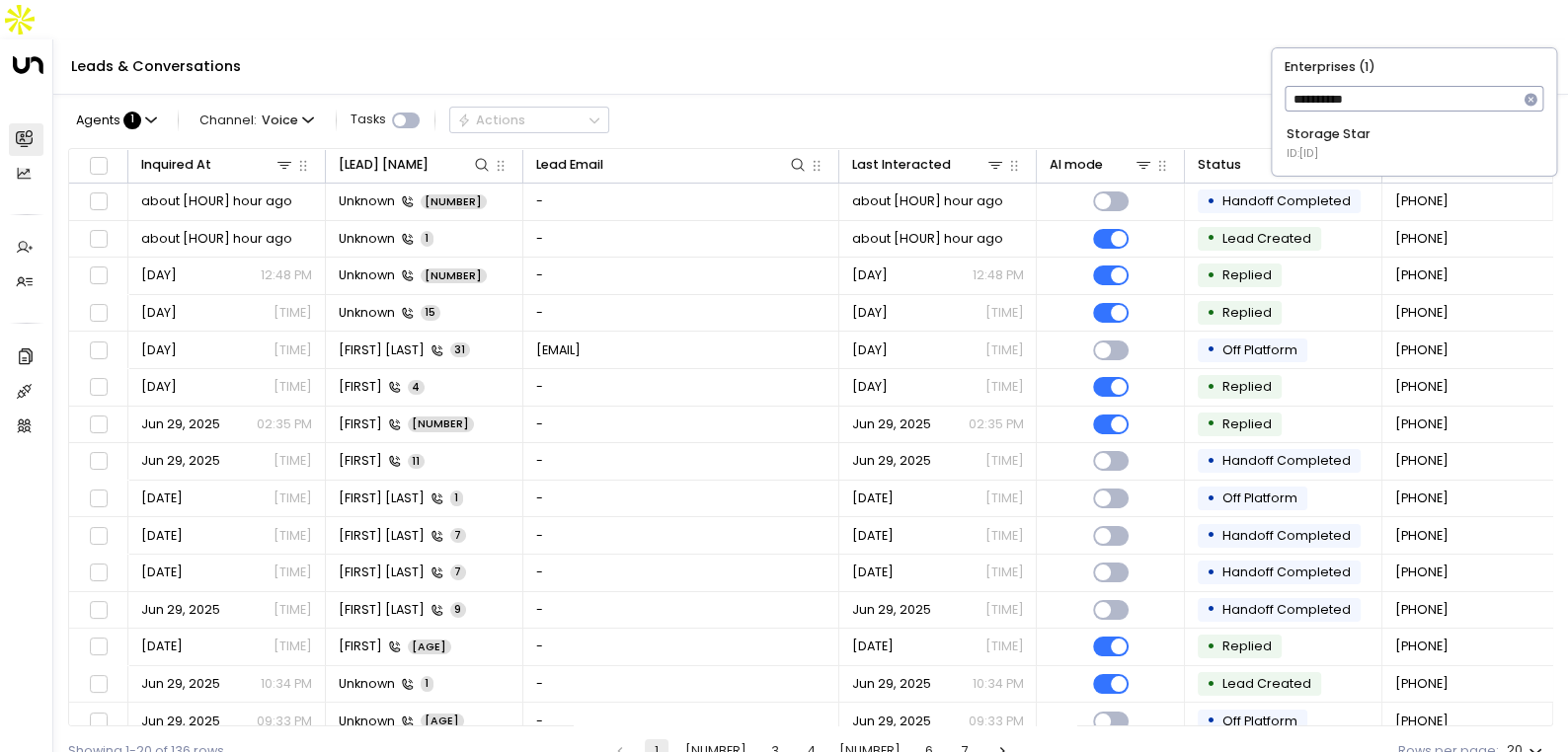 type on "**********" 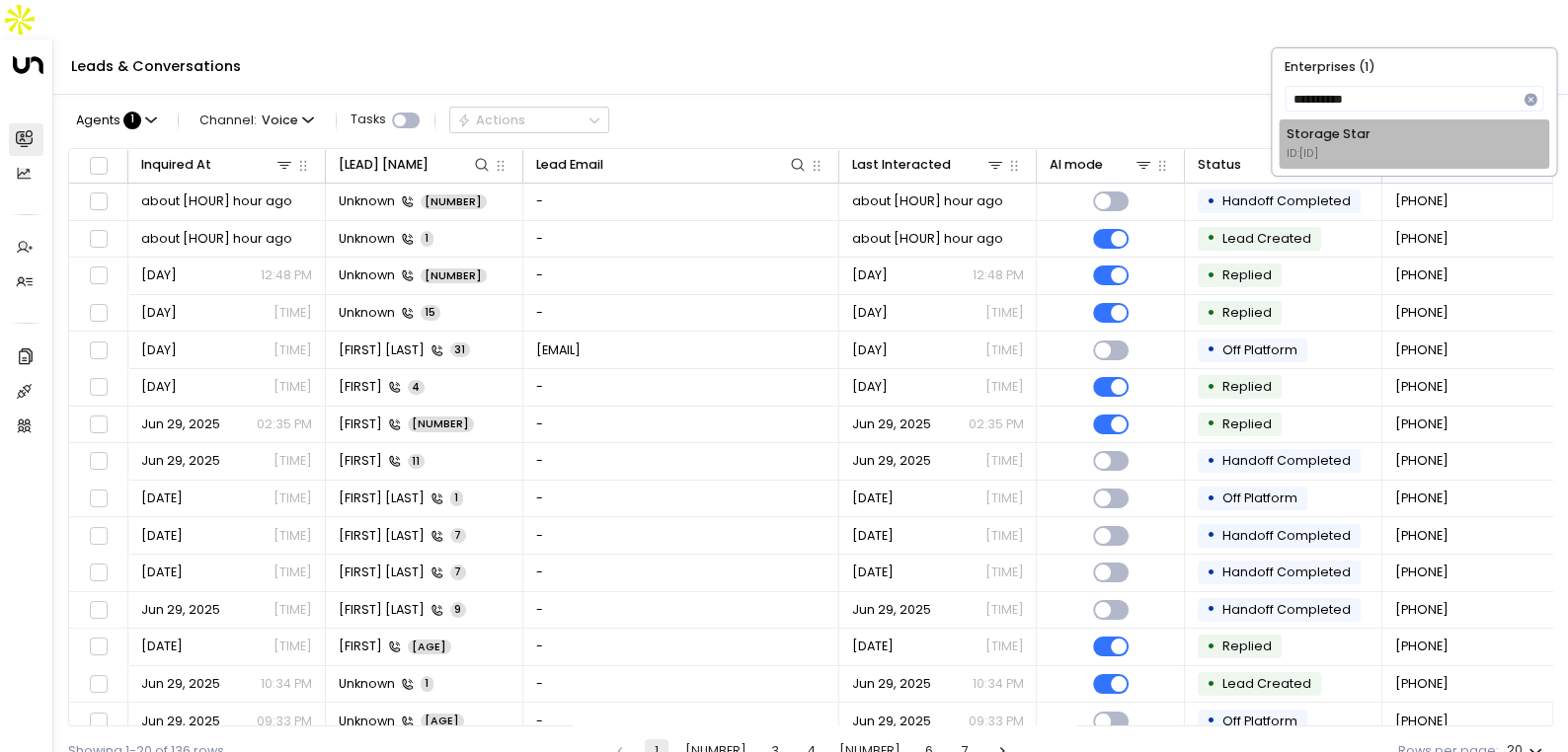 click on "Storage Star ID:  bc340fee-f559-48fc-84eb-70f3f6817ad8" at bounding box center (1328, 143) 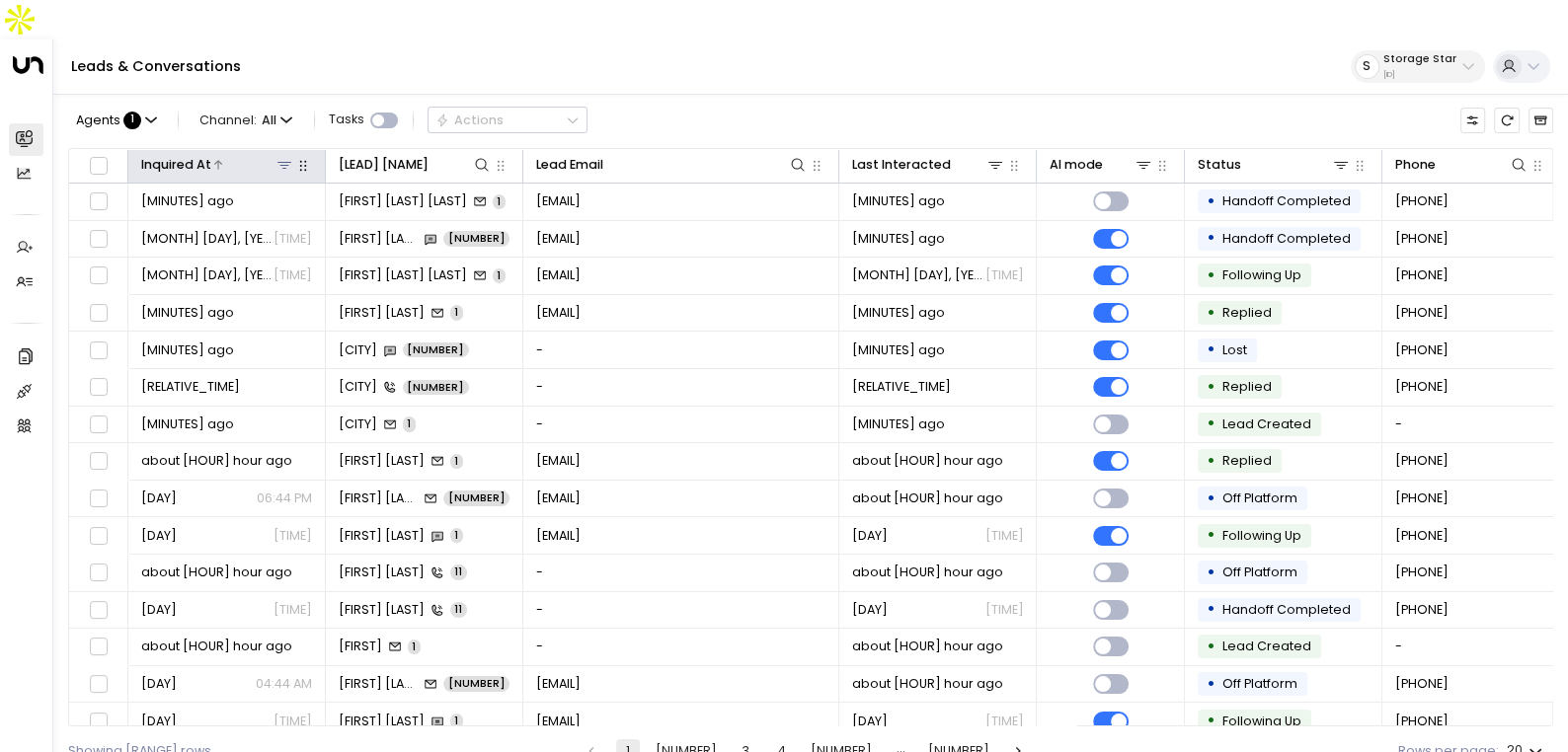 click on "Inquired At" at bounding box center (176, 165) 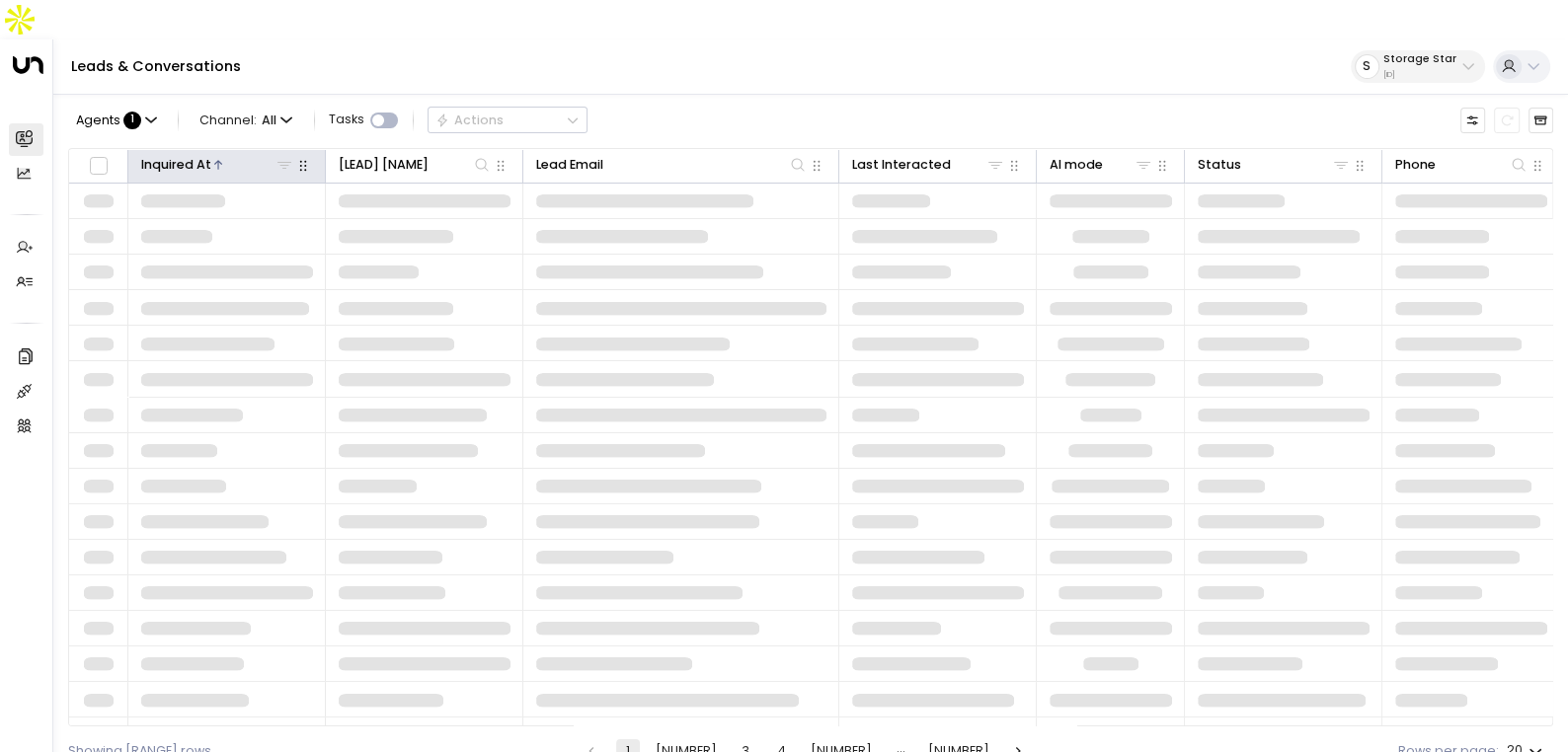 click on "Inquired At" at bounding box center [176, 165] 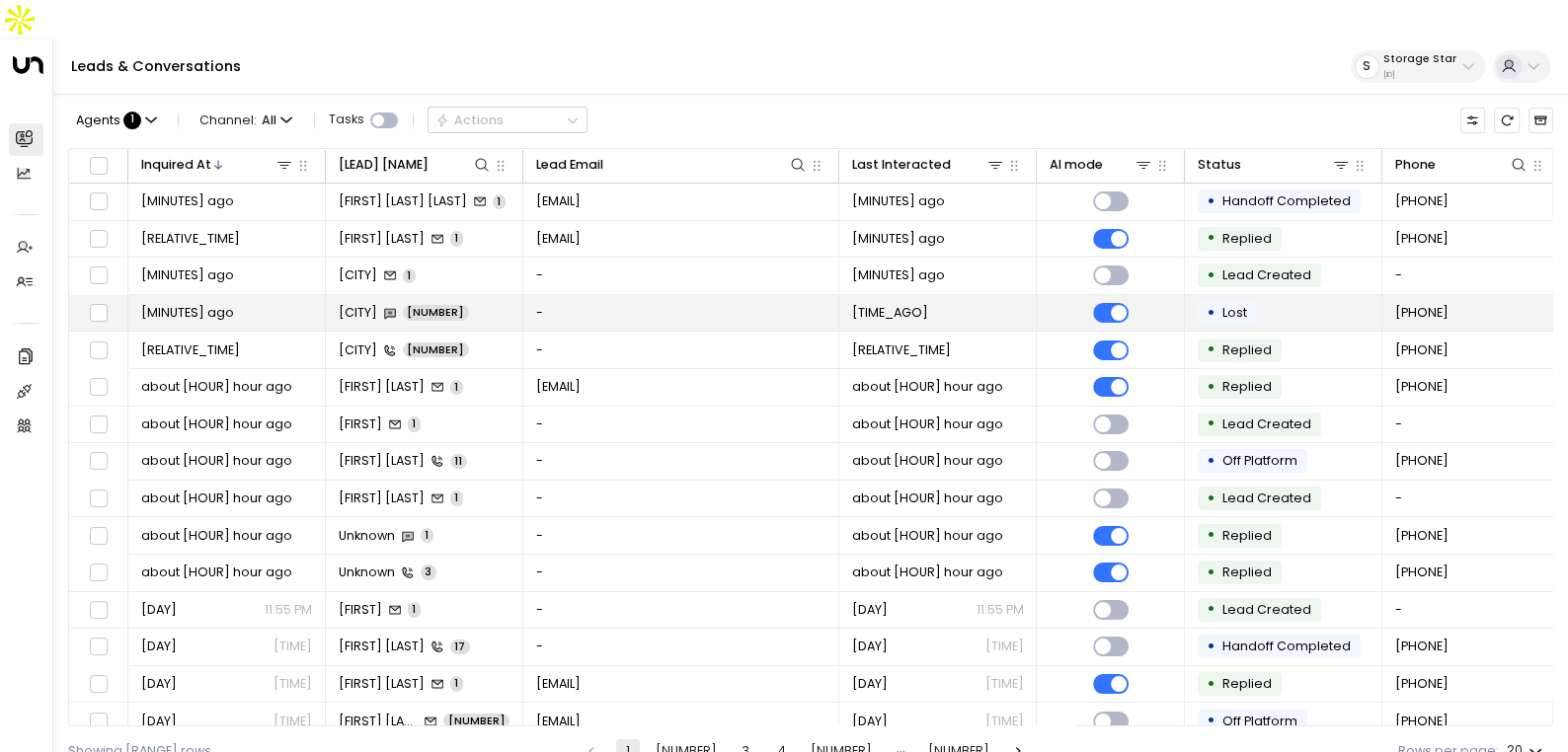 click on "[CITY] [NUMBER]" at bounding box center (425, 313) 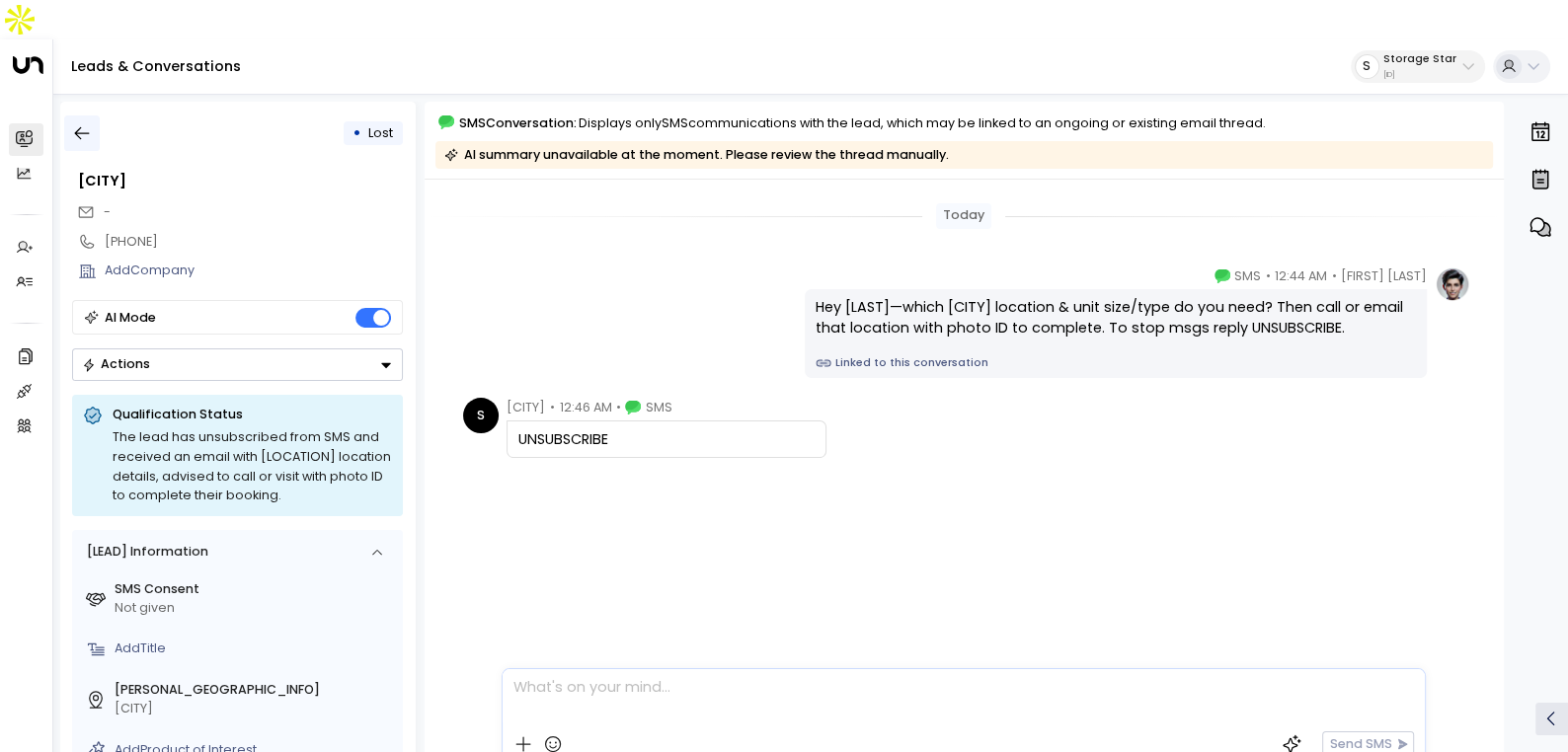 click at bounding box center (82, 133) 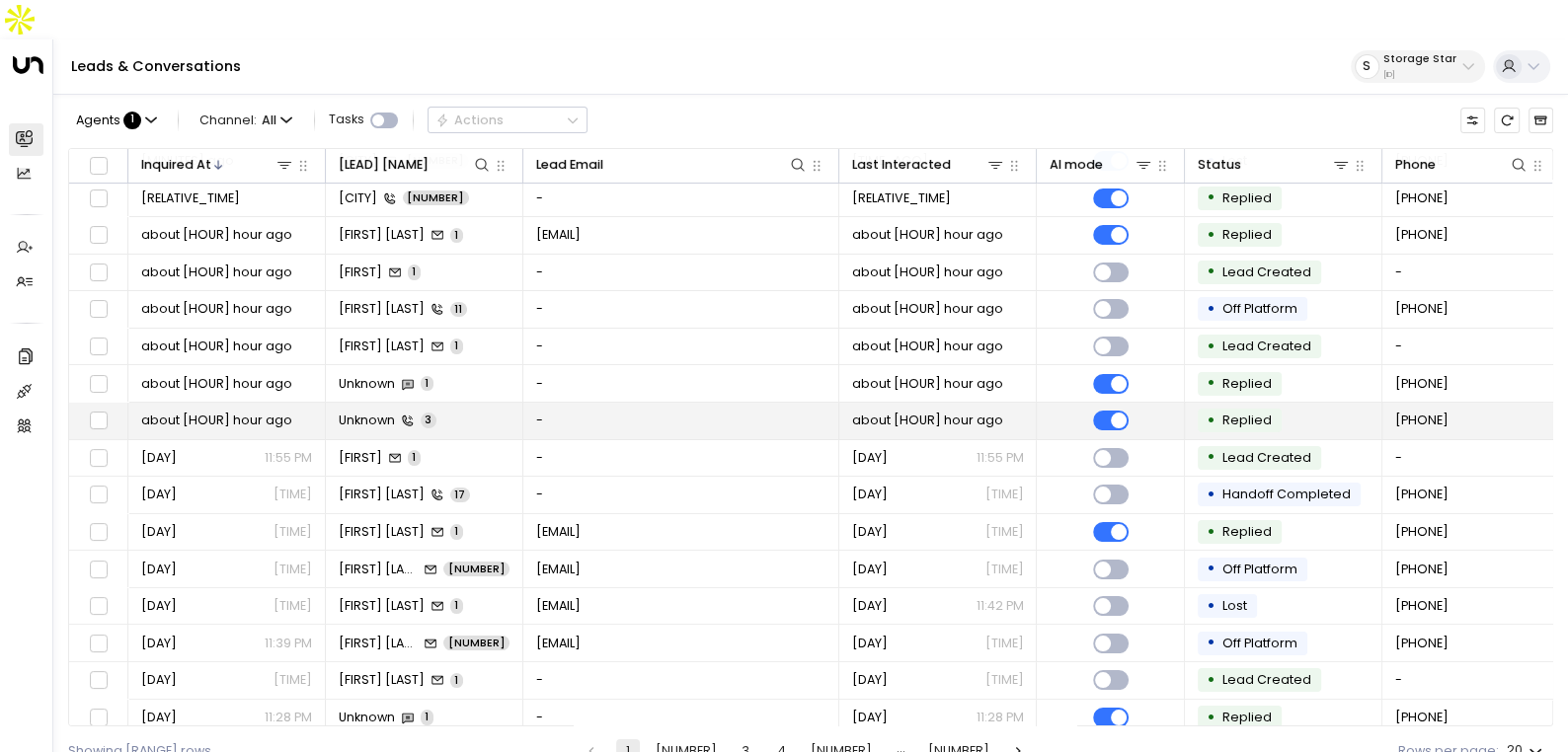 scroll, scrollTop: 193, scrollLeft: 0, axis: vertical 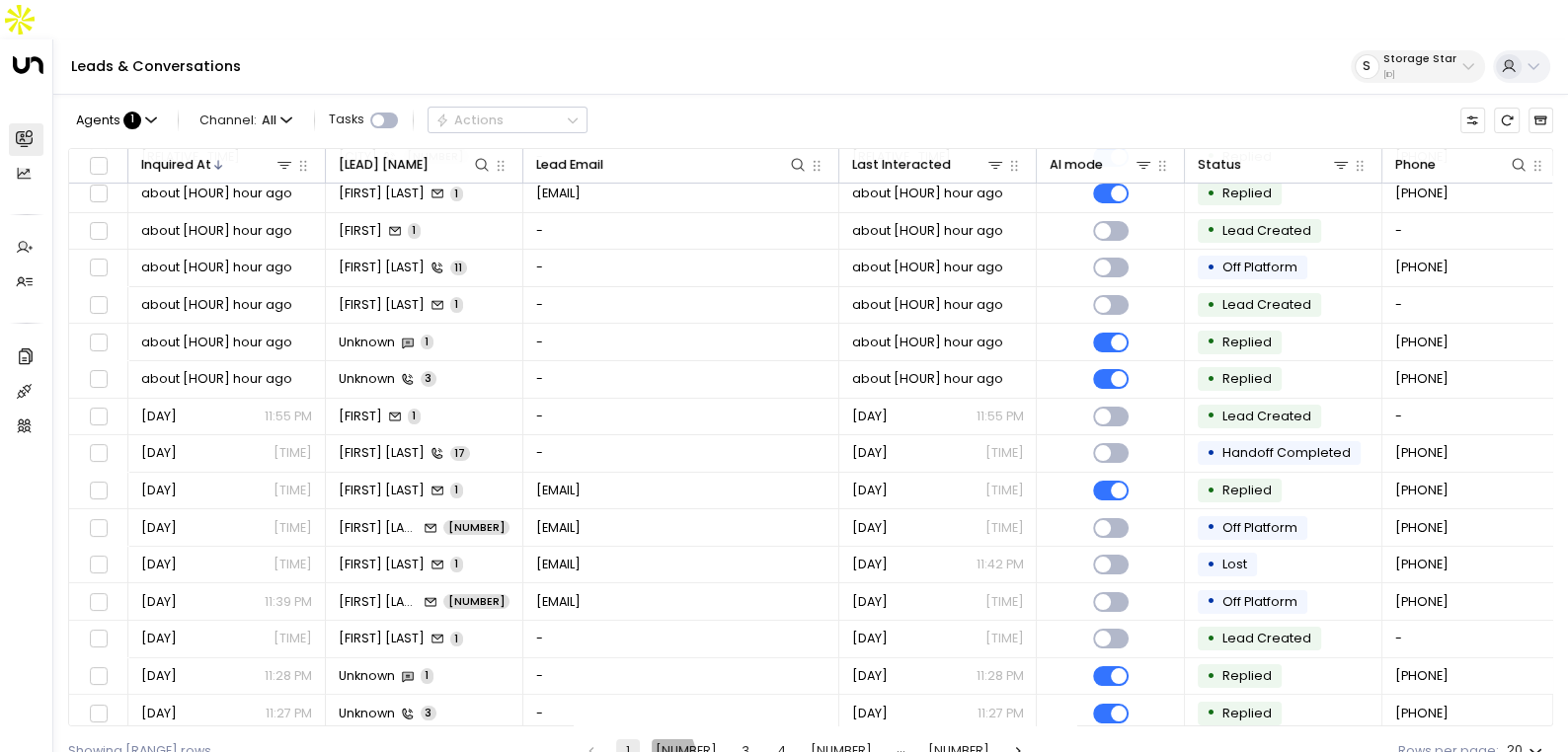 click on "[NUMBER]" at bounding box center [686, 751] 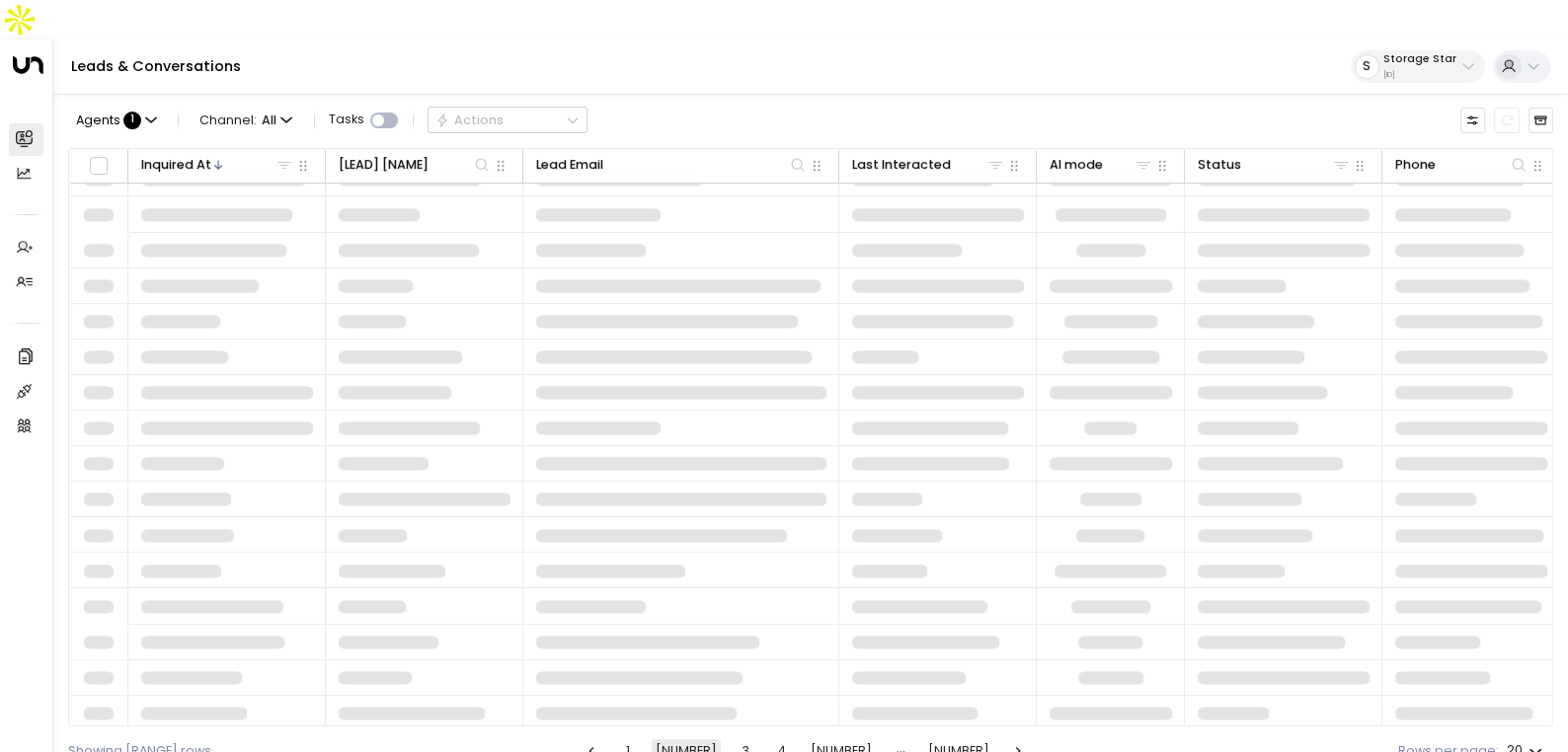 scroll, scrollTop: 193, scrollLeft: 0, axis: vertical 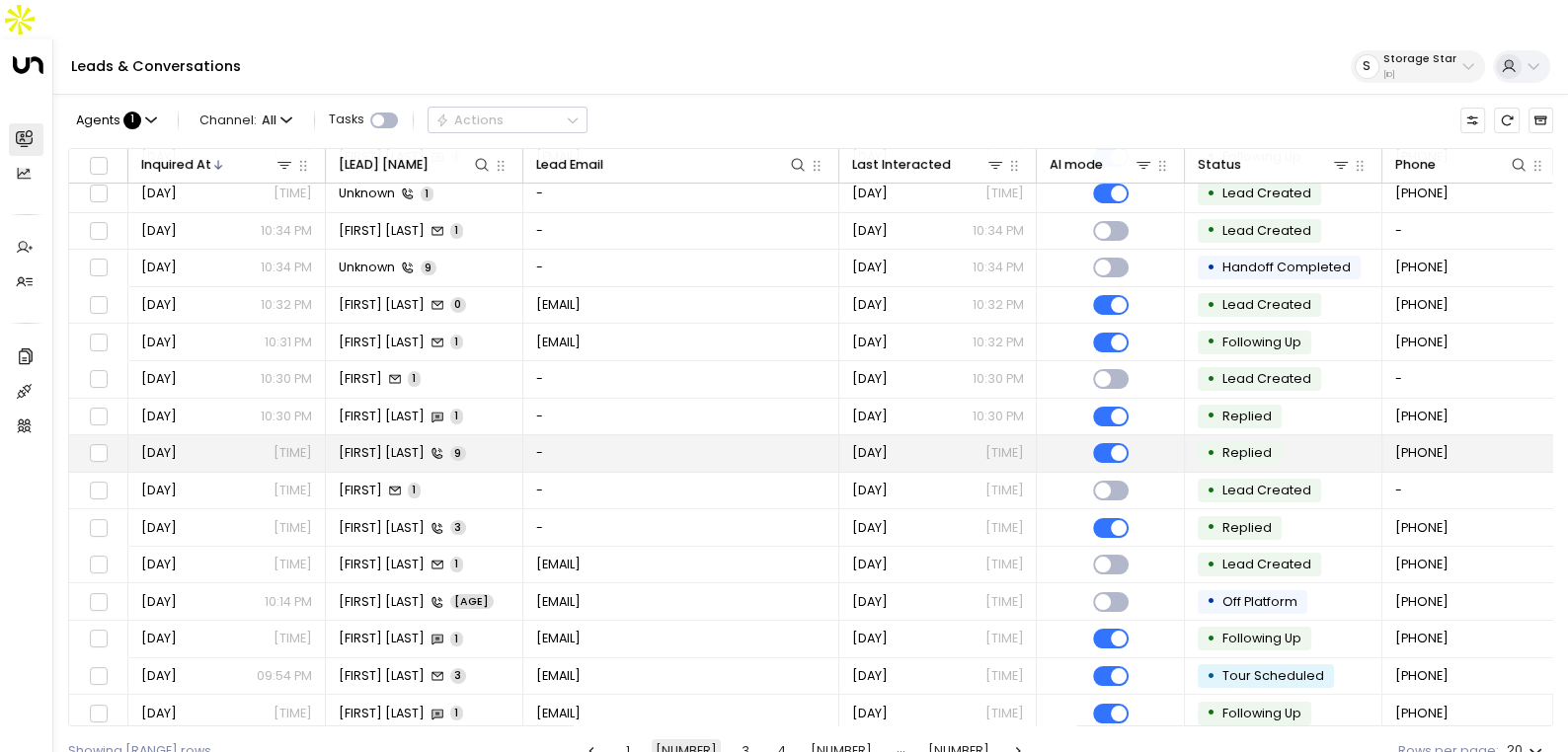 click on "[FIRST] [LAST] [NUMBER]" at bounding box center [425, 453] 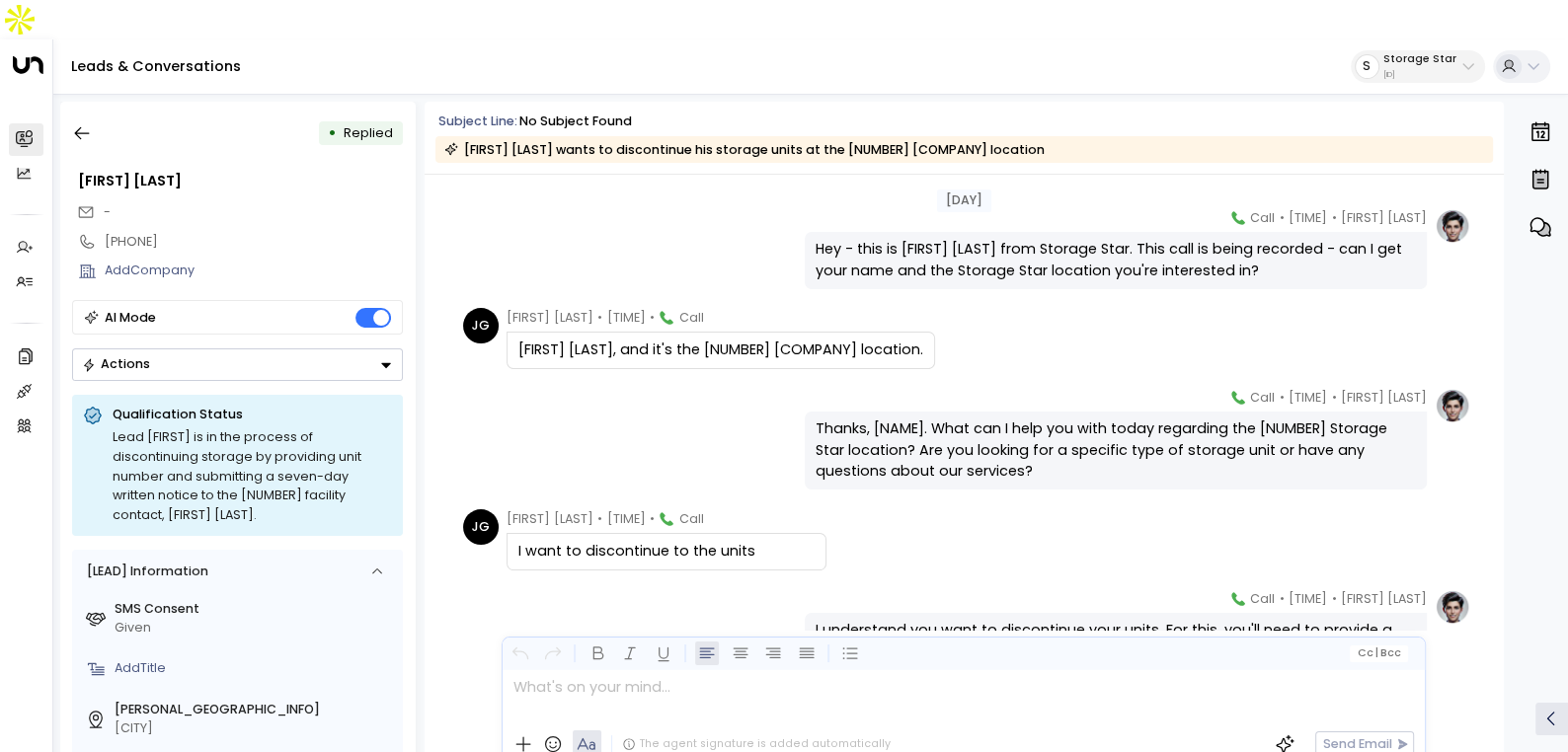 scroll, scrollTop: 0, scrollLeft: 0, axis: both 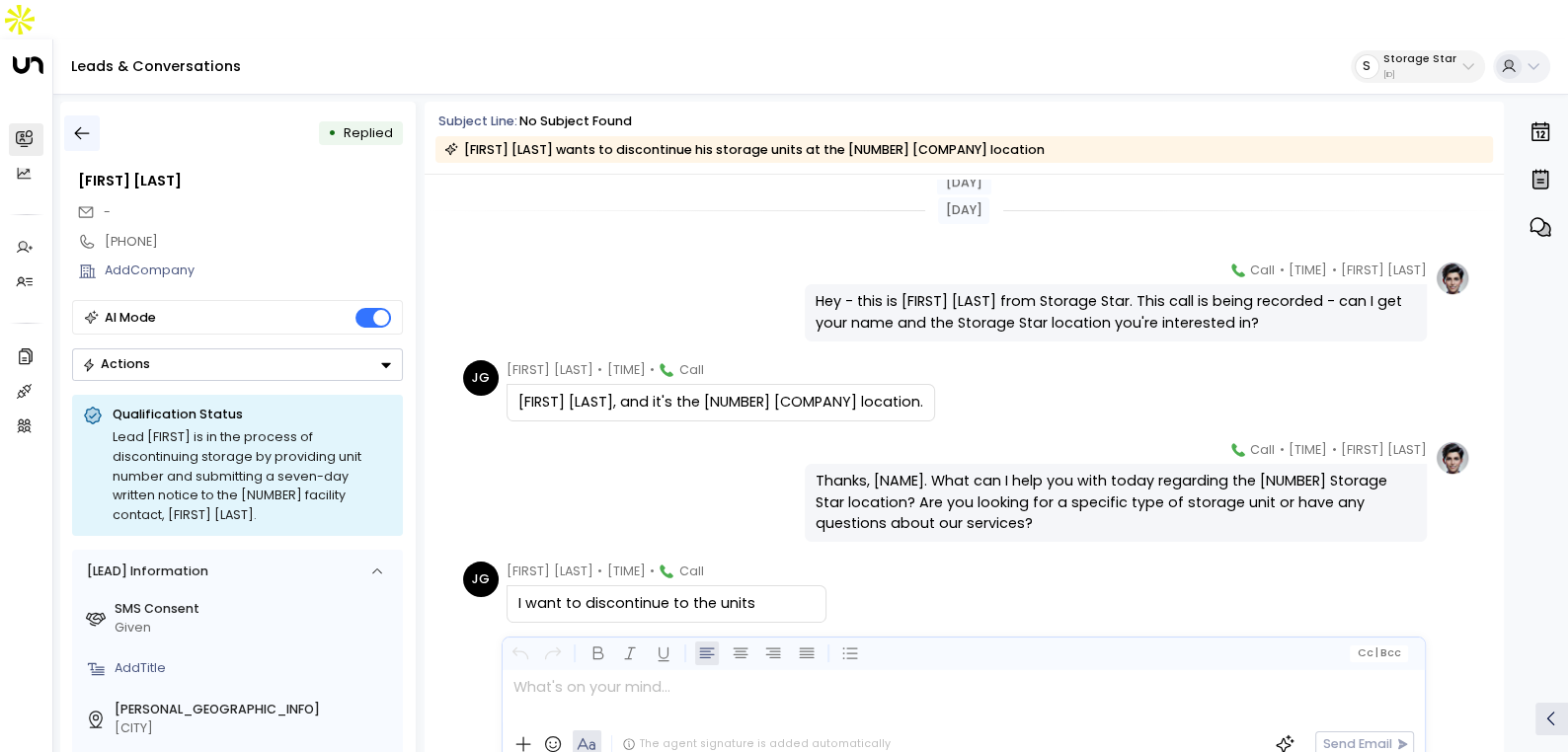 click at bounding box center [82, 133] 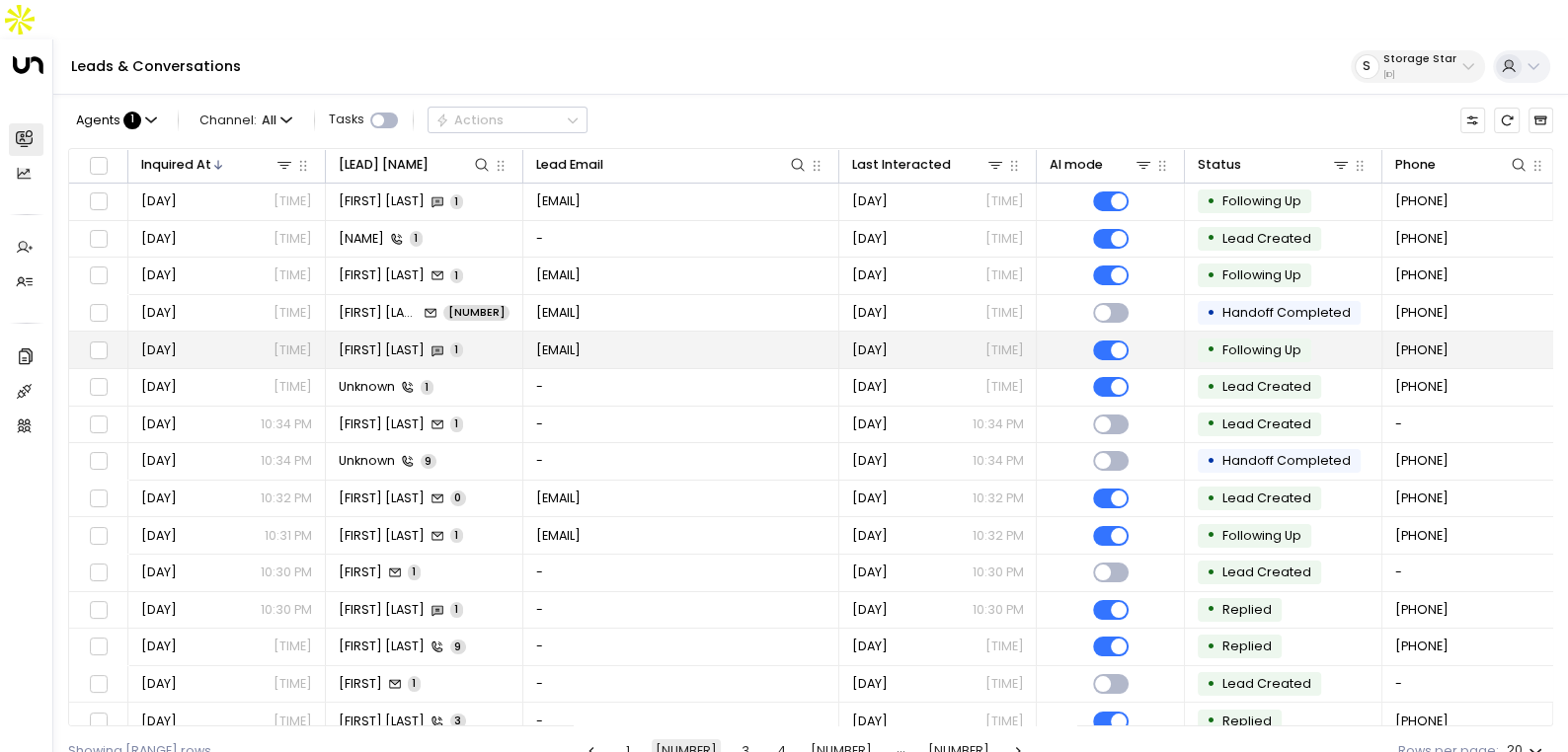 scroll, scrollTop: 193, scrollLeft: 0, axis: vertical 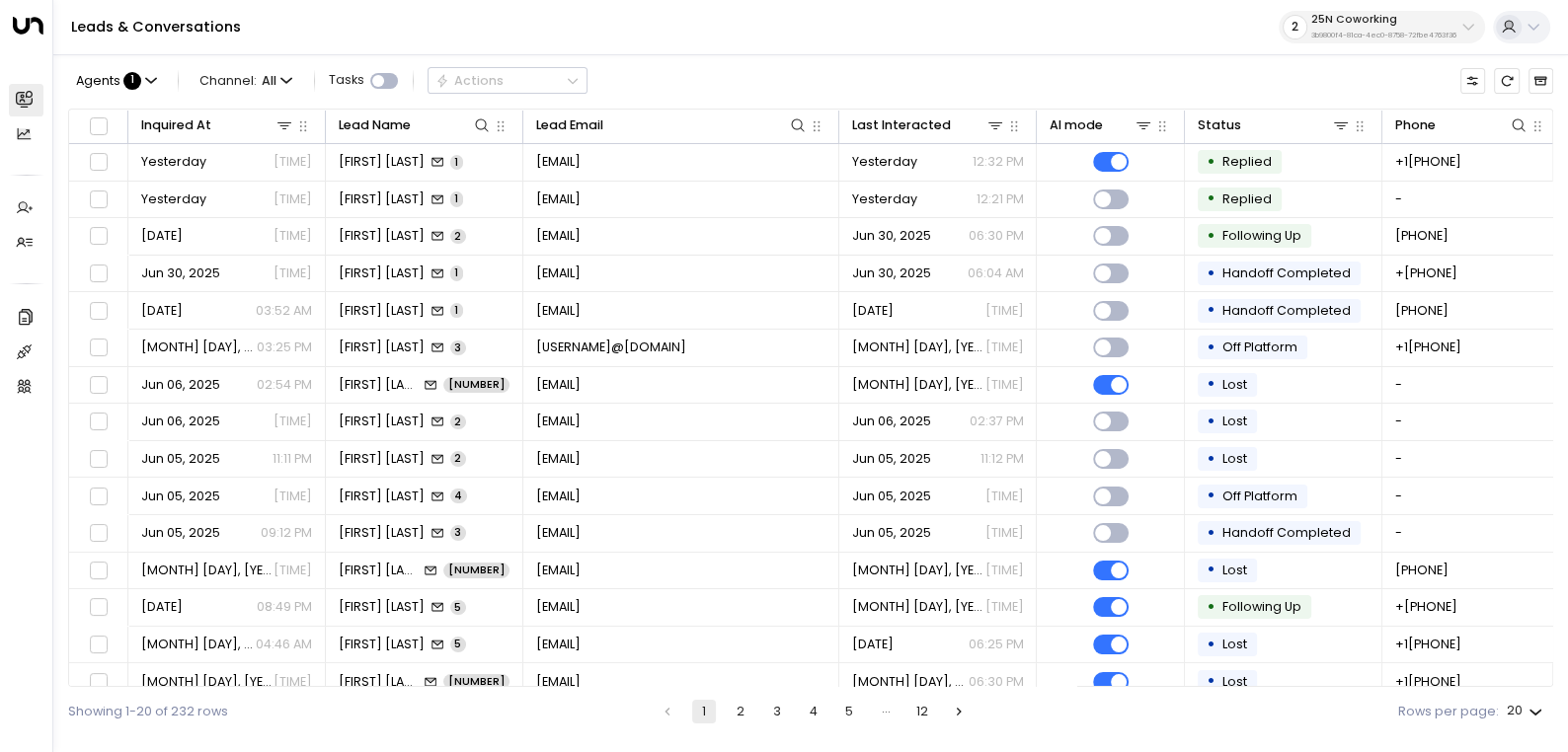 click on "25N Coworking 3b9800f4-81ca-4ec0-8758-72fbe4763f36" at bounding box center (1383, 27) 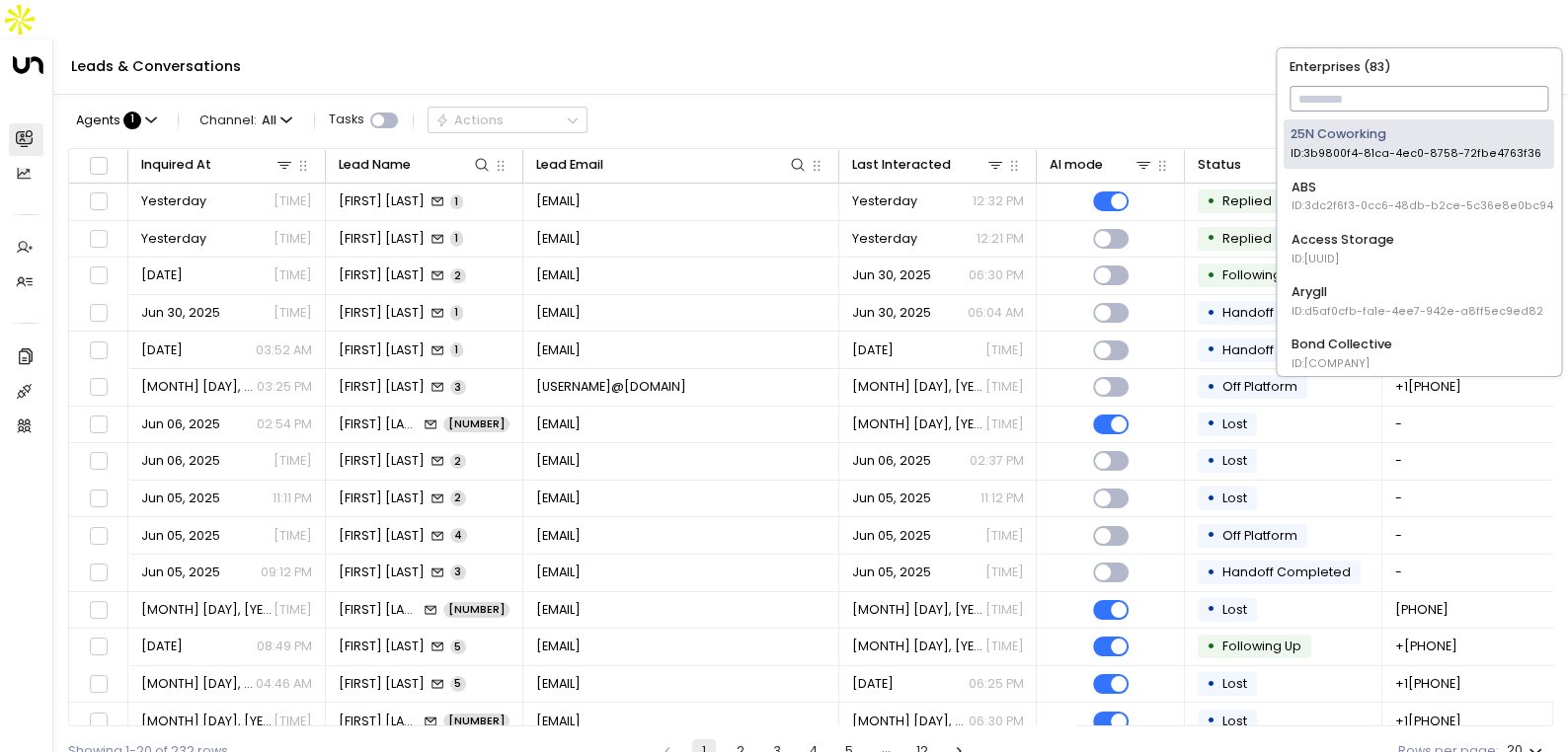 click at bounding box center (1419, 99) 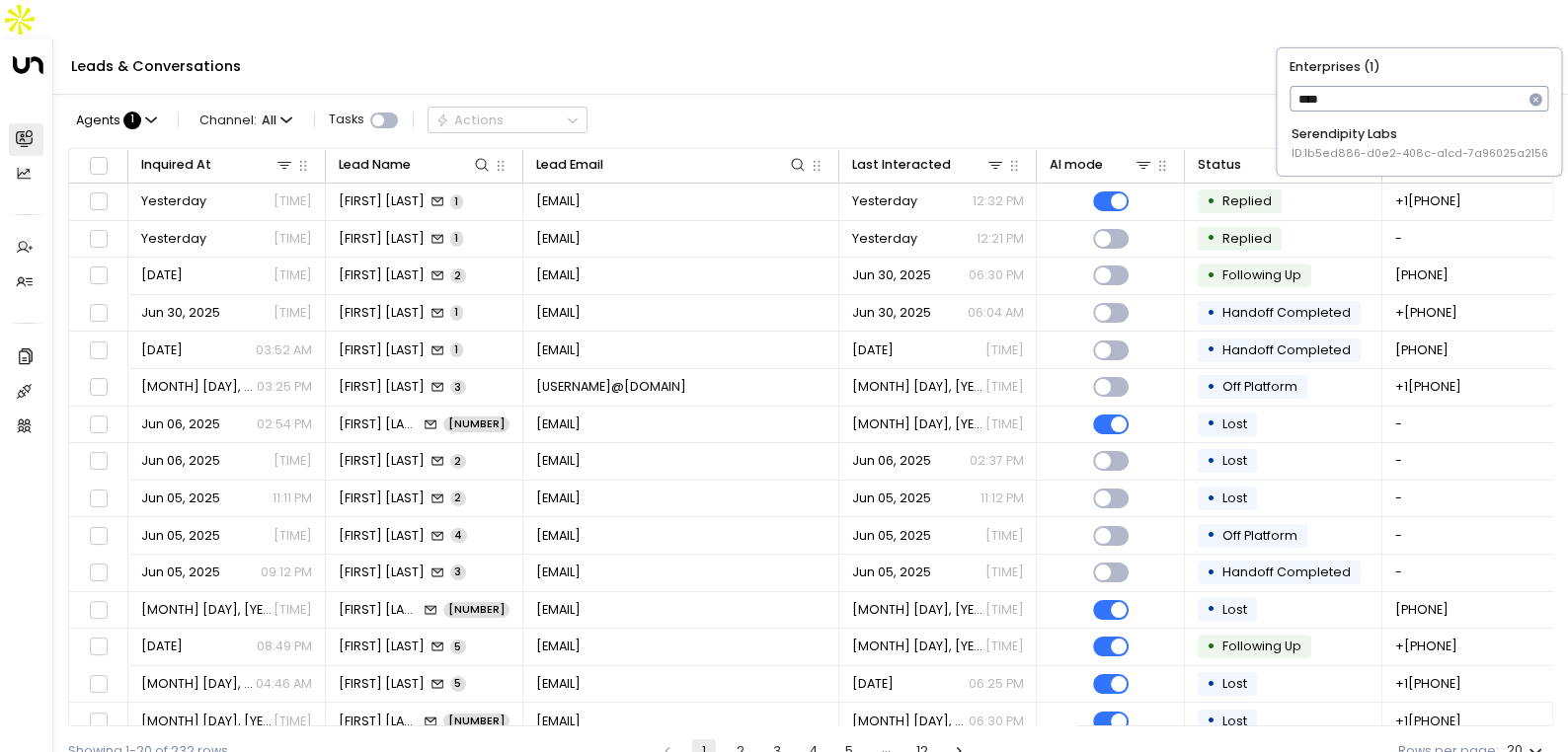 type on "****" 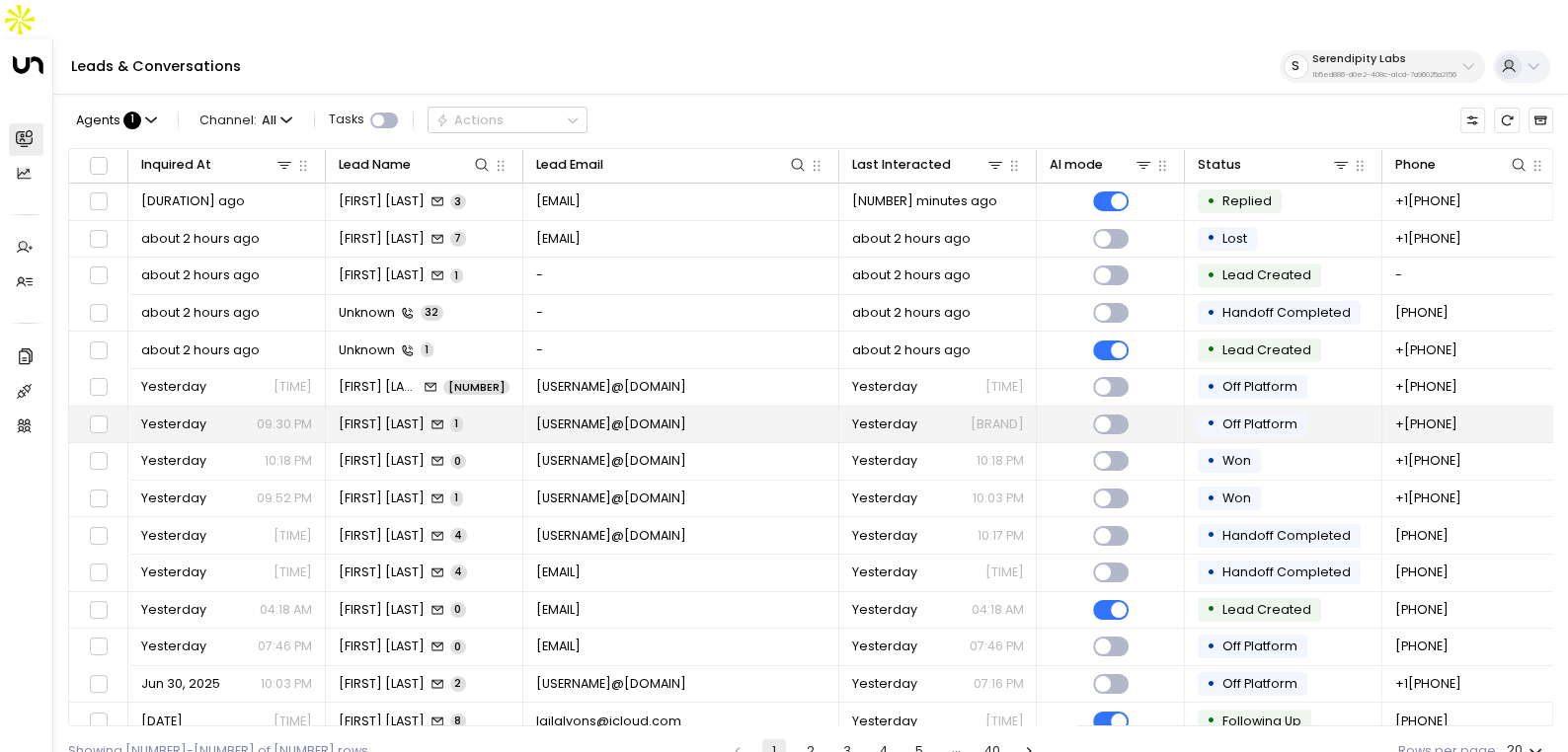 scroll, scrollTop: 193, scrollLeft: 0, axis: vertical 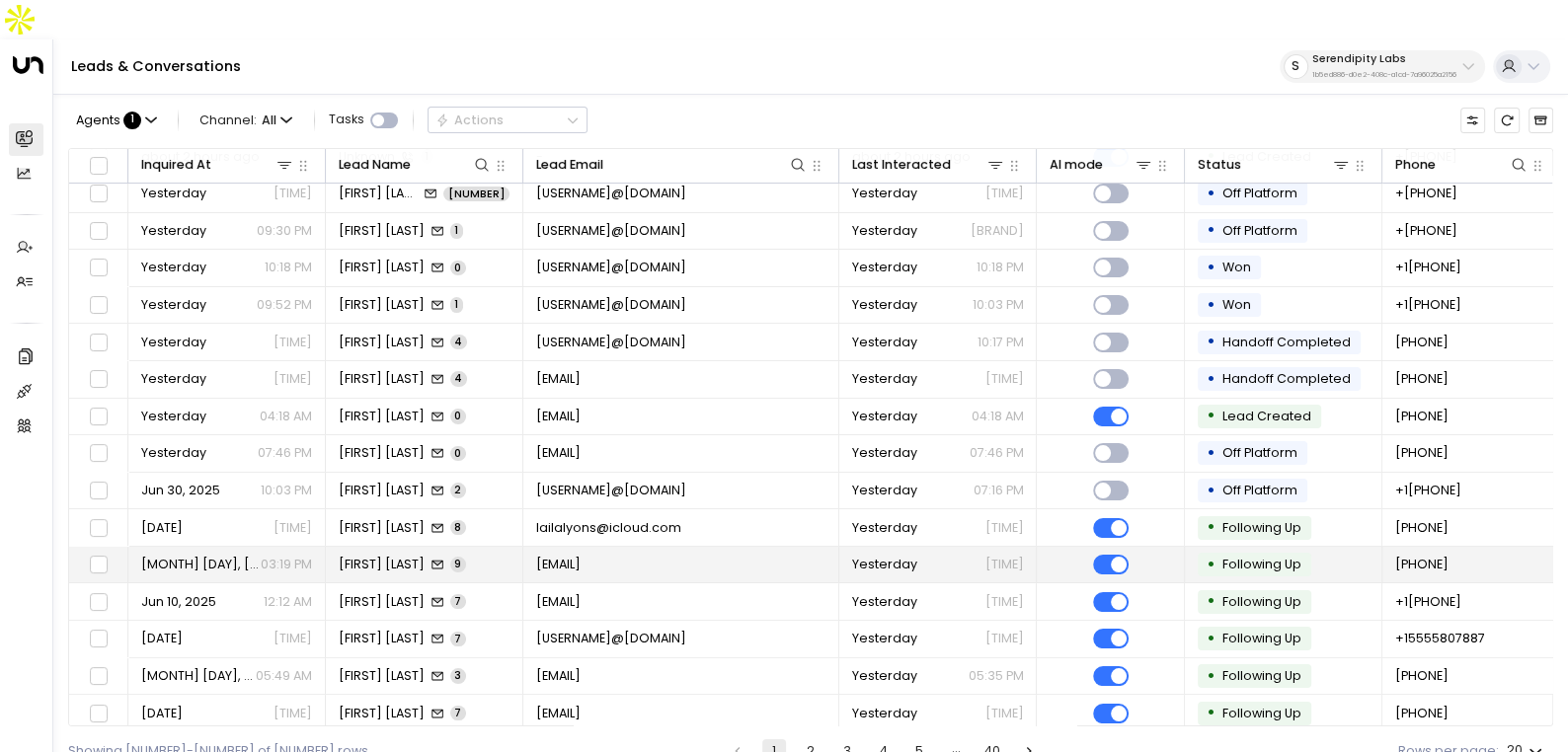 click on "Patrick Augustin 9" at bounding box center [425, 564] 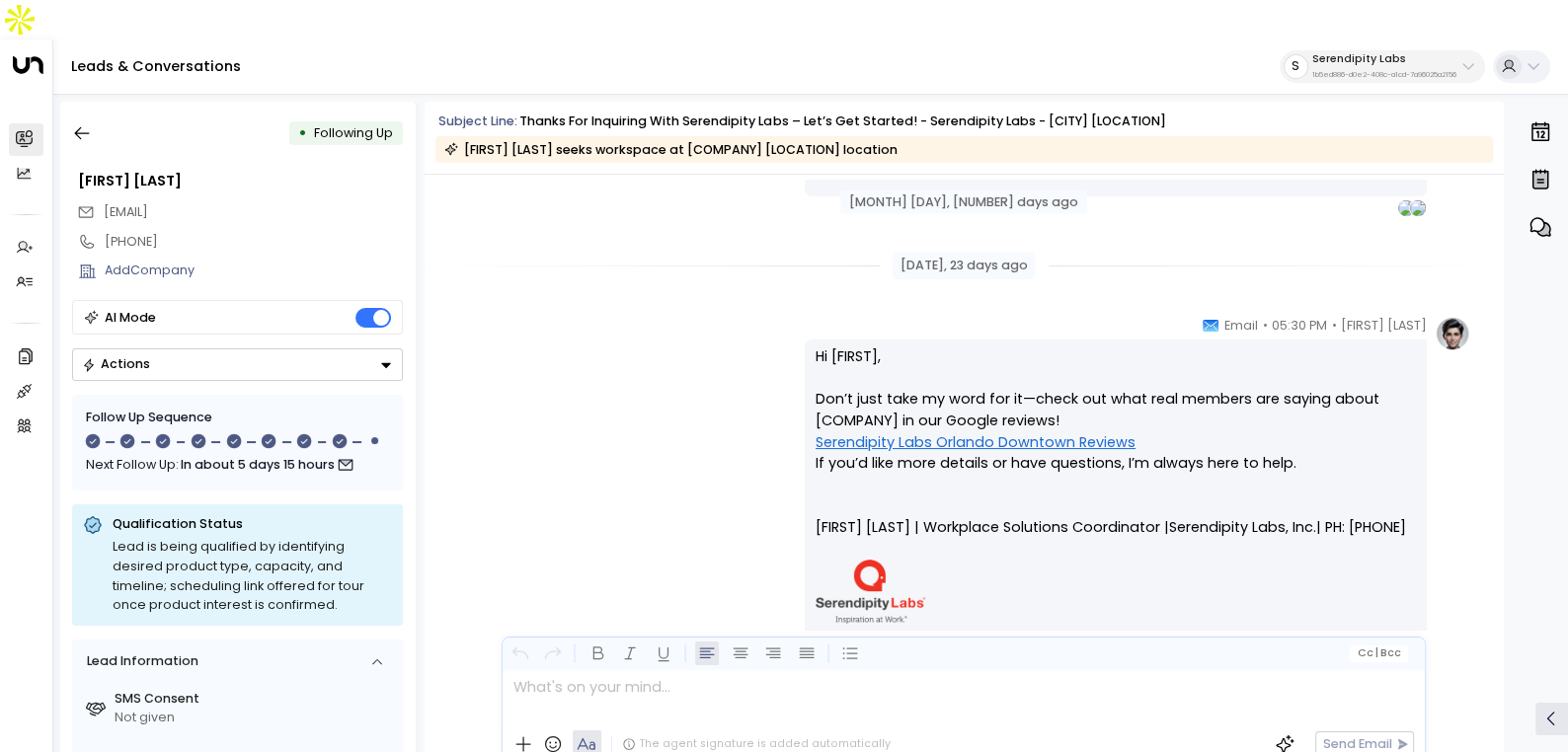 scroll, scrollTop: 3262, scrollLeft: 0, axis: vertical 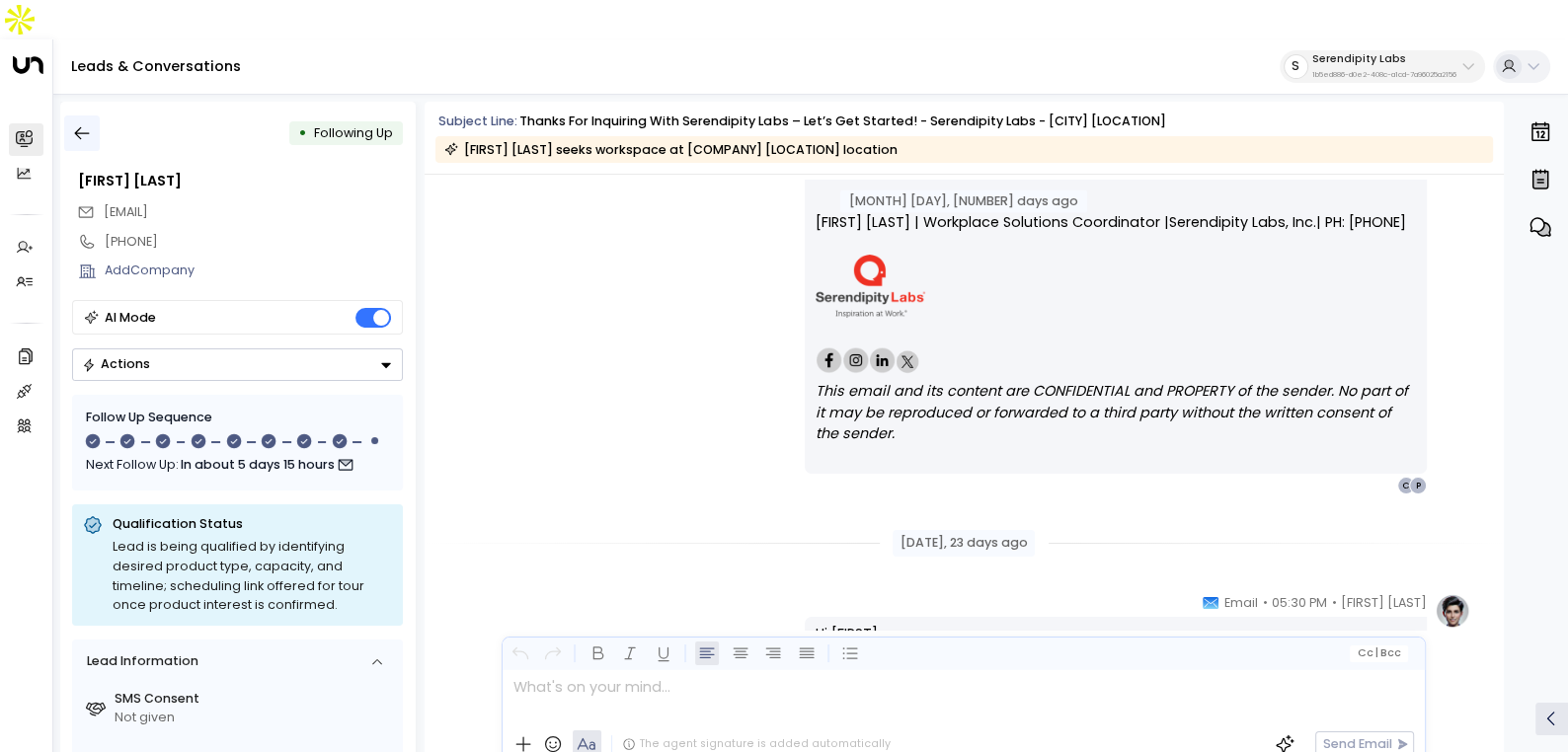 click at bounding box center (82, 133) 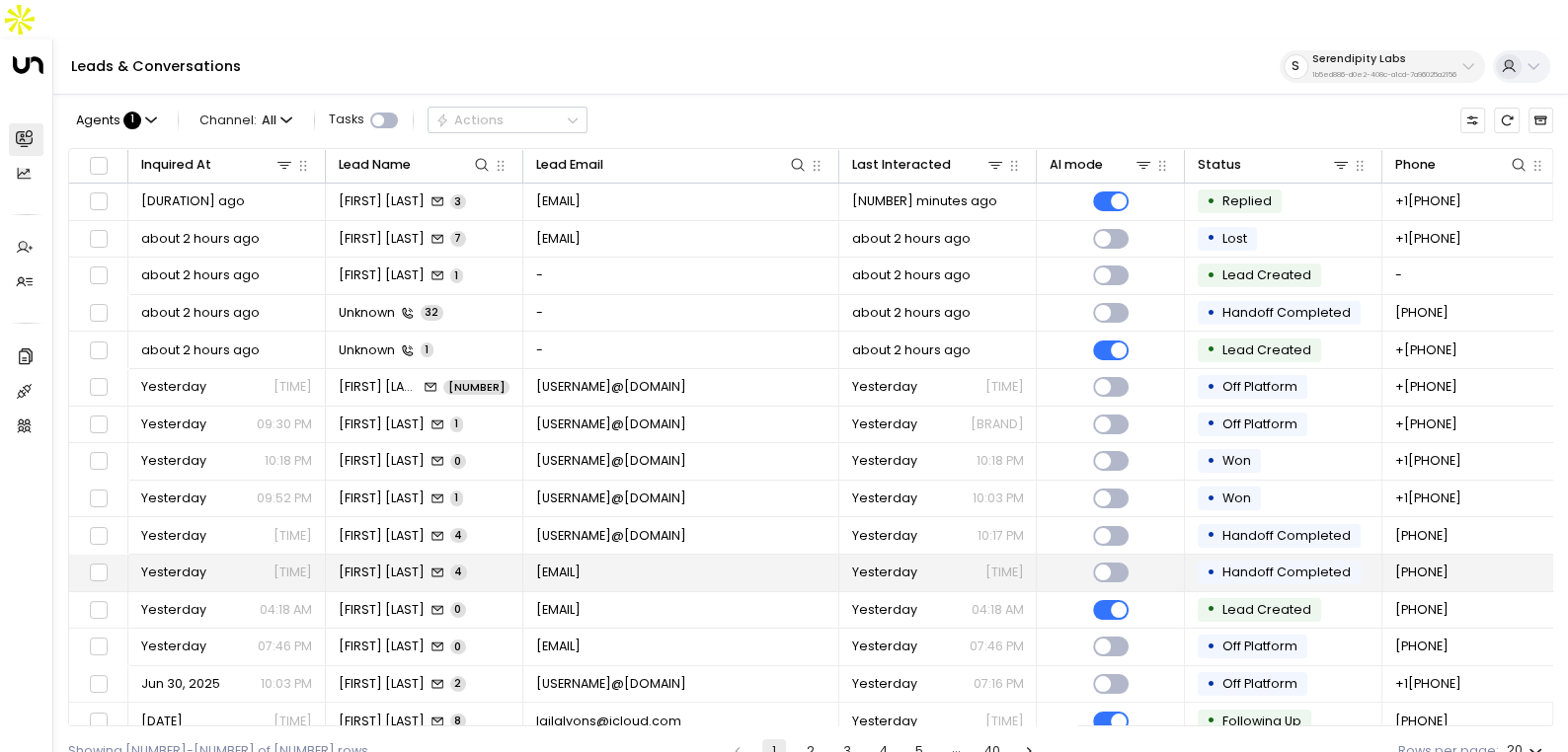 scroll, scrollTop: 193, scrollLeft: 0, axis: vertical 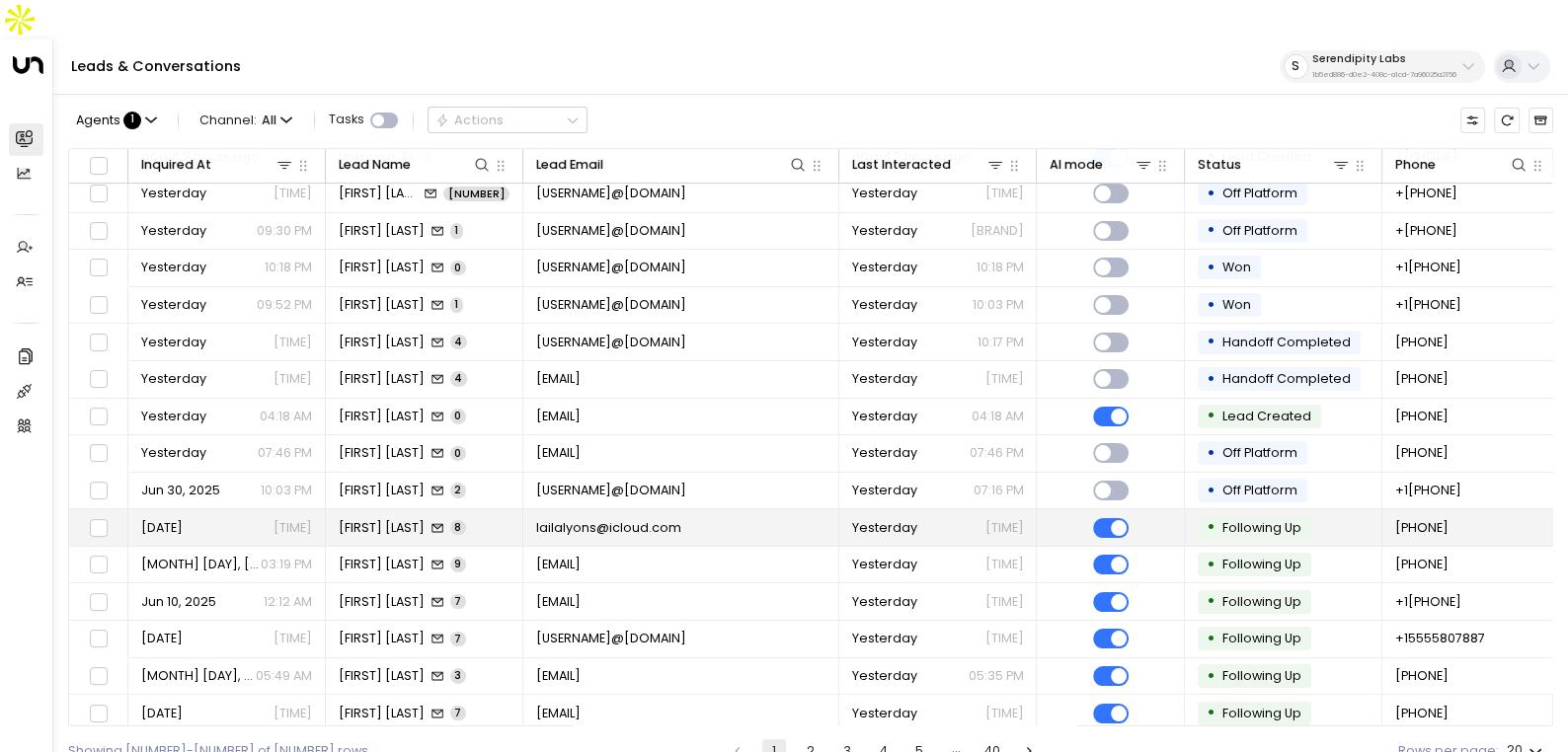 click on "Laila Lyons 8" at bounding box center [425, 527] 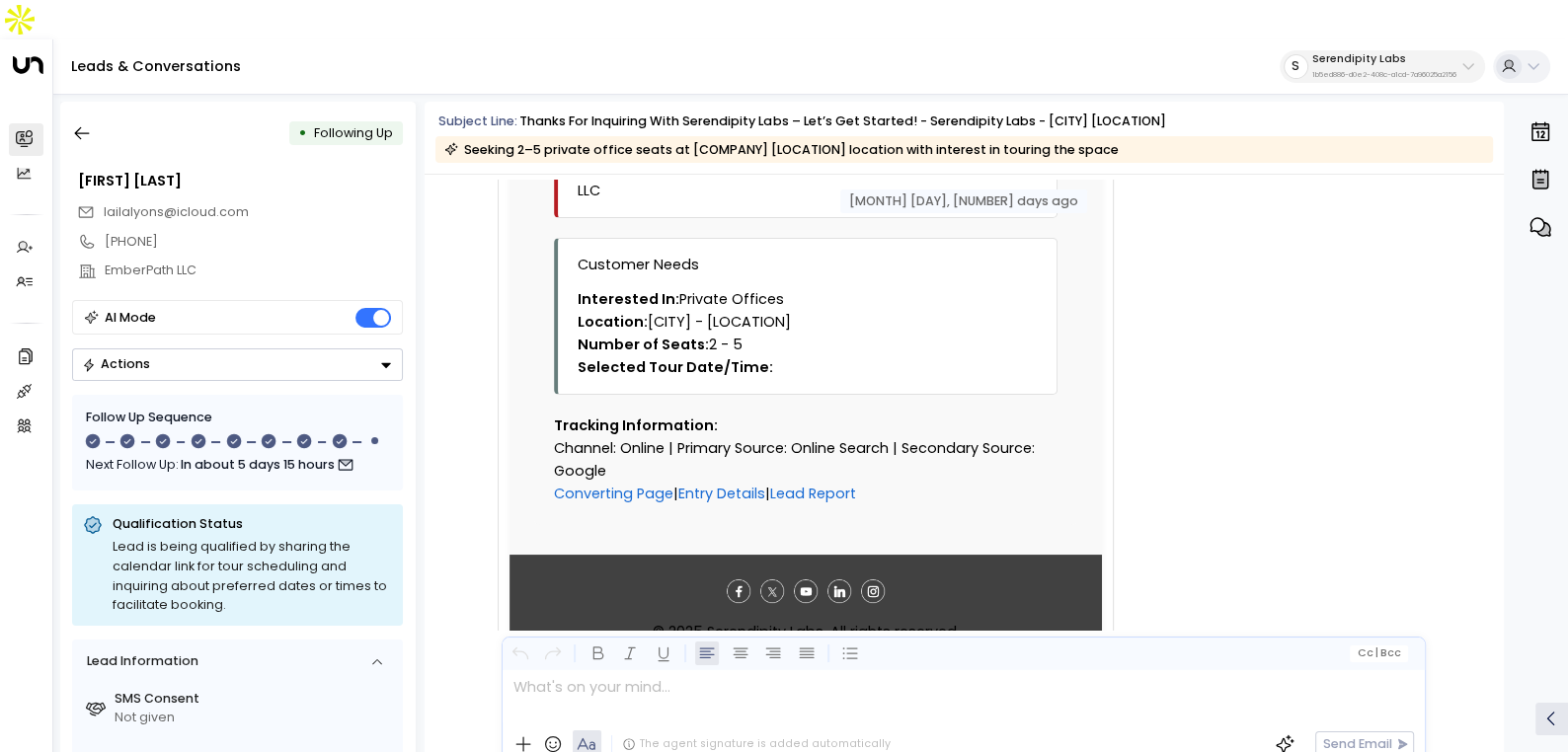 scroll, scrollTop: 484, scrollLeft: 0, axis: vertical 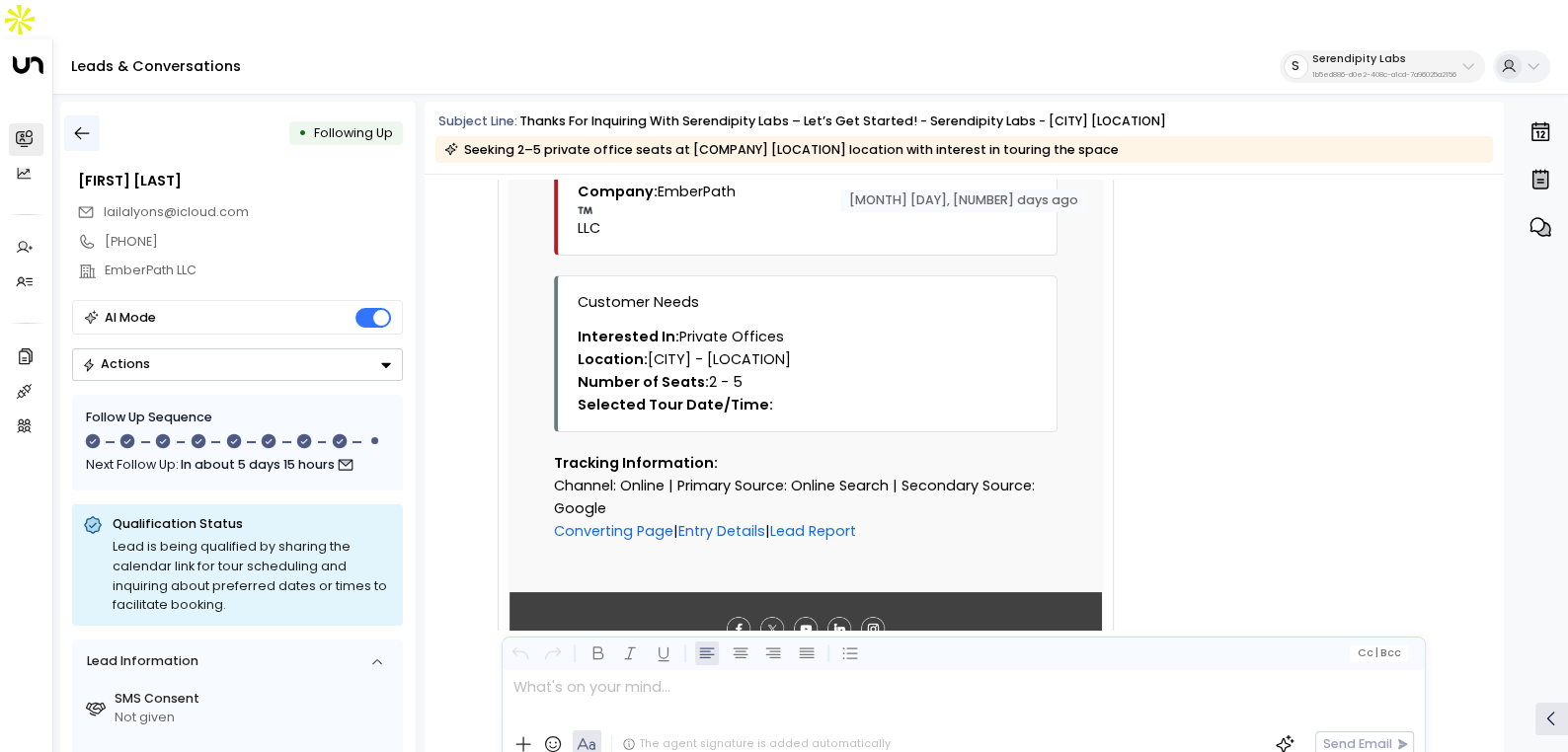 click at bounding box center (82, 133) 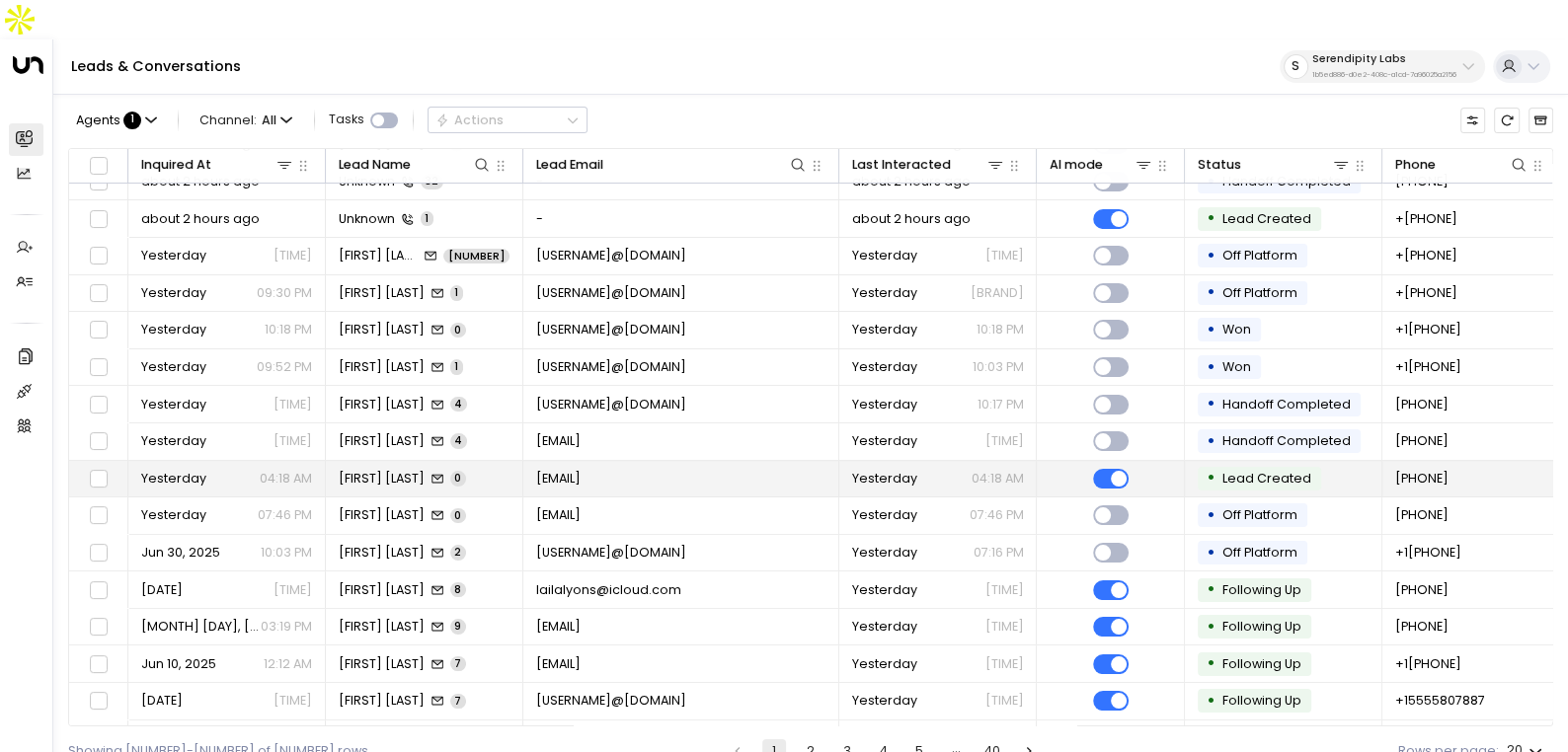 scroll, scrollTop: 193, scrollLeft: 0, axis: vertical 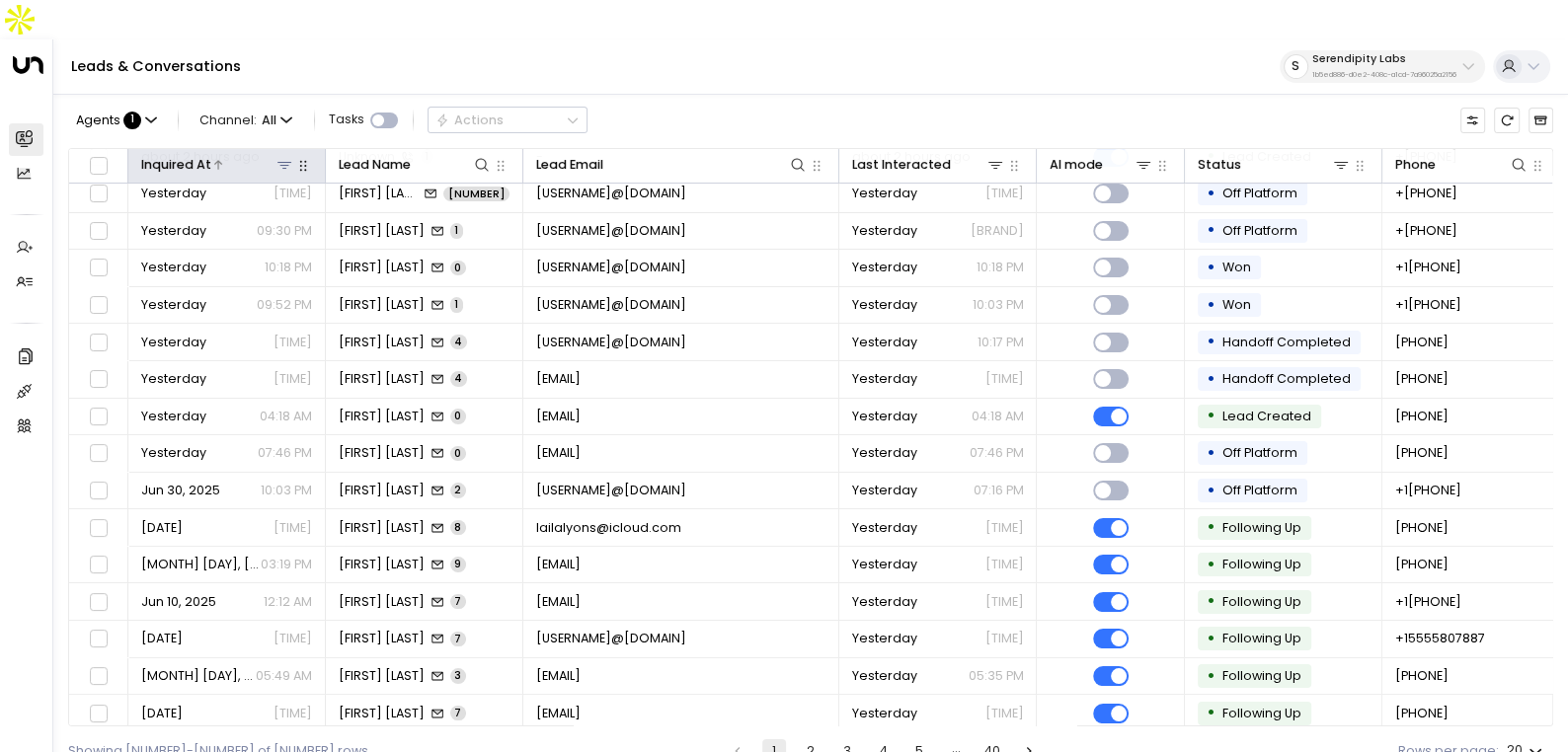 click on "Inquired At" at bounding box center (176, 165) 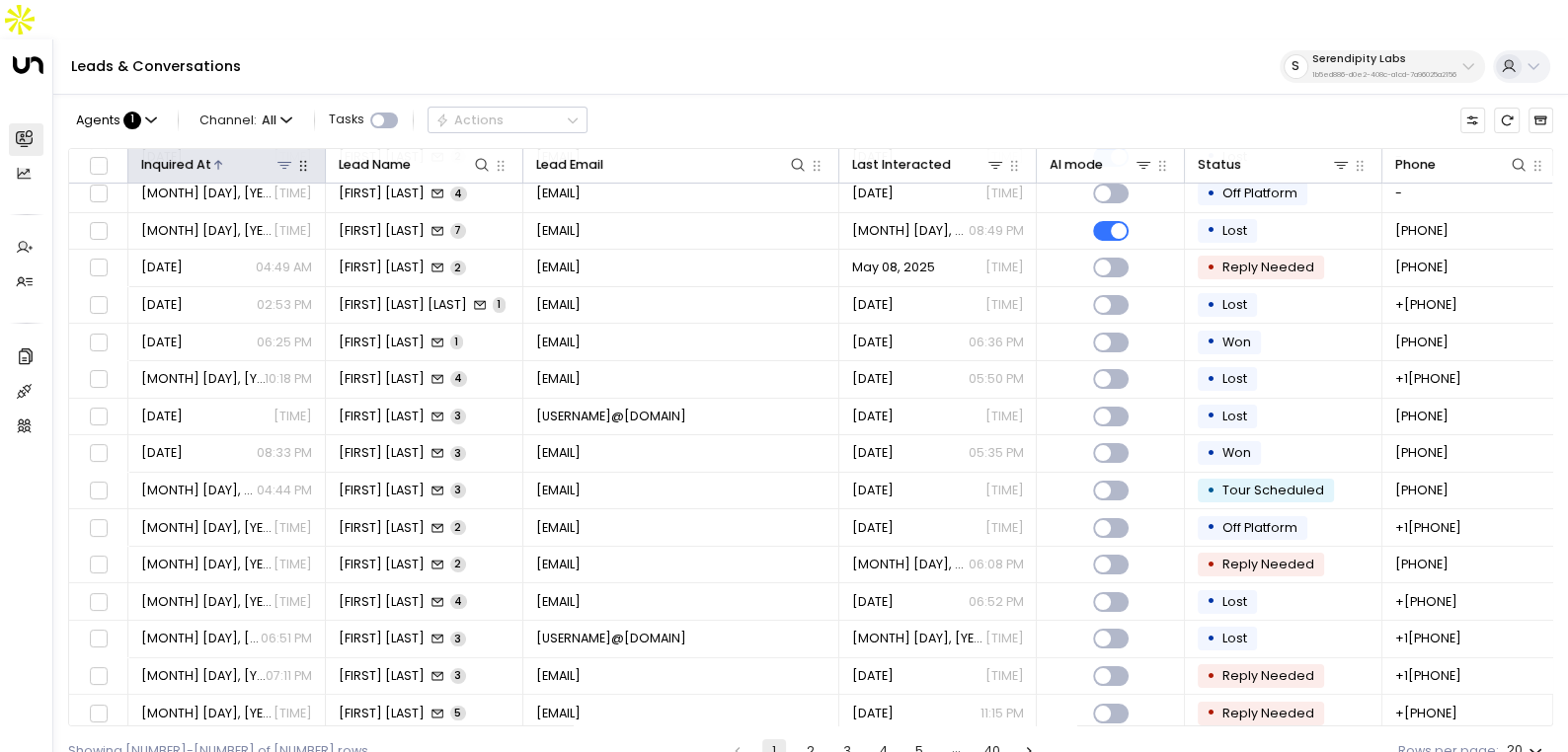 click on "Inquired At" at bounding box center (176, 165) 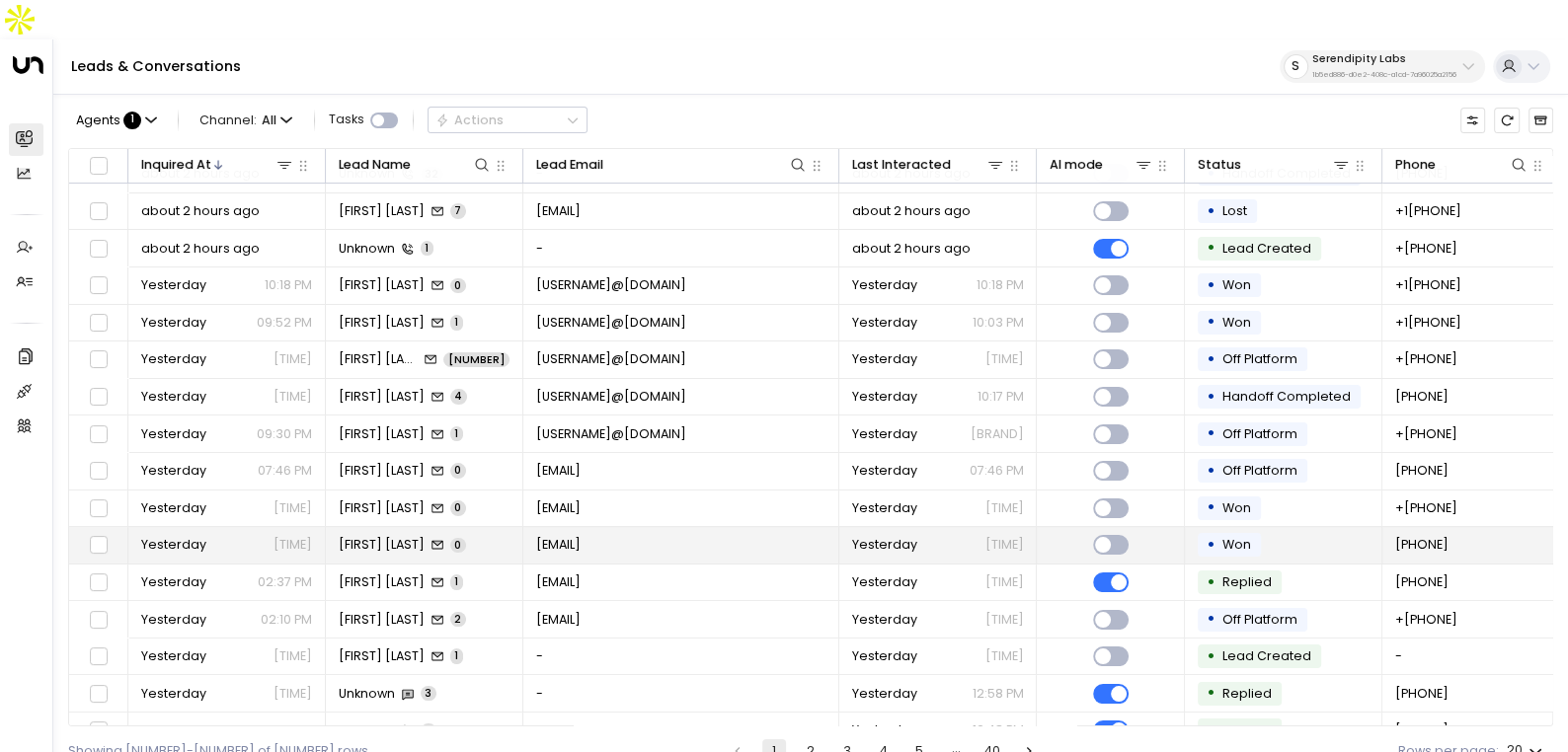 scroll, scrollTop: 0, scrollLeft: 0, axis: both 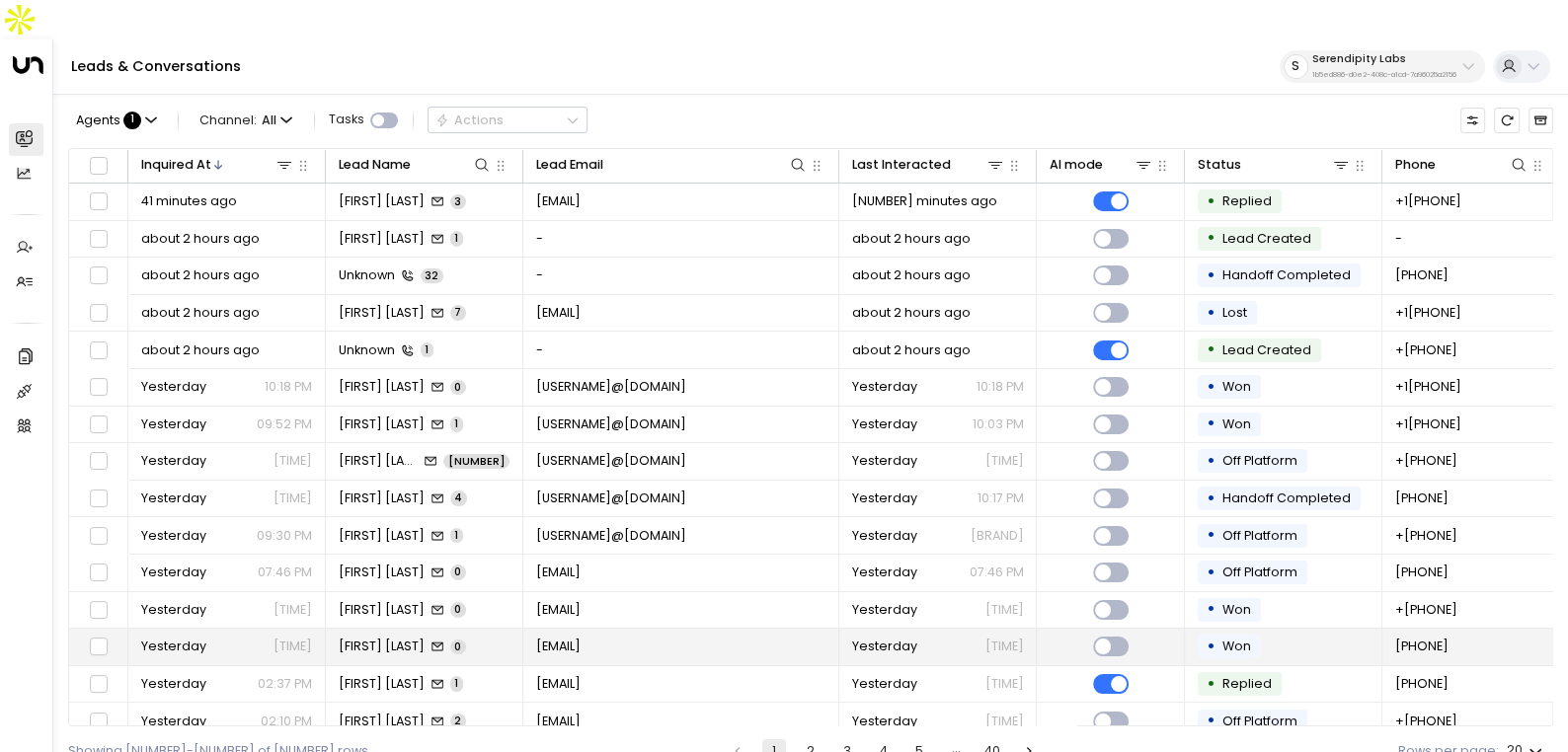 click on "[EMAIL]" at bounding box center (681, 461) 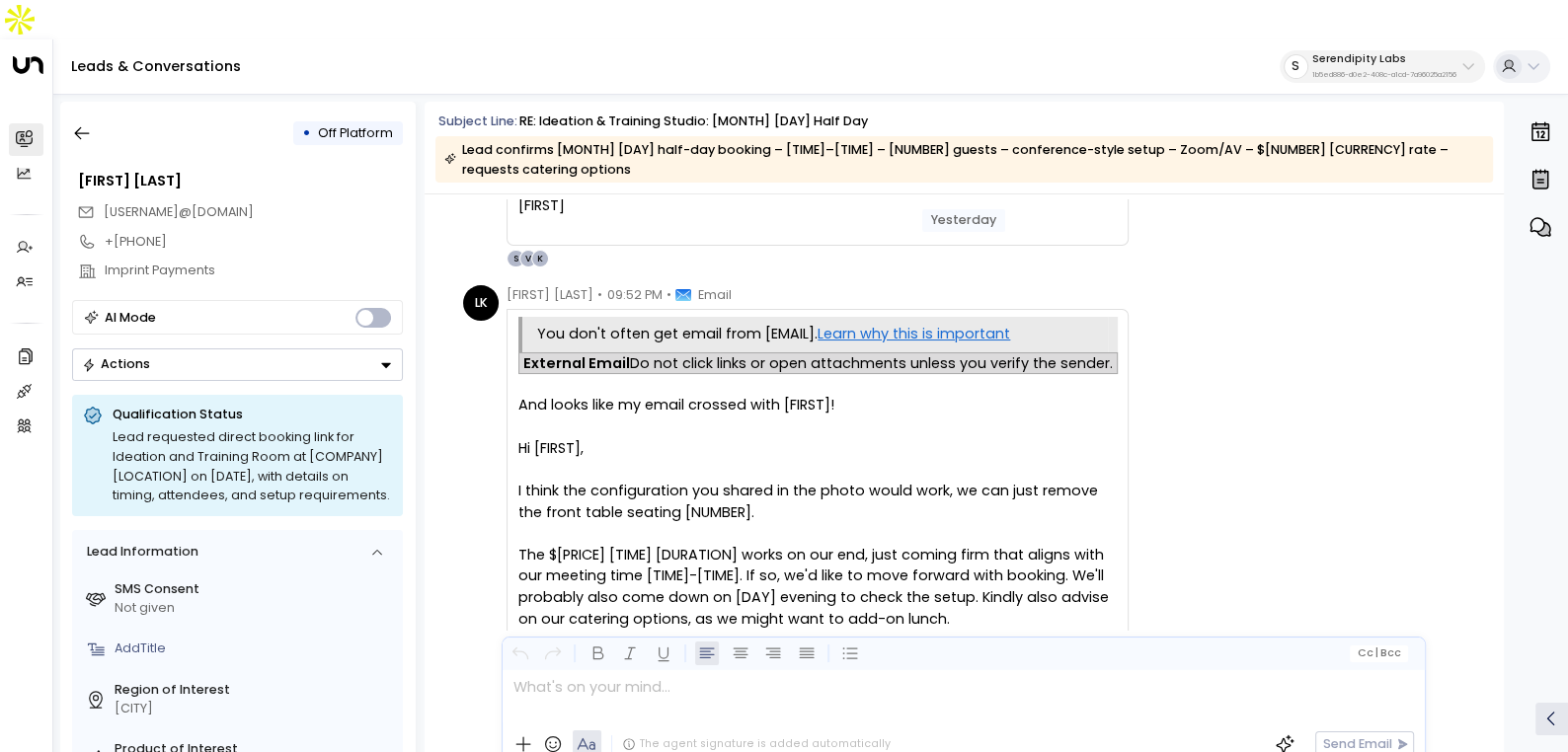 scroll, scrollTop: 378, scrollLeft: 0, axis: vertical 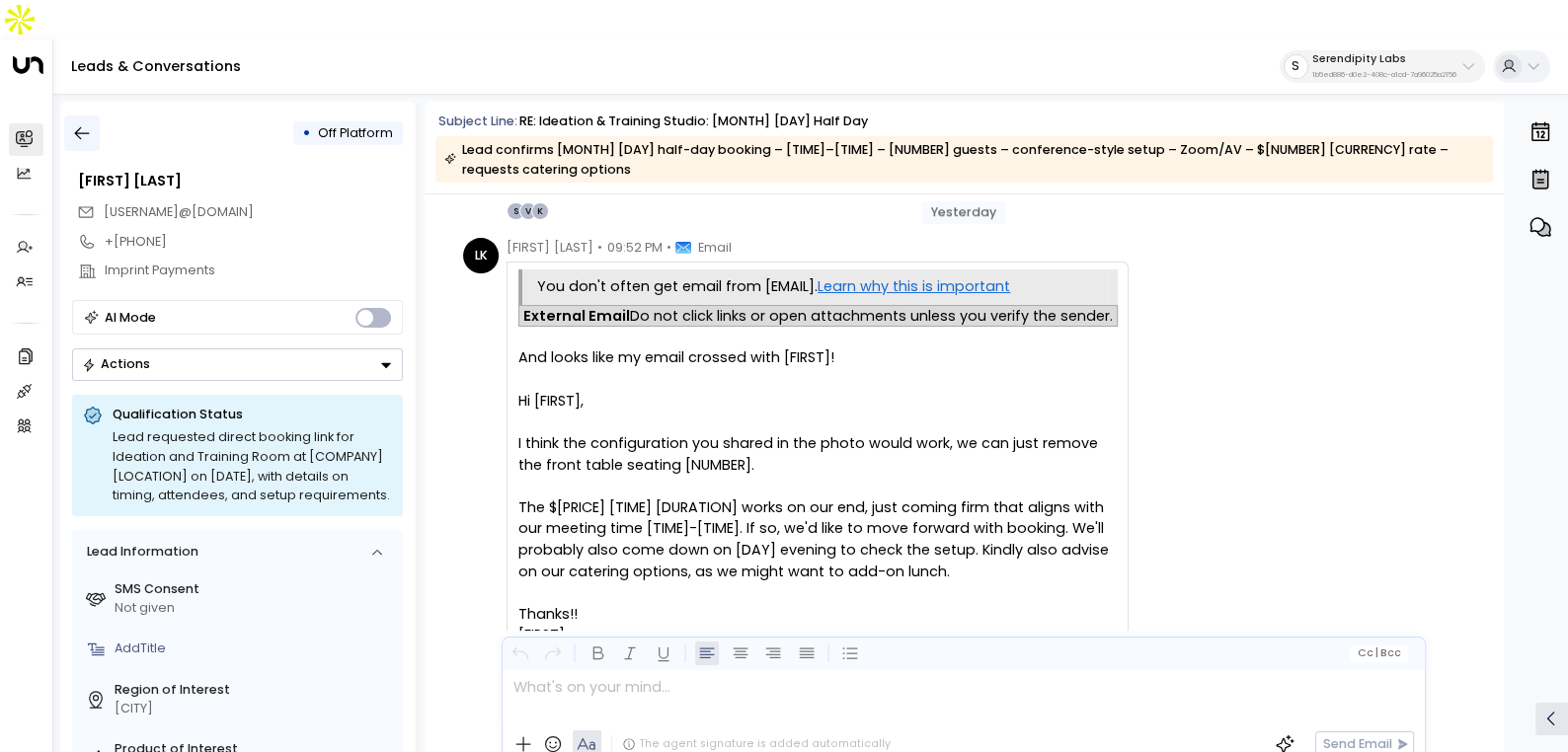 click at bounding box center [82, 133] 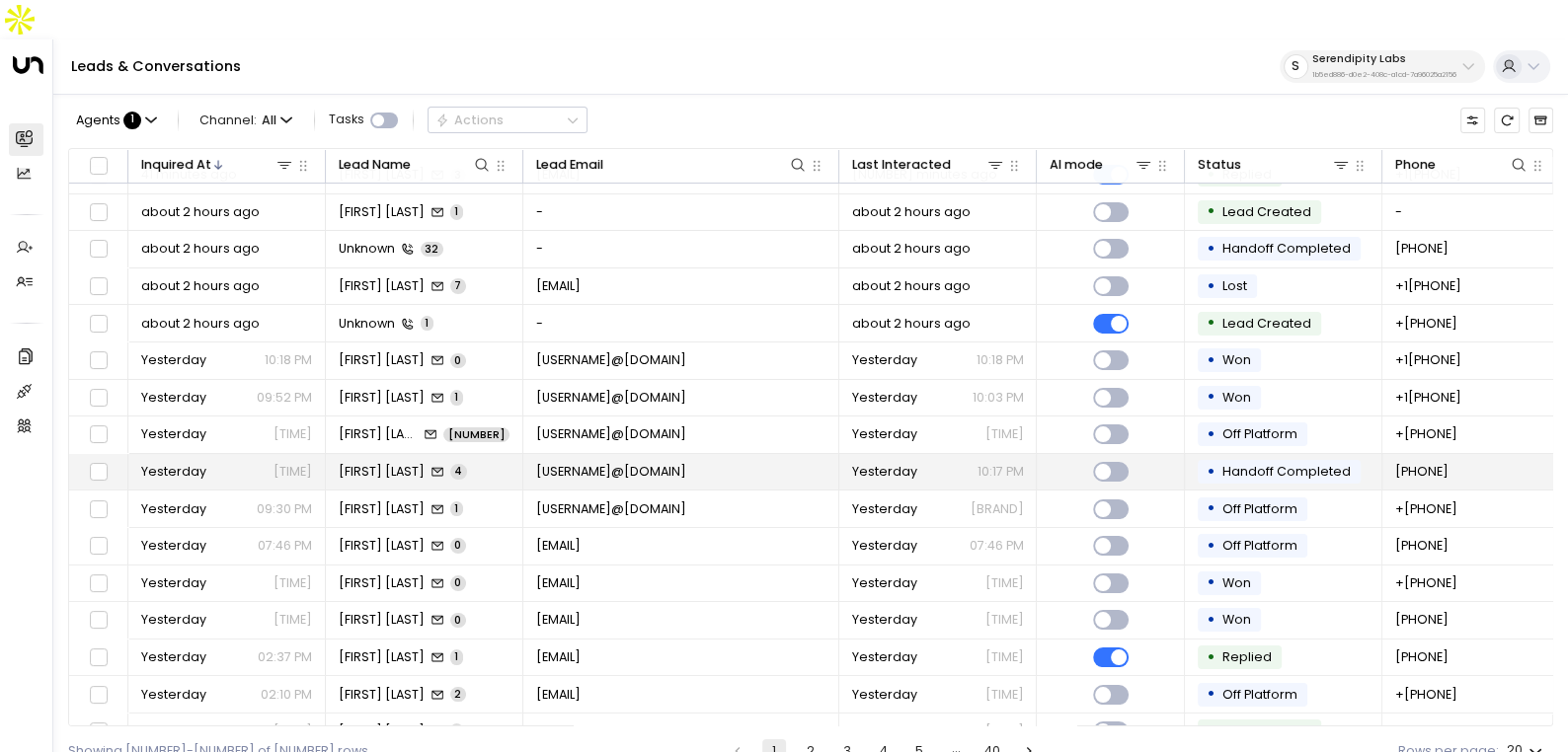 scroll, scrollTop: 34, scrollLeft: 0, axis: vertical 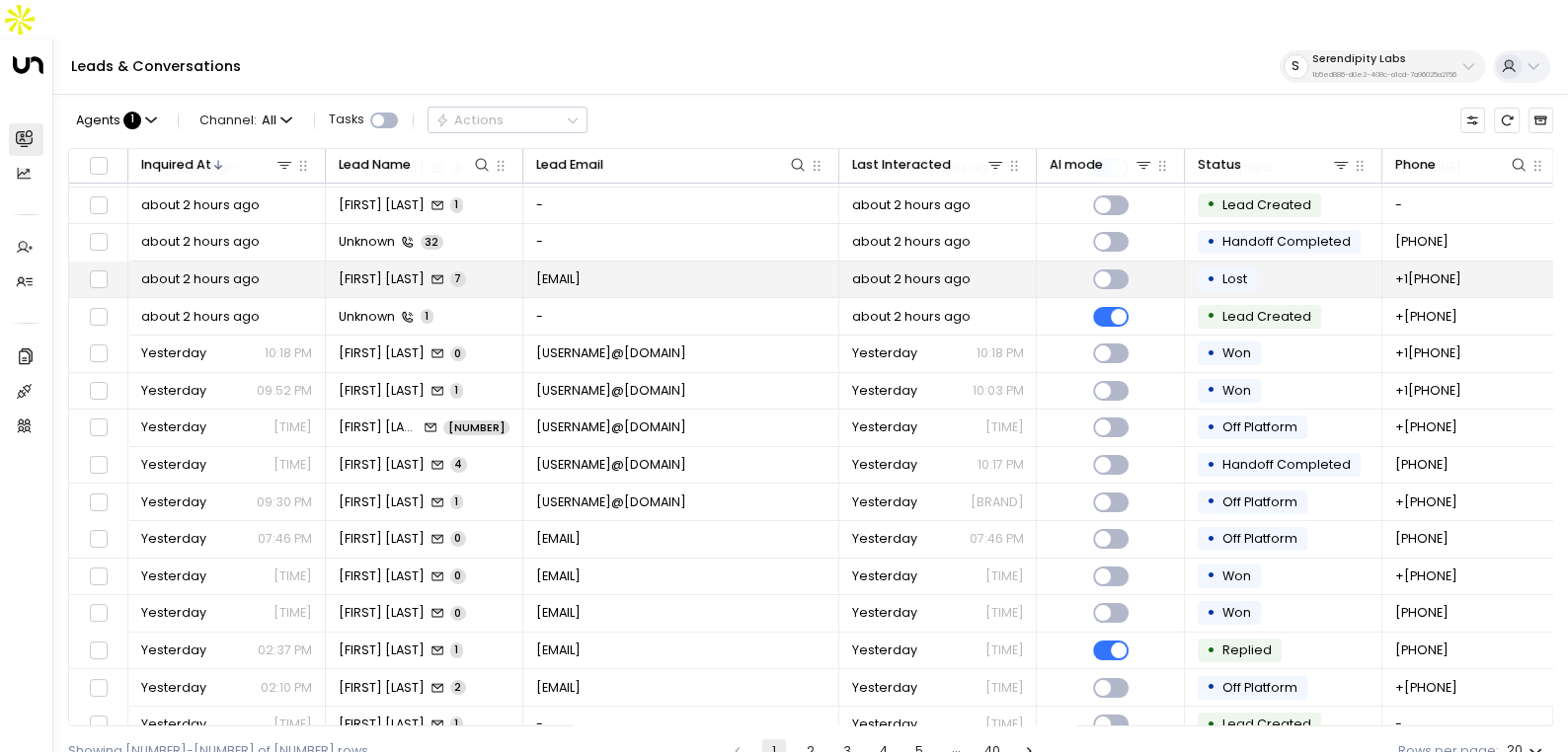 click on "[EMAIL]" at bounding box center (681, 279) 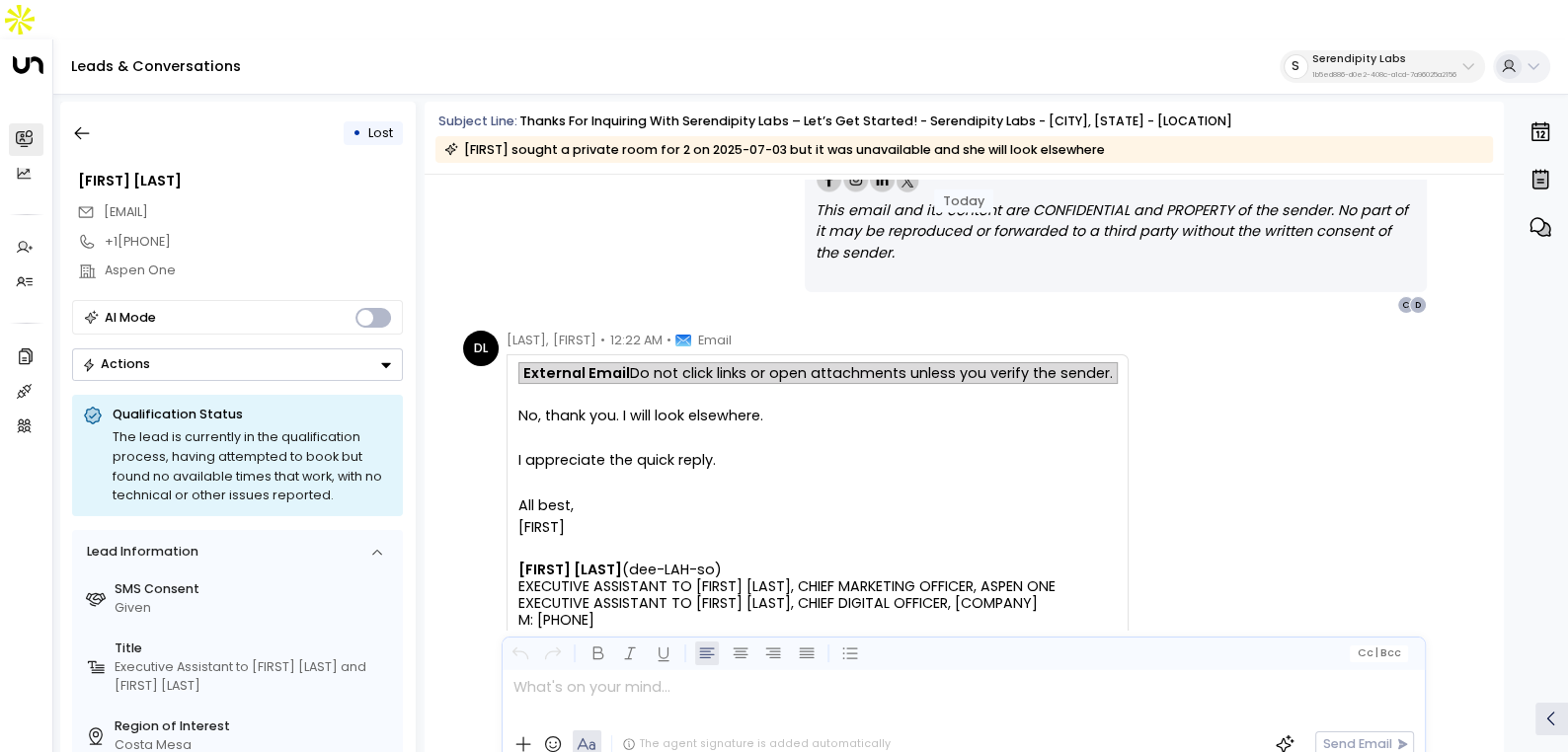 scroll, scrollTop: 3905, scrollLeft: 0, axis: vertical 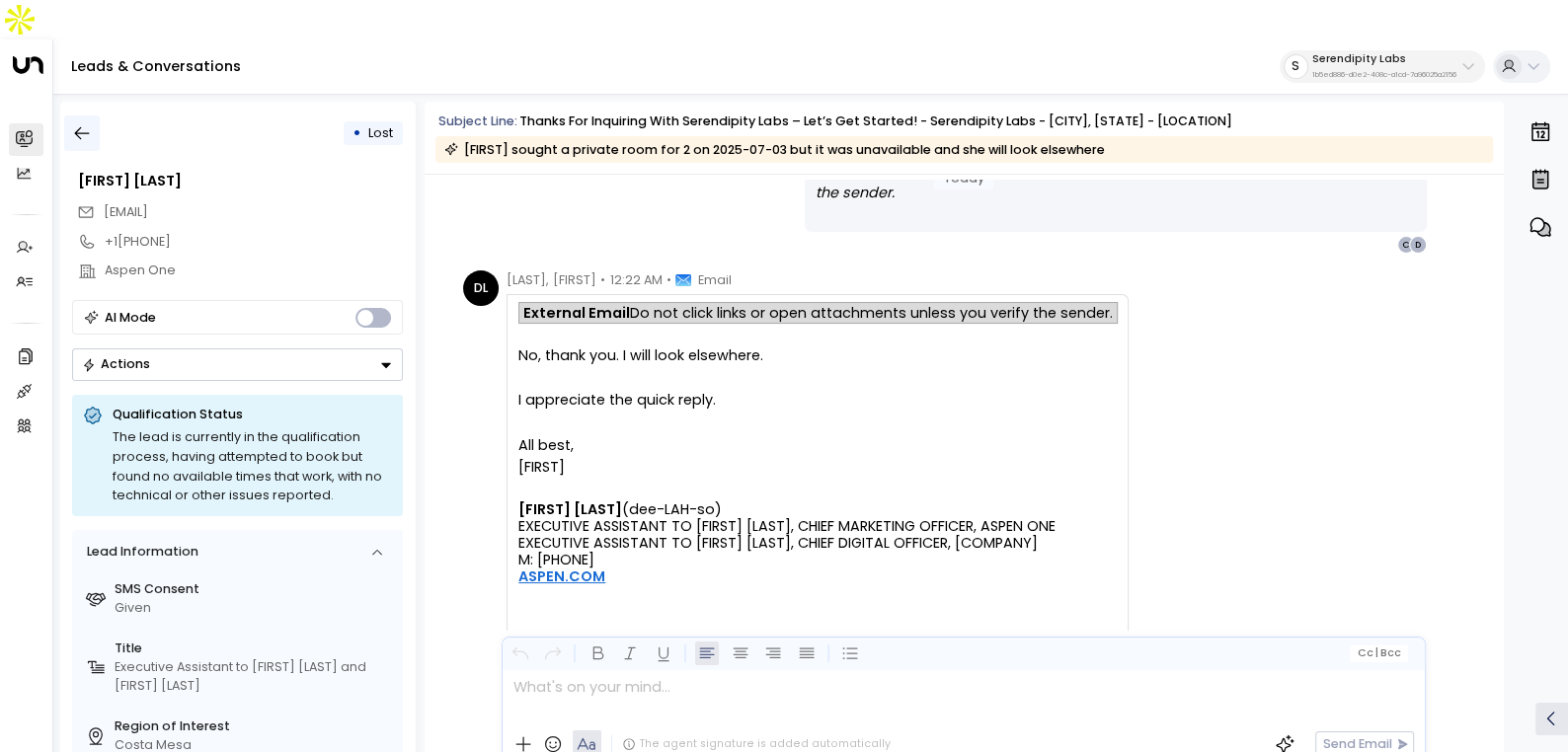 click at bounding box center (82, 133) 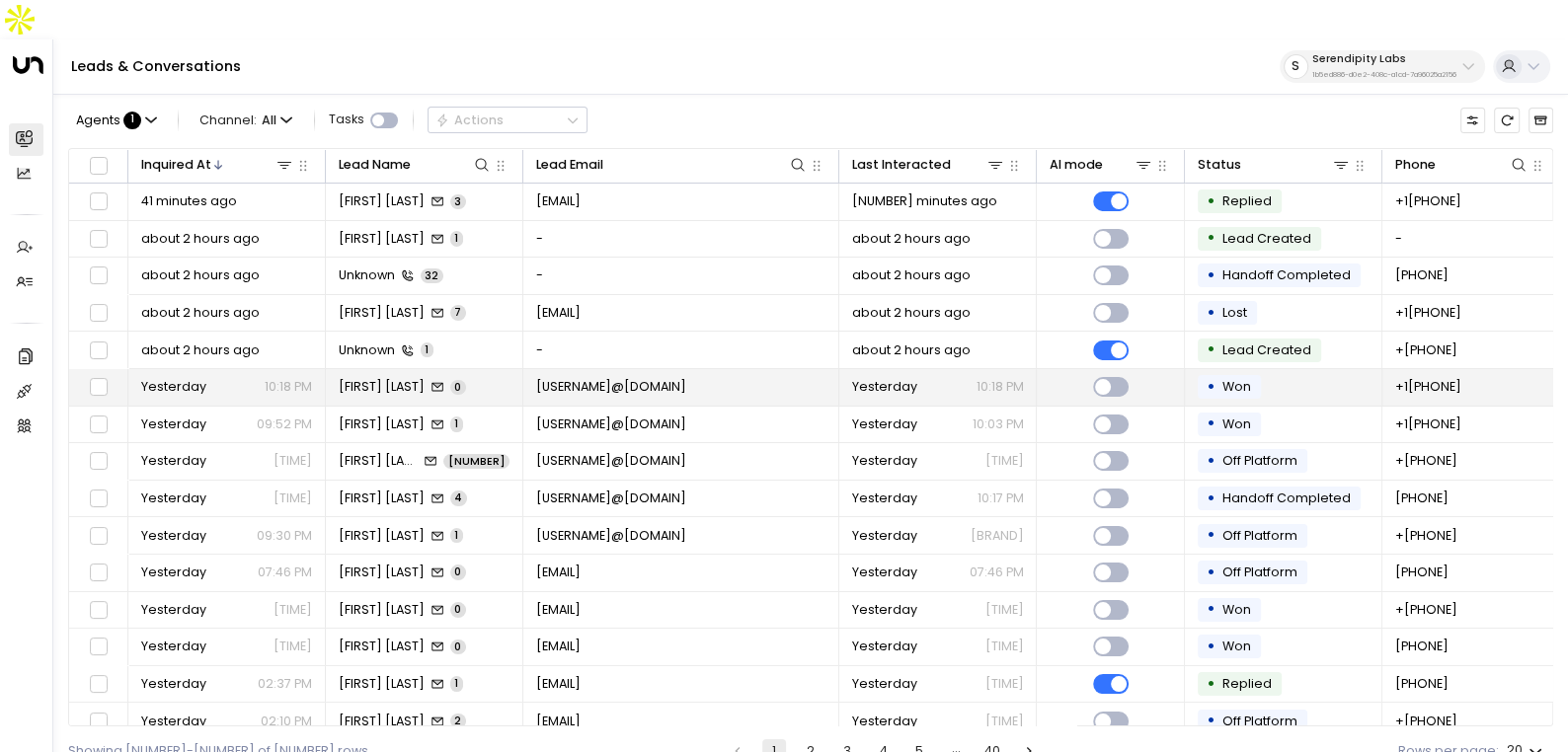 scroll, scrollTop: 193, scrollLeft: 0, axis: vertical 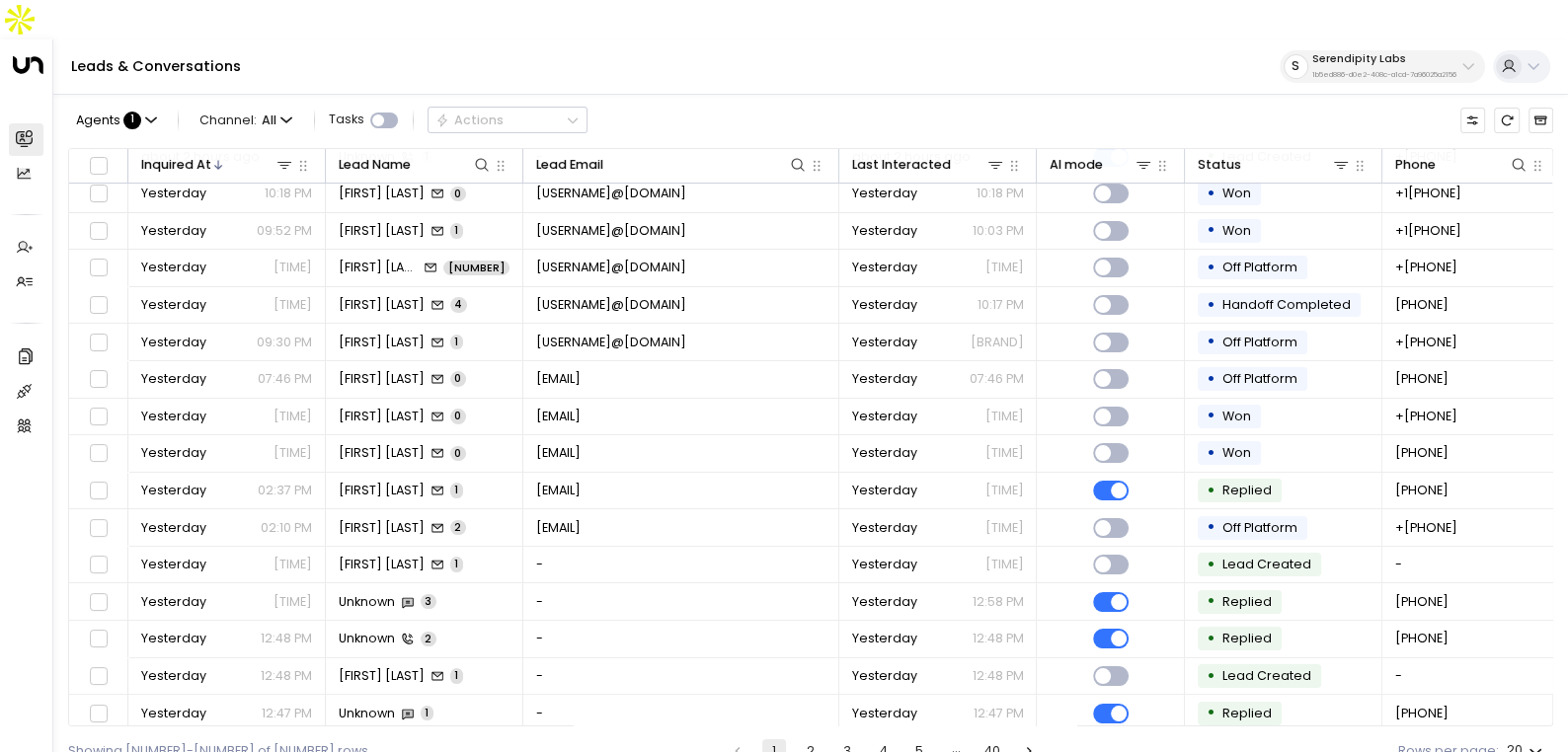 click on "[NUMBER]" at bounding box center (811, 751) 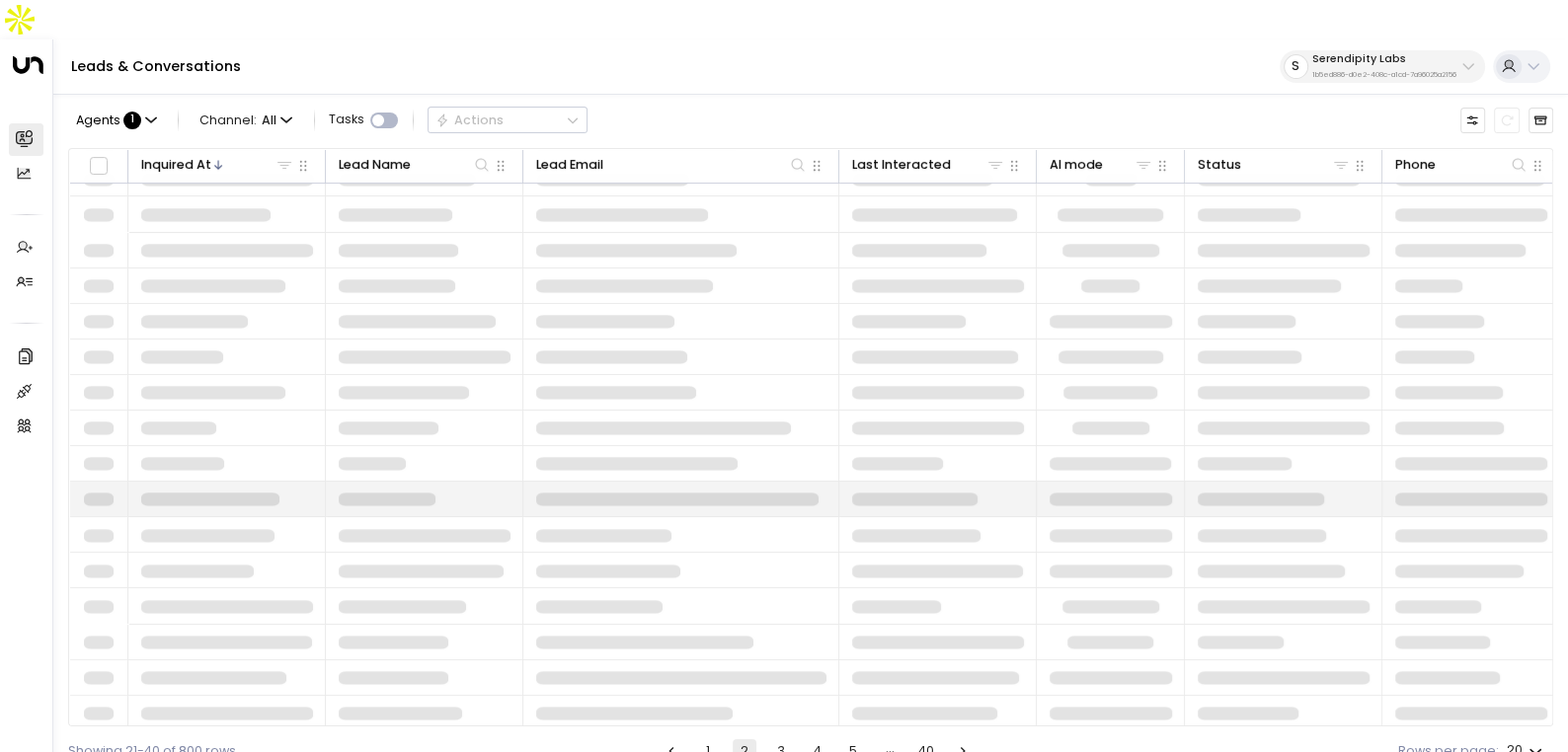 scroll, scrollTop: 193, scrollLeft: 0, axis: vertical 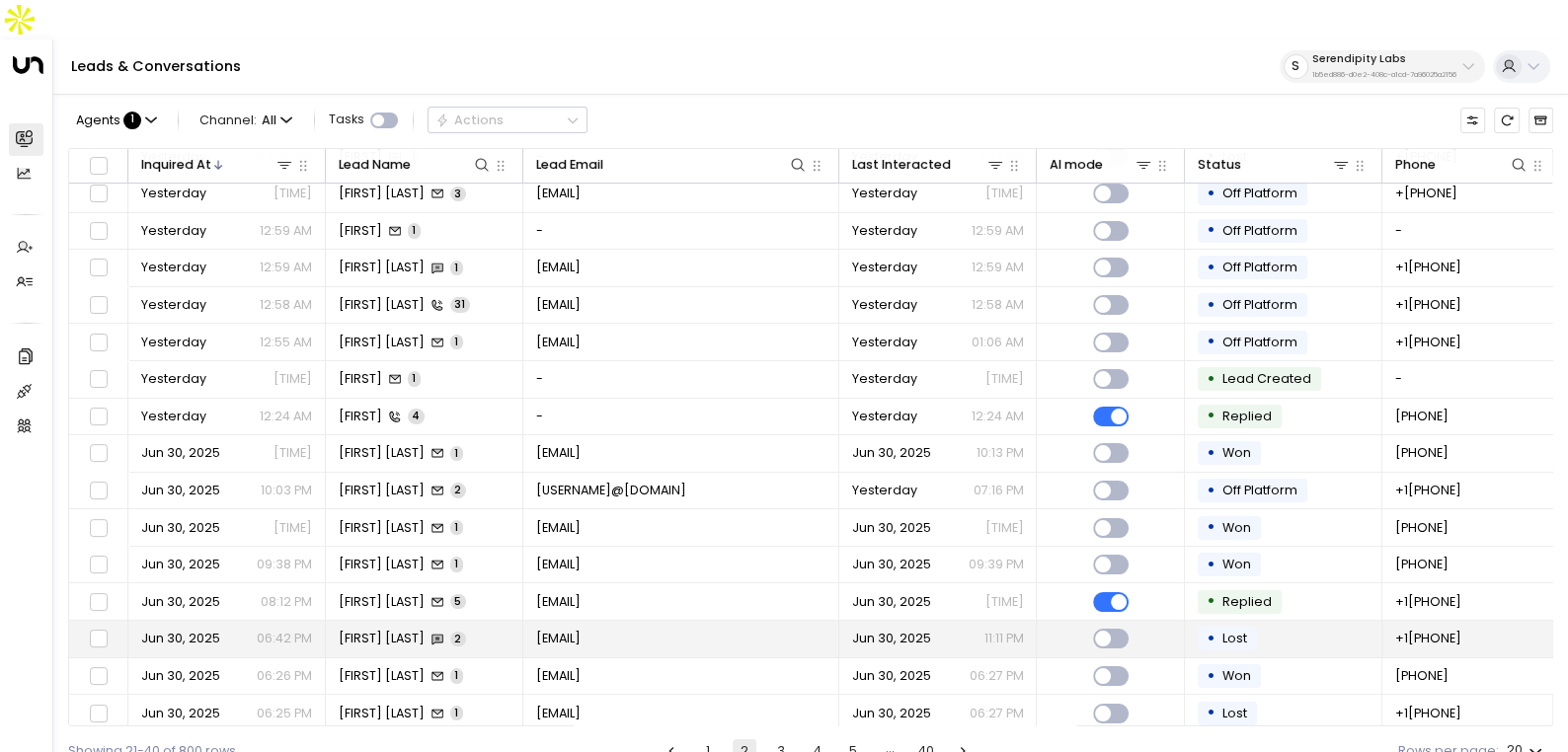 click on "debbie@thefirmrealestate.com" at bounding box center [558, 639] 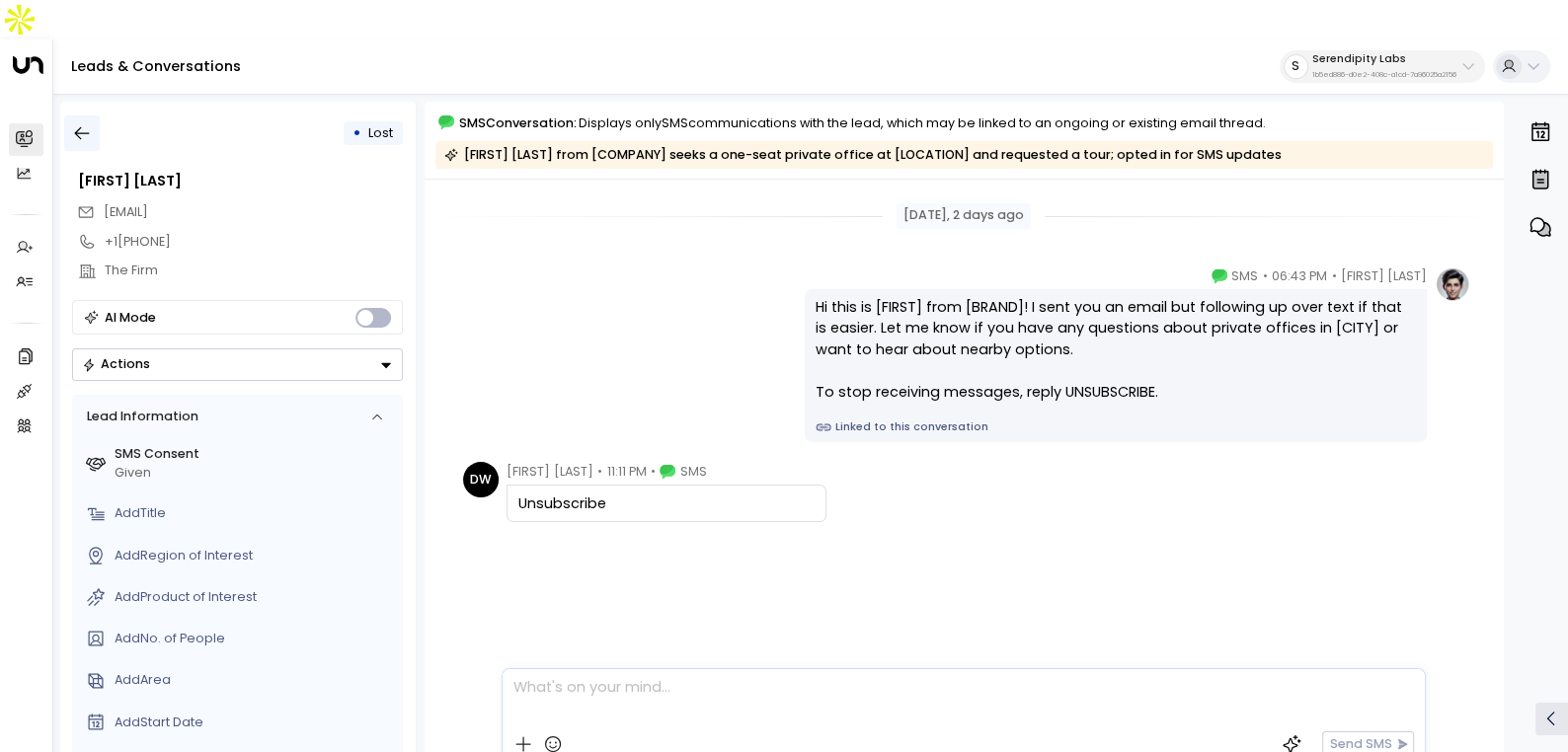 click at bounding box center [82, 133] 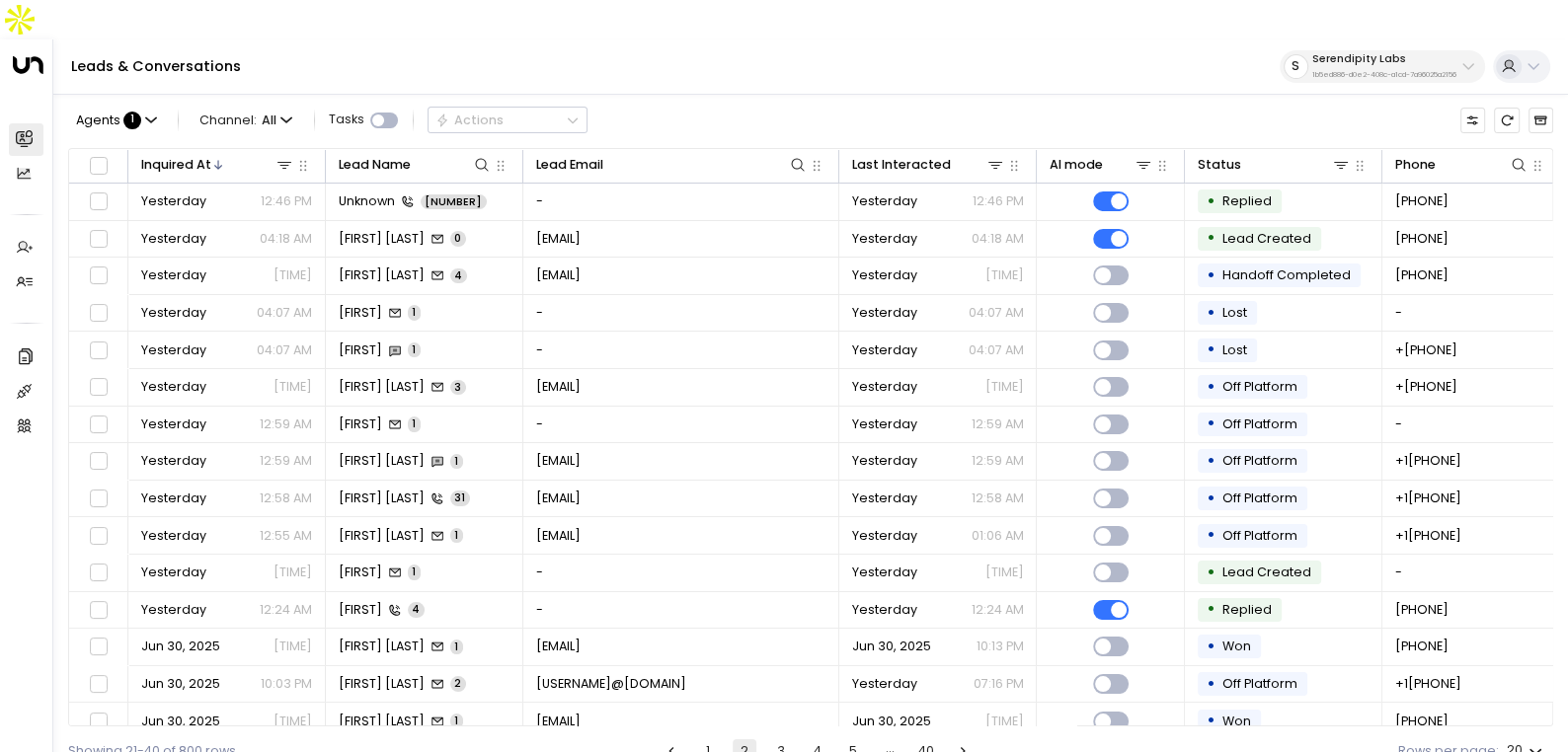 click on "3" at bounding box center [781, 751] 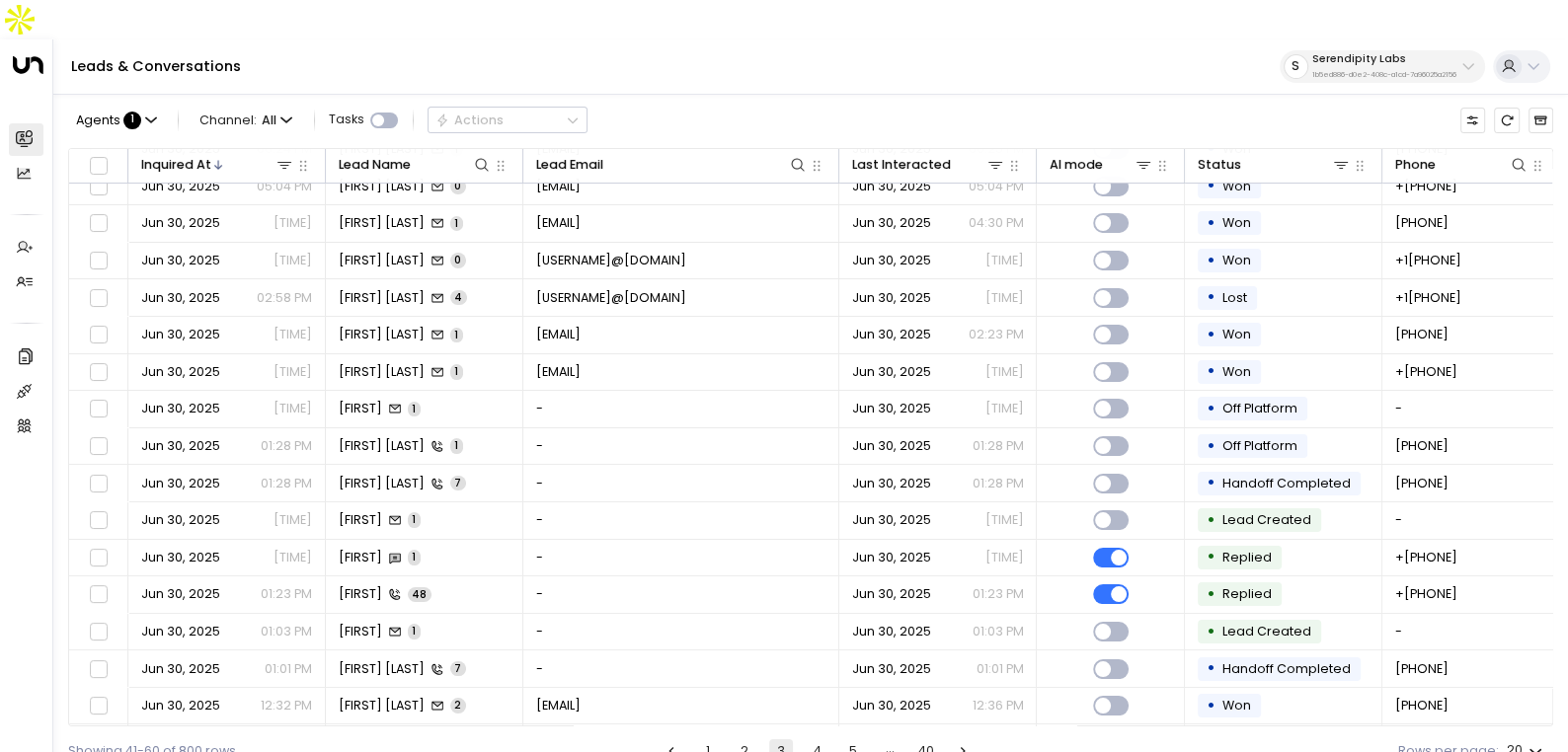 scroll, scrollTop: 193, scrollLeft: 0, axis: vertical 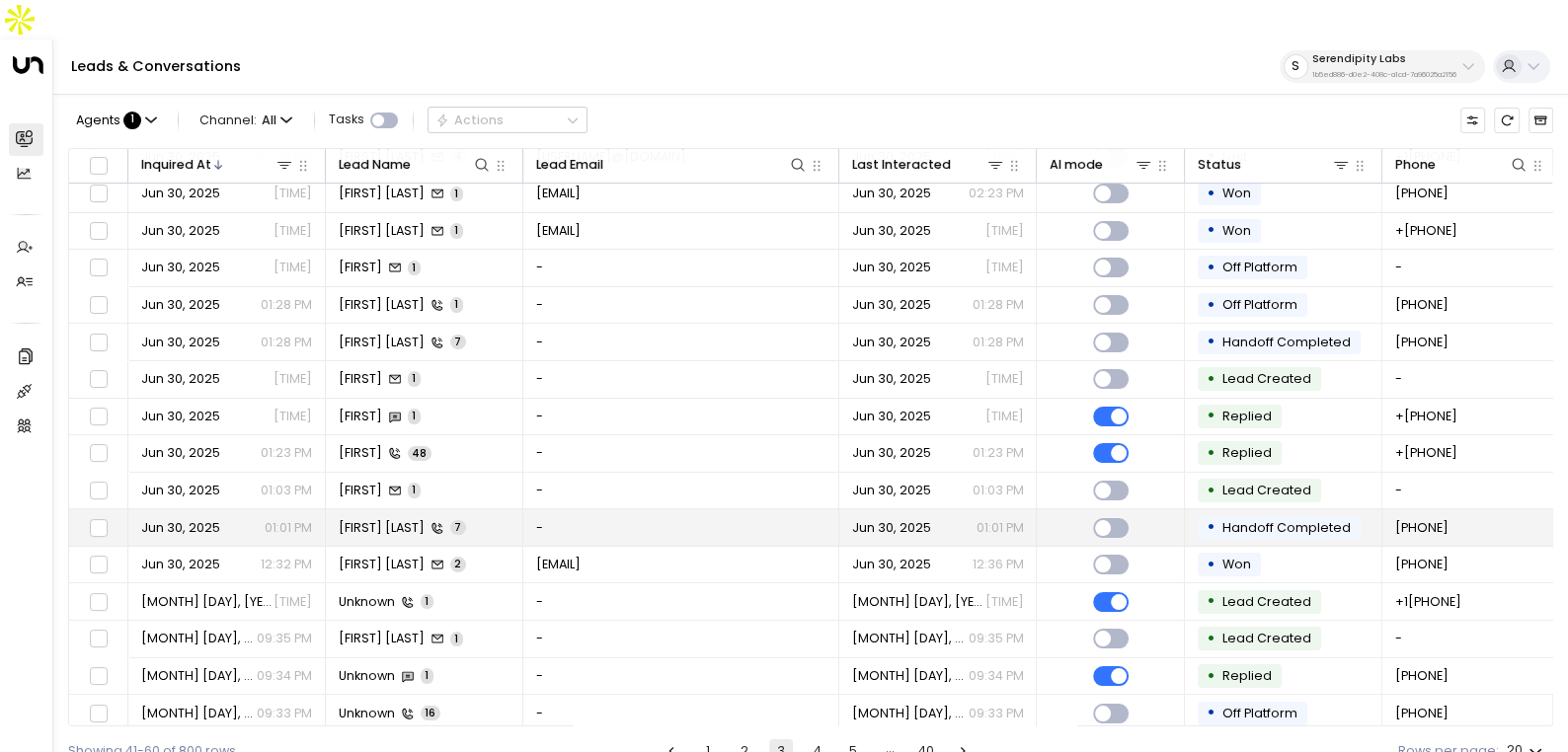 click on "-" at bounding box center (681, 527) 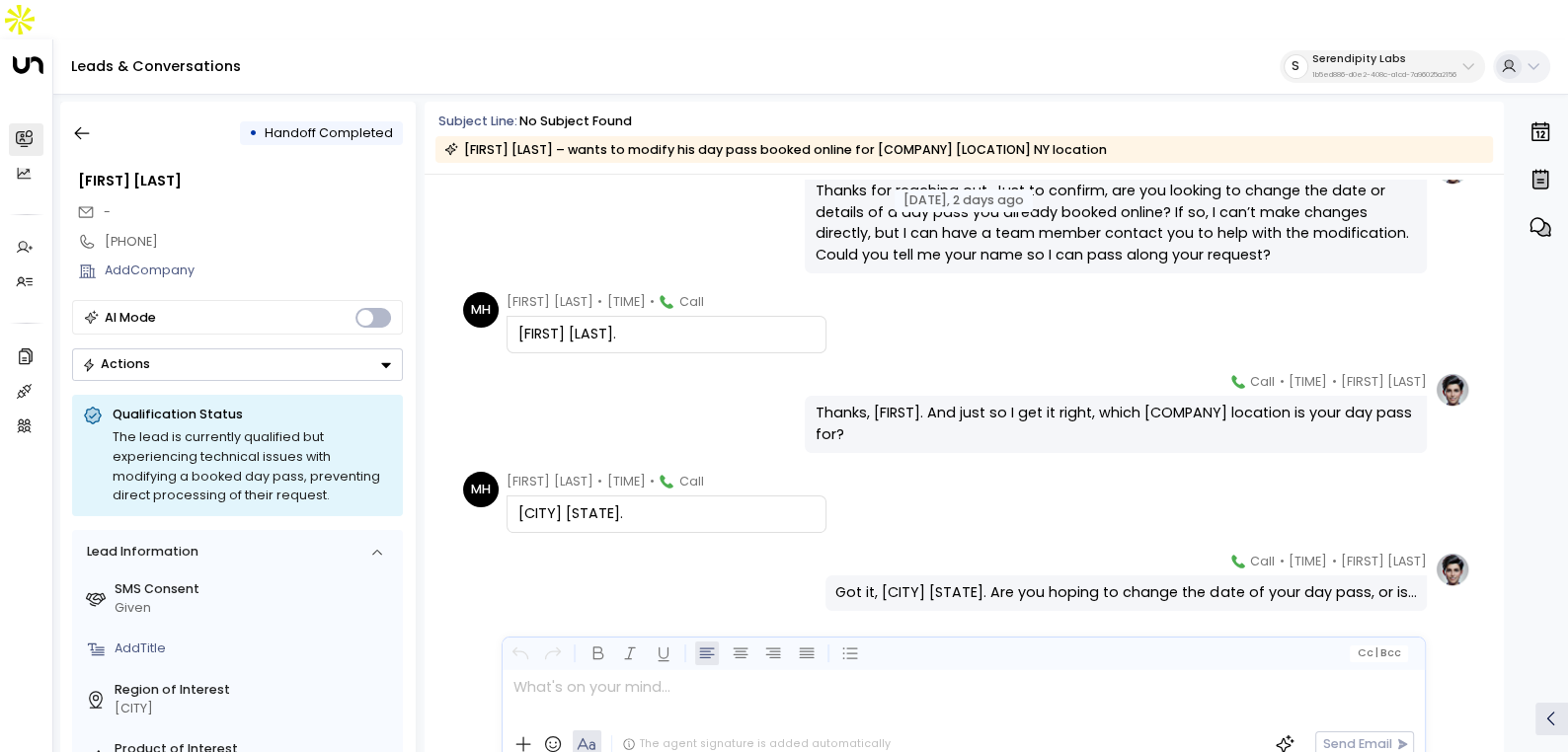 scroll, scrollTop: 311, scrollLeft: 0, axis: vertical 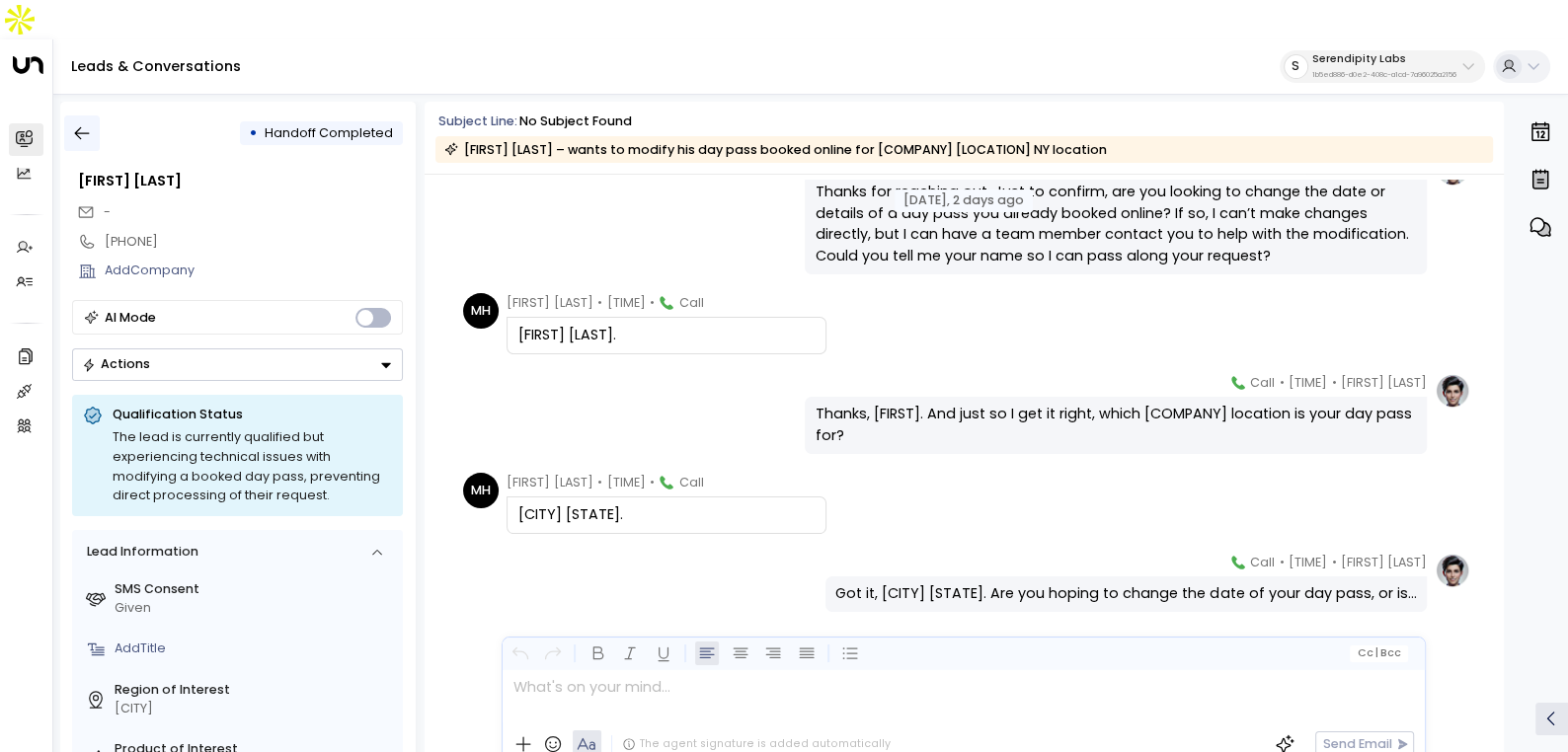 click at bounding box center (82, 133) 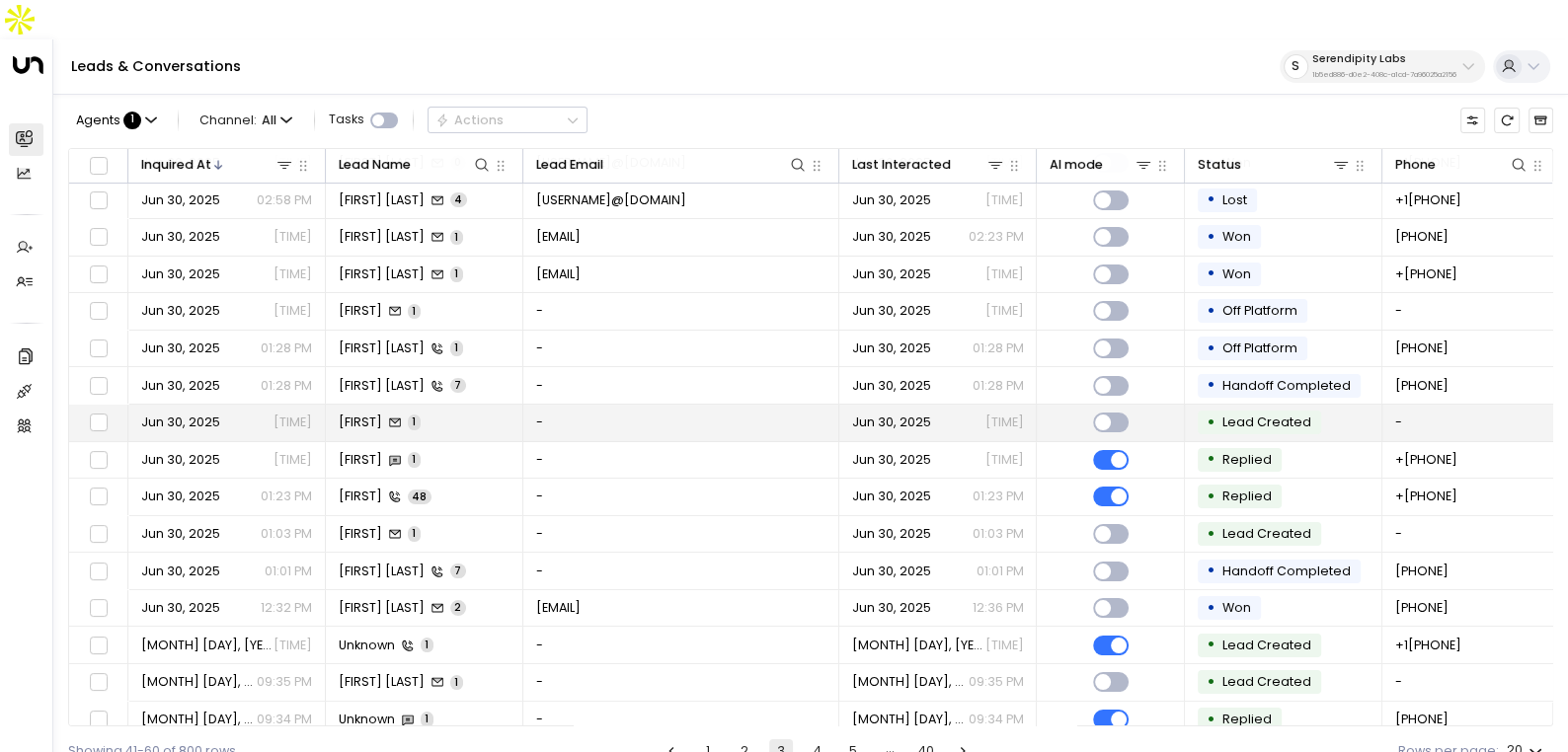 scroll, scrollTop: 193, scrollLeft: 0, axis: vertical 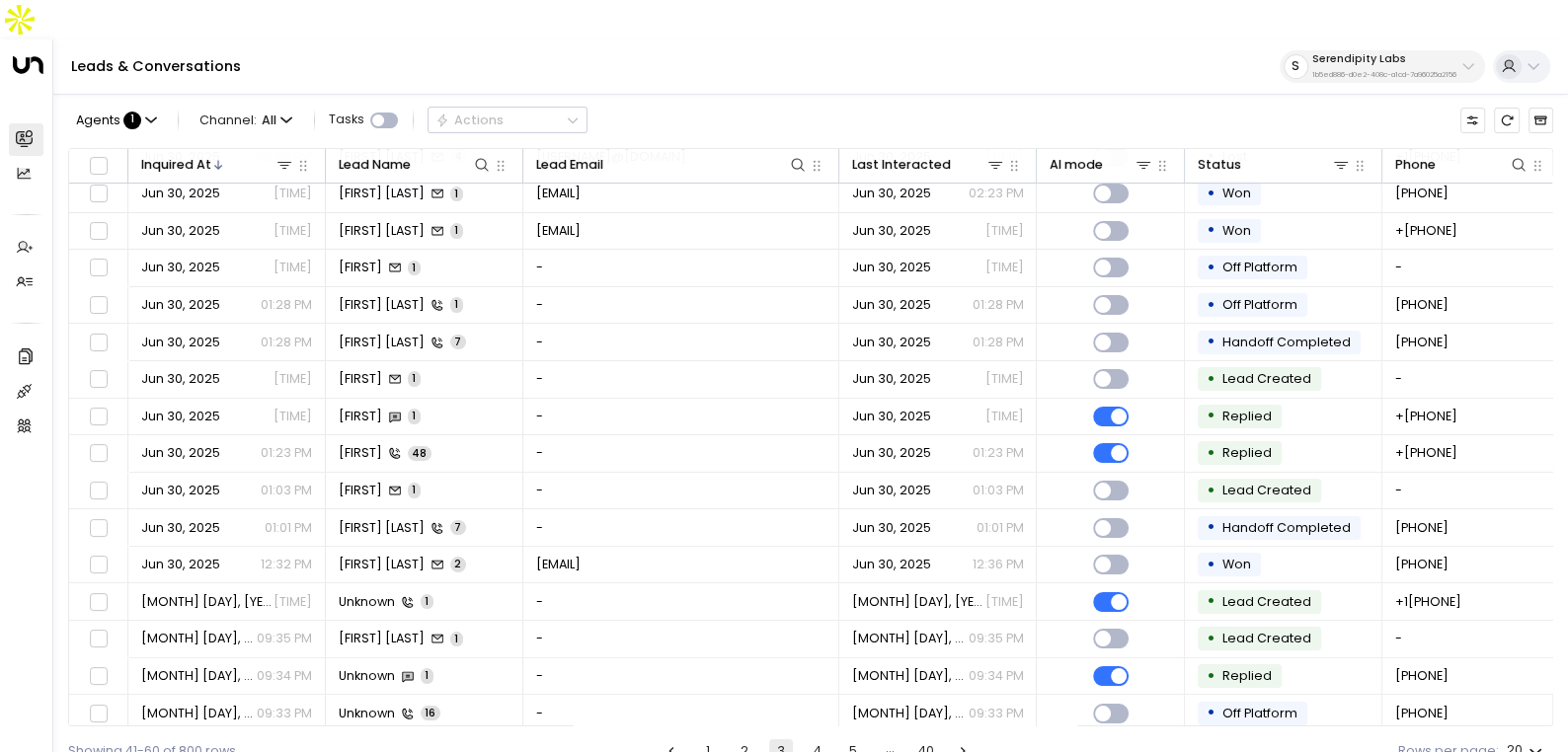 click on "4" at bounding box center [817, 751] 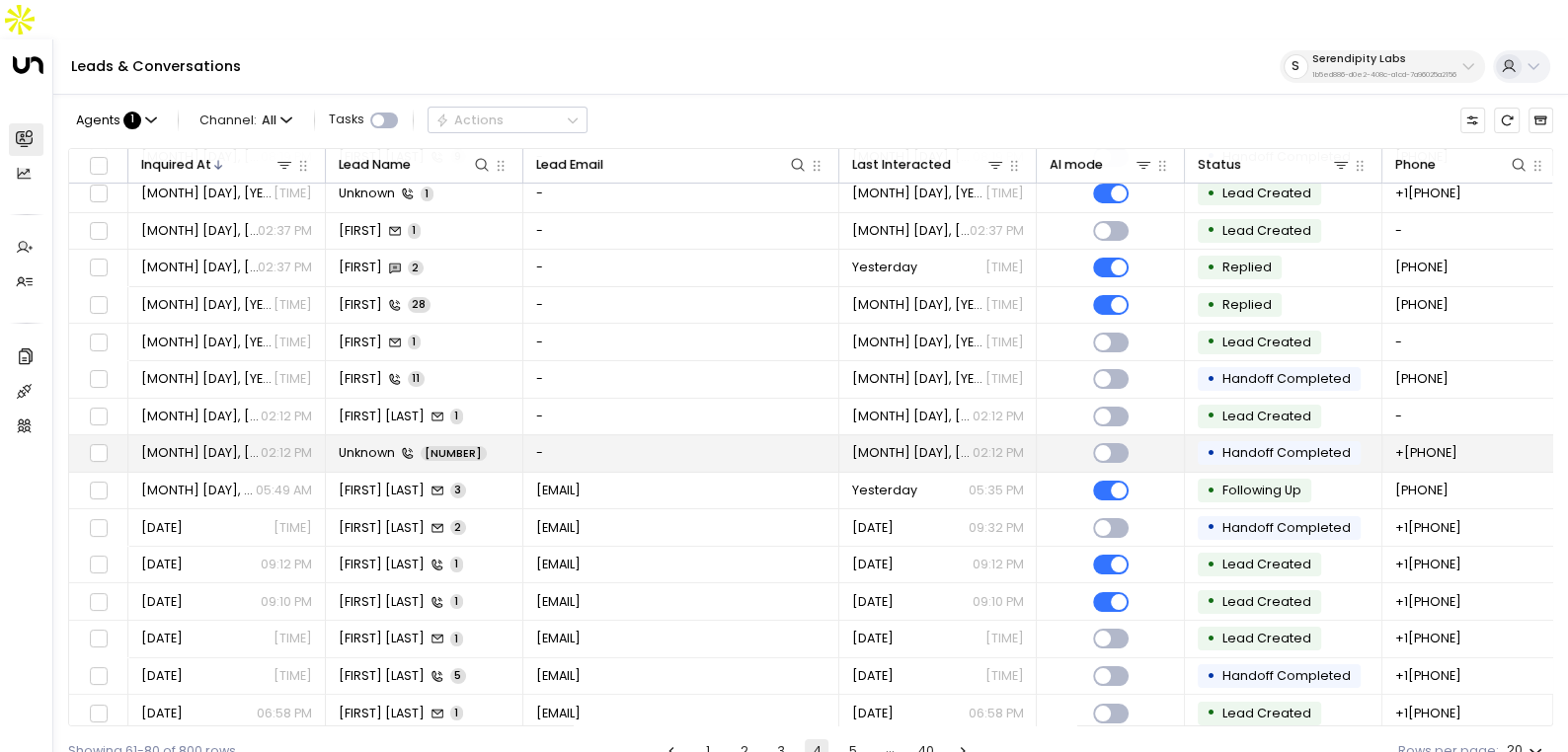 scroll, scrollTop: 0, scrollLeft: 0, axis: both 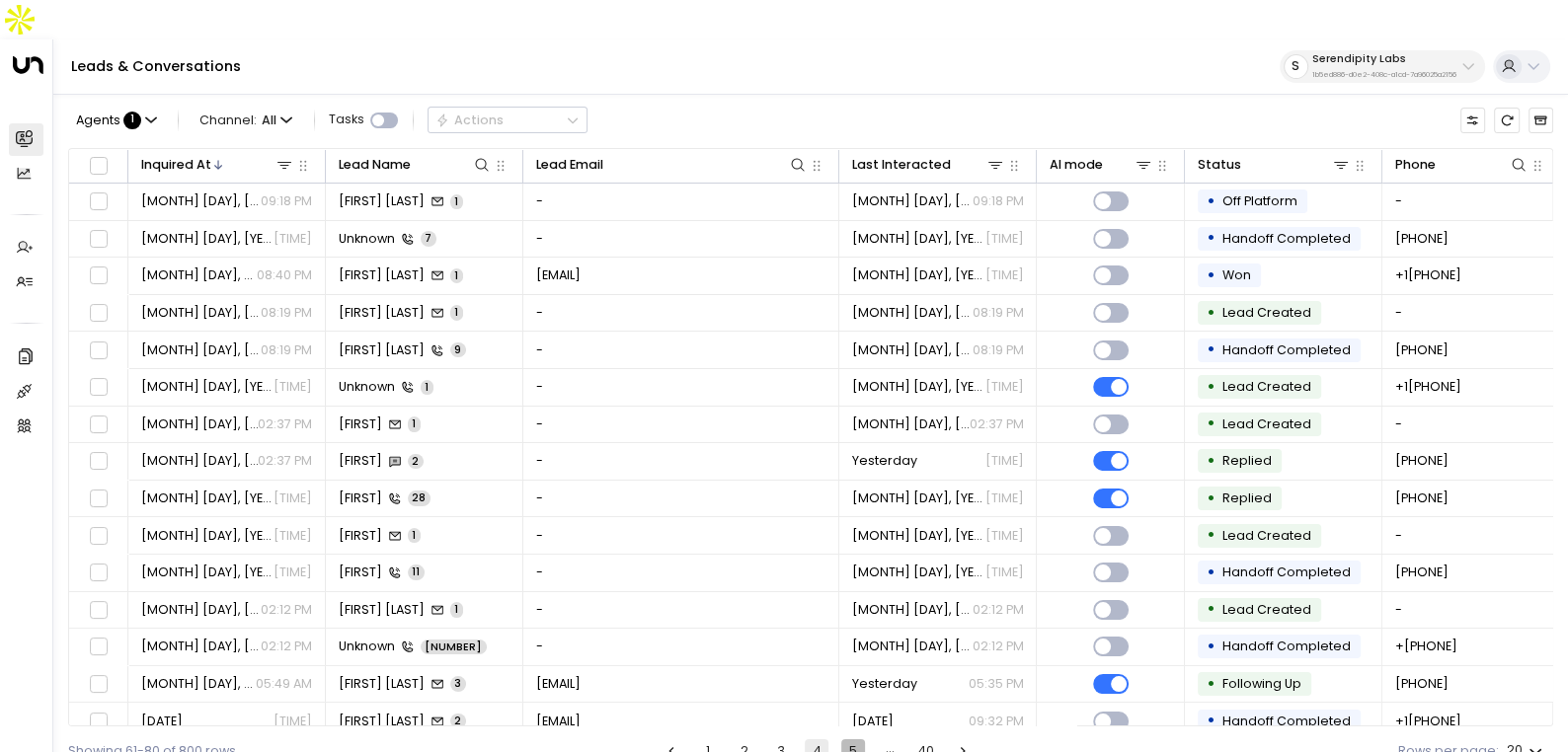 click on "[NUMBER]" at bounding box center (853, 751) 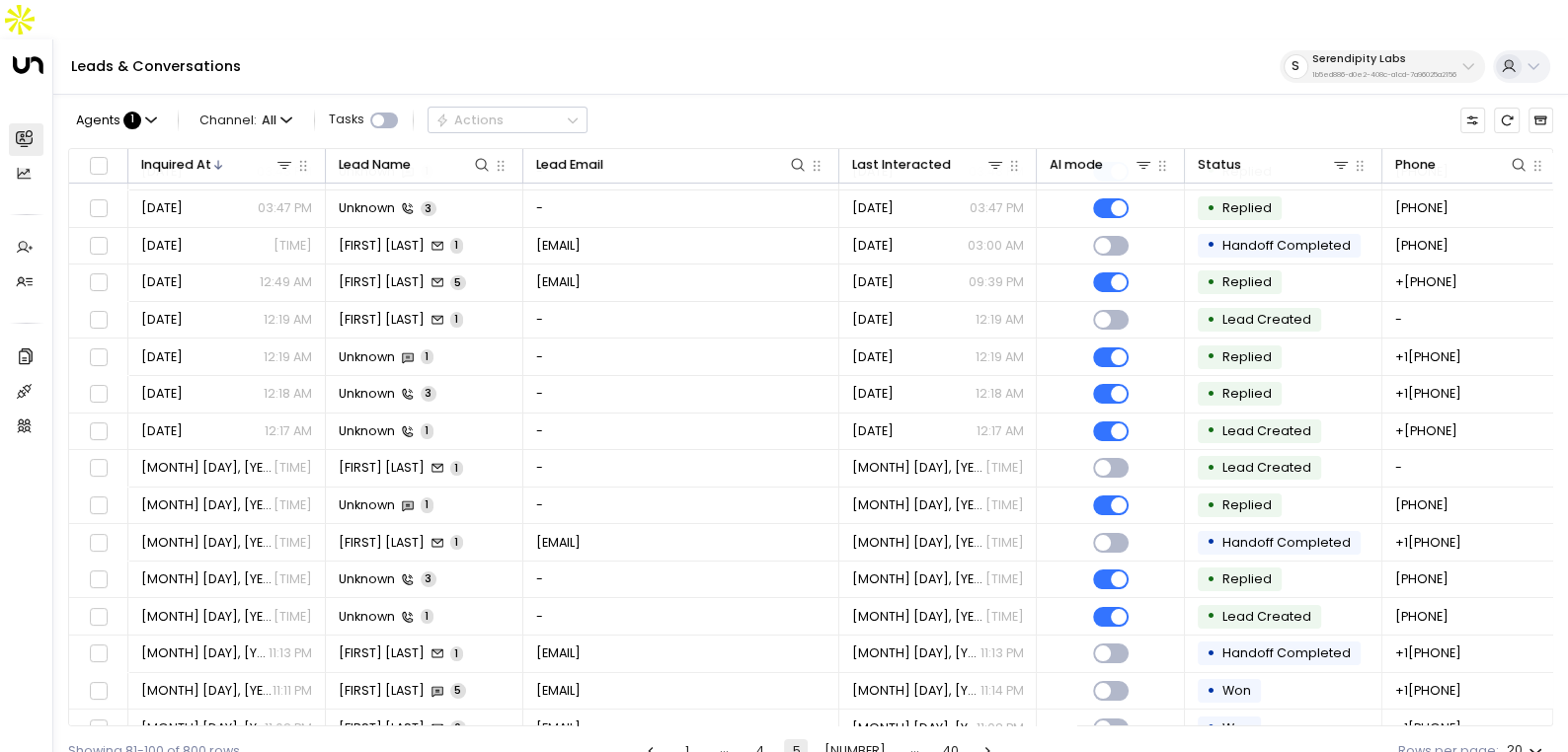 scroll, scrollTop: 193, scrollLeft: 0, axis: vertical 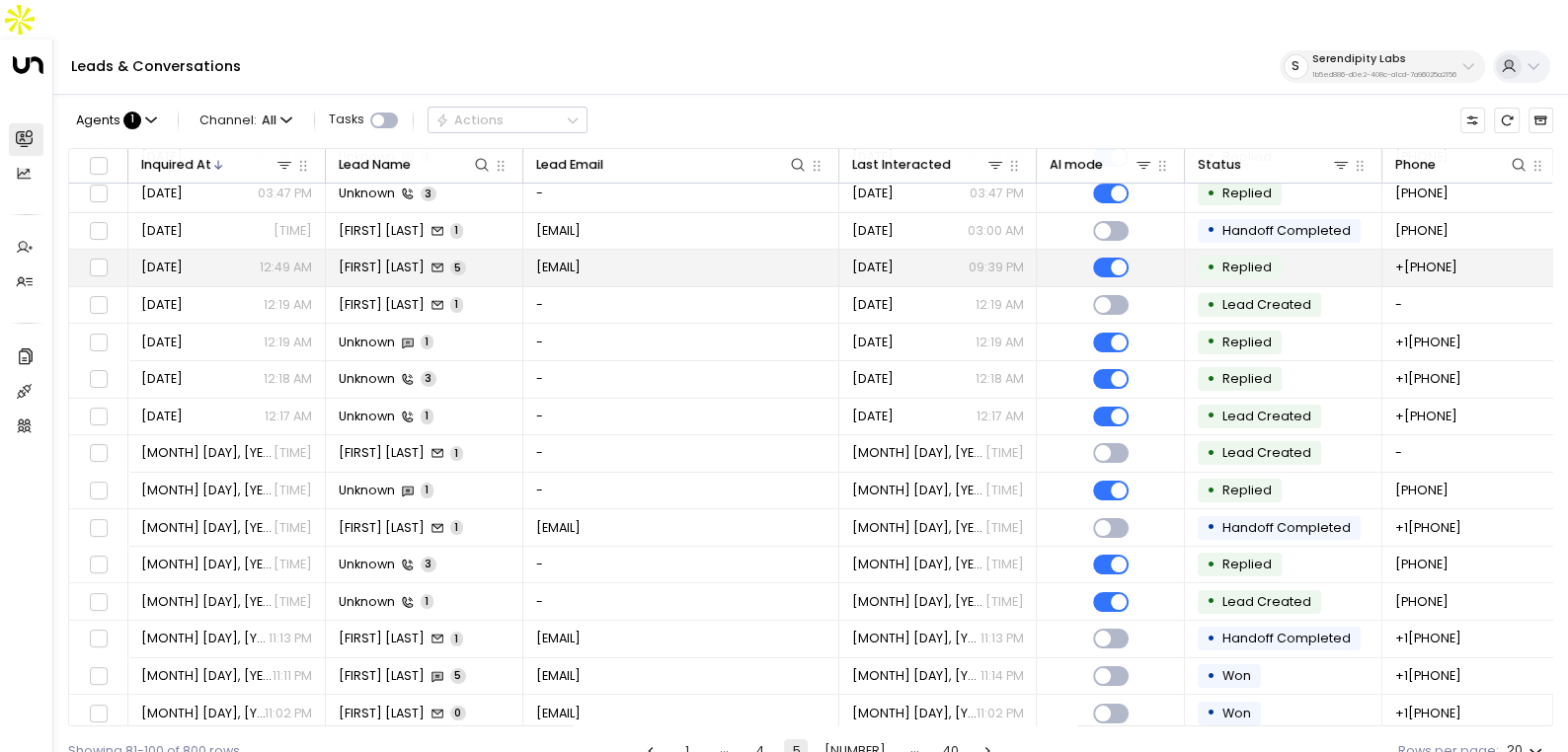 click on "Elizabeth Roman 5" at bounding box center [425, 267] 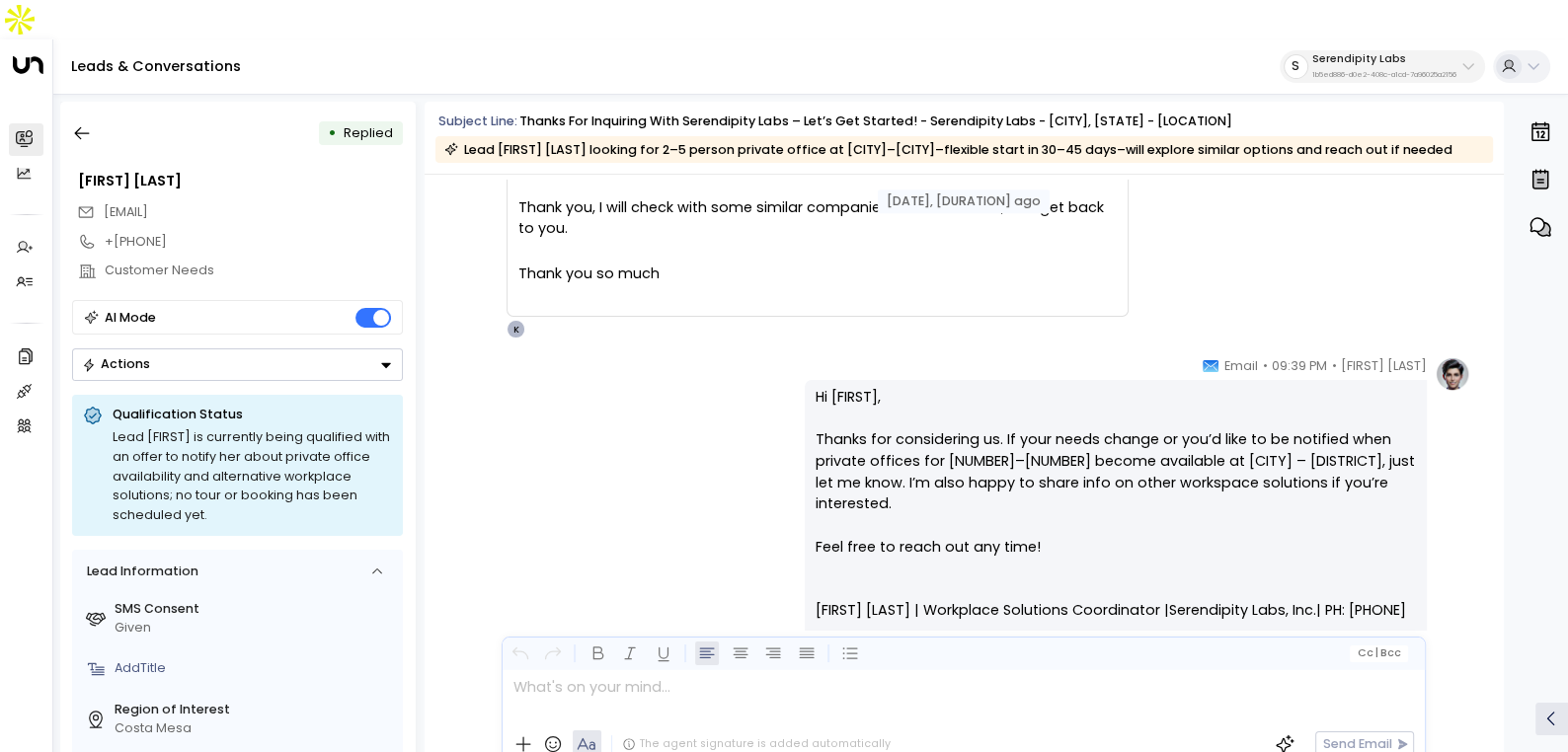 scroll, scrollTop: 2499, scrollLeft: 0, axis: vertical 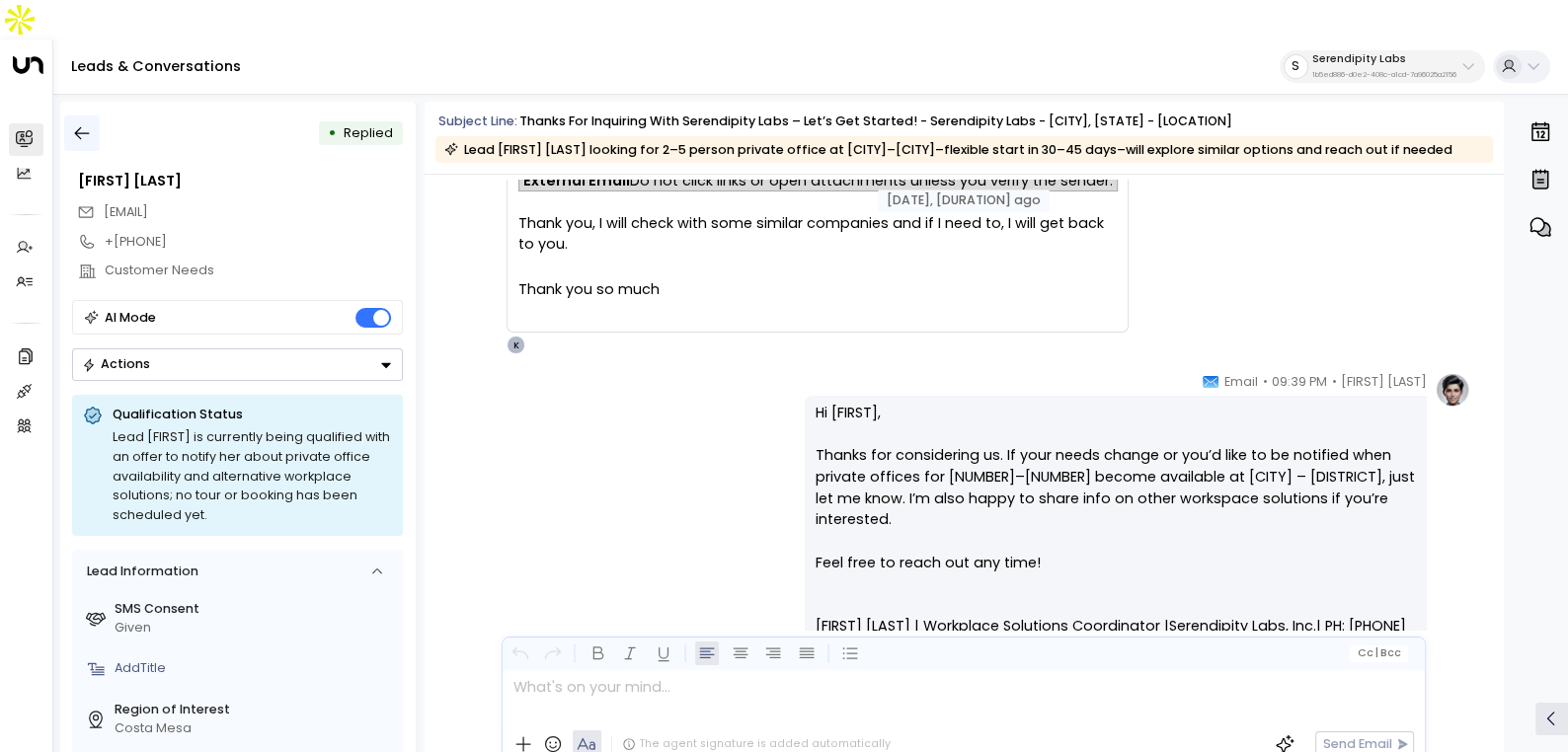 click at bounding box center [82, 133] 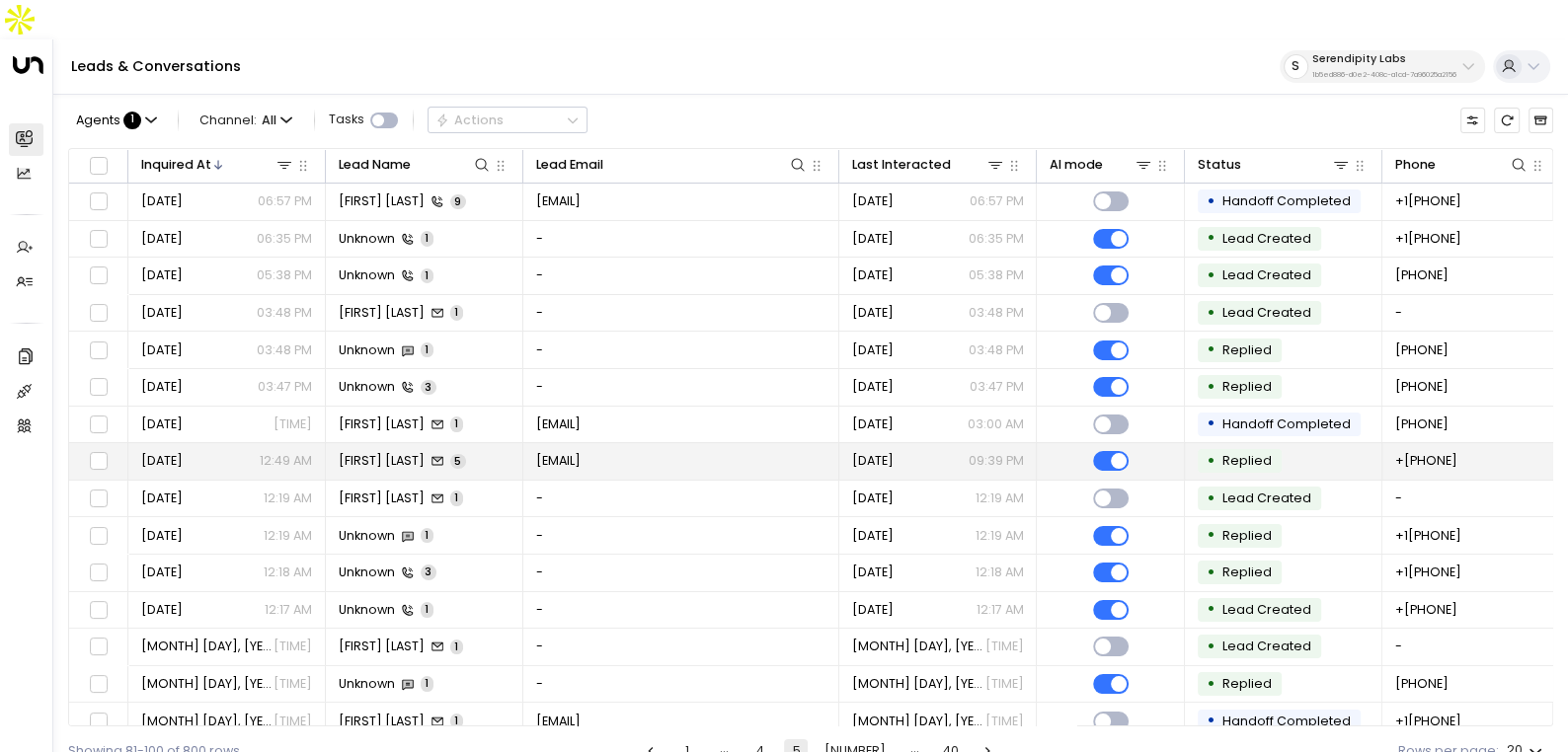 scroll, scrollTop: 193, scrollLeft: 0, axis: vertical 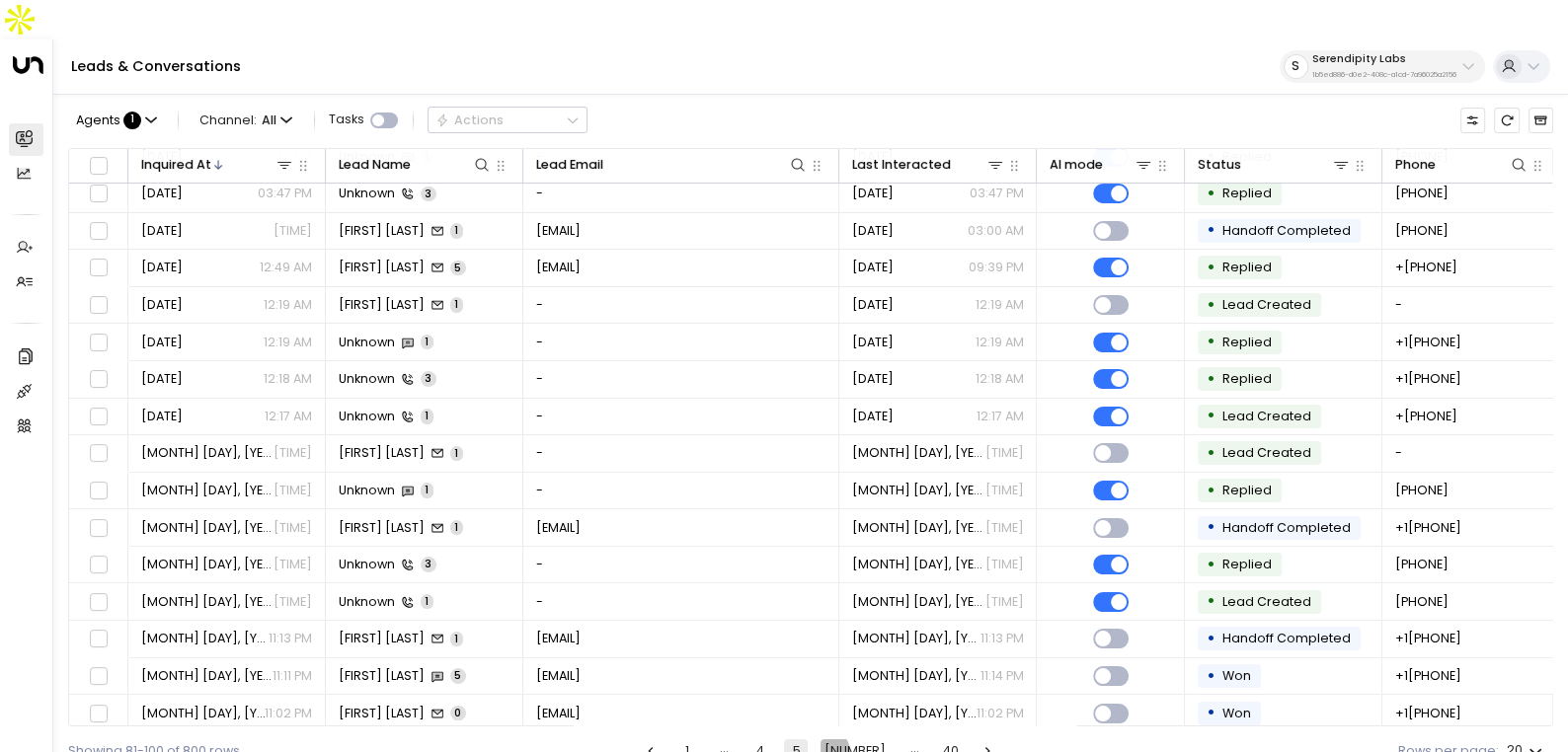 click on "6" at bounding box center (855, 751) 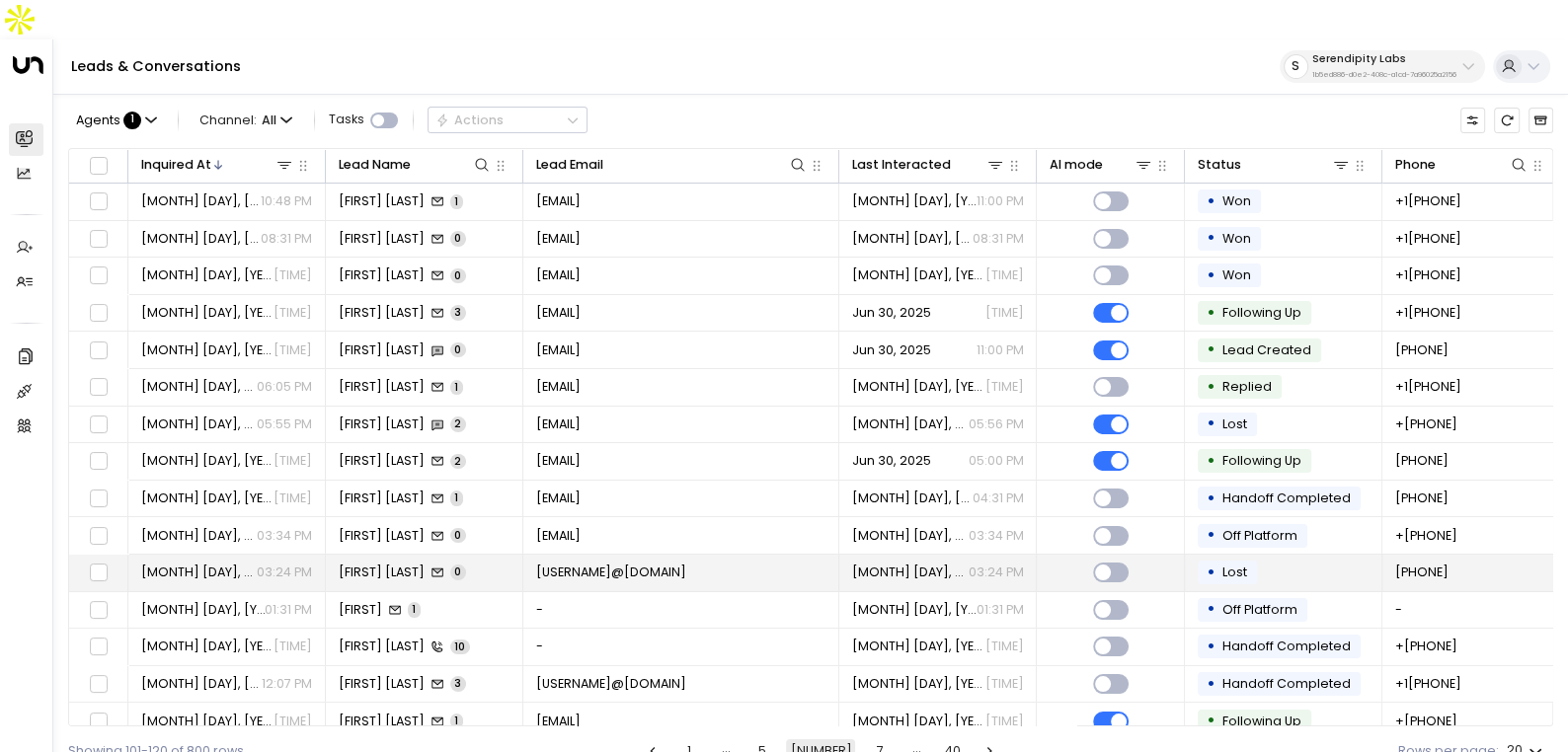 scroll, scrollTop: 193, scrollLeft: 0, axis: vertical 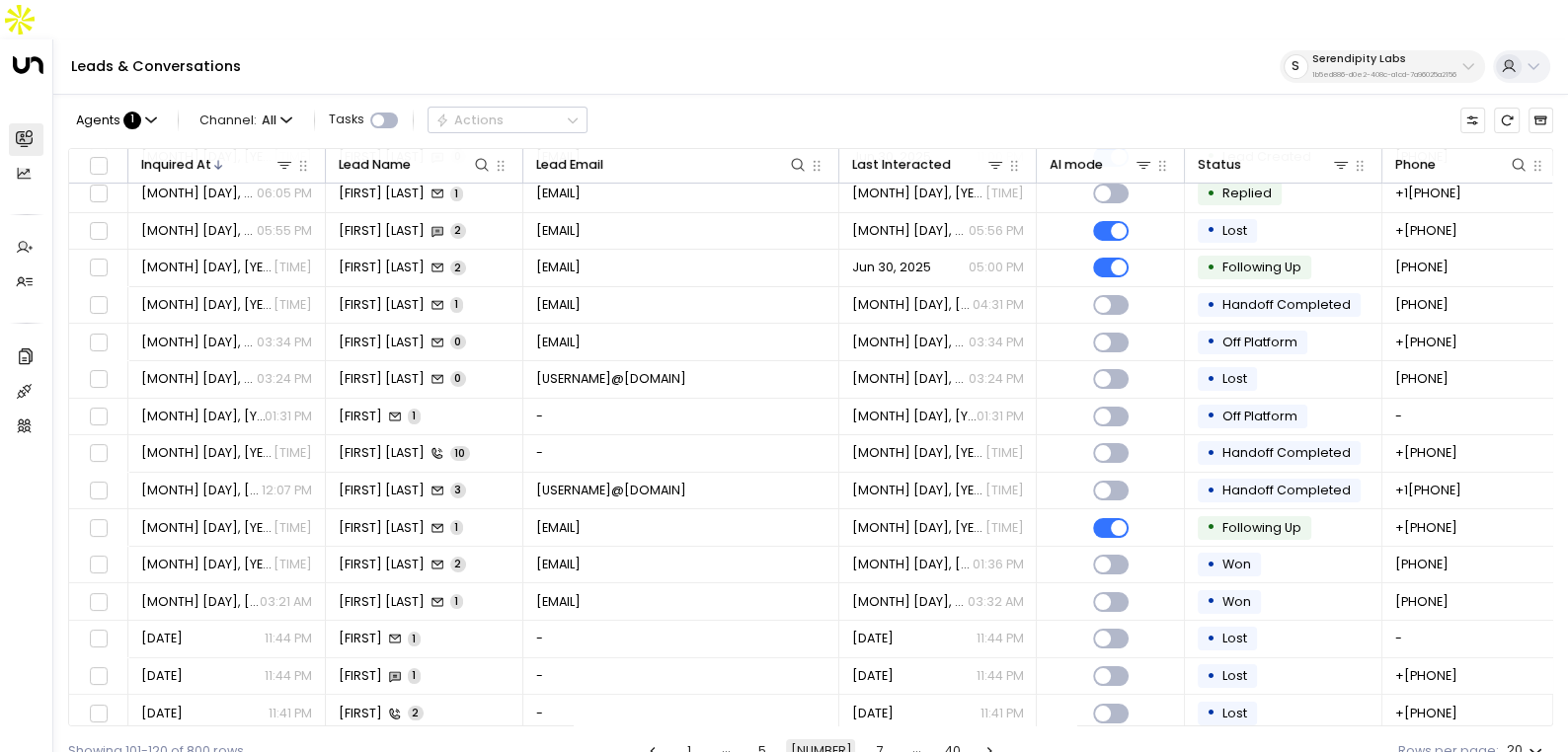 click on "7" at bounding box center [880, 751] 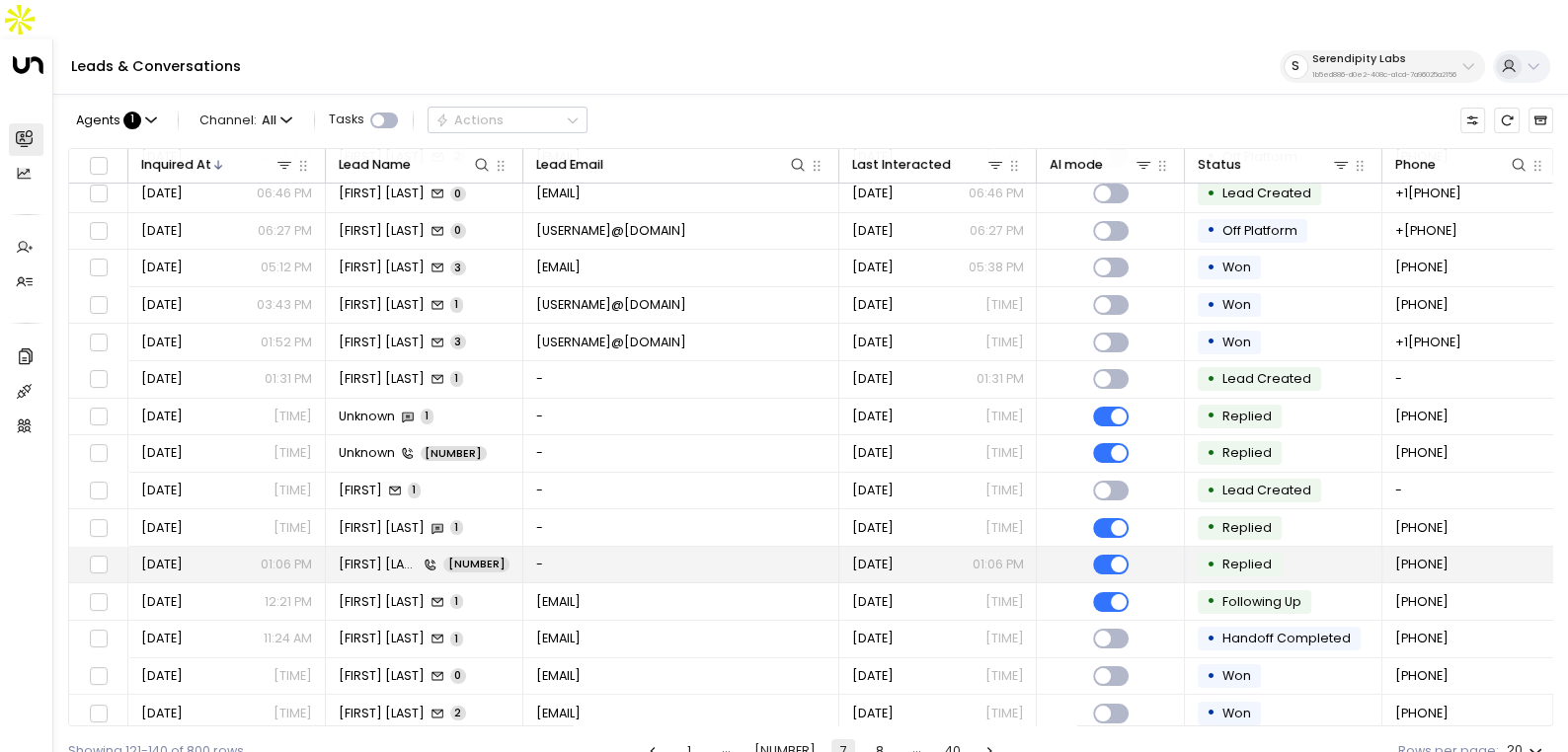 scroll, scrollTop: 0, scrollLeft: 0, axis: both 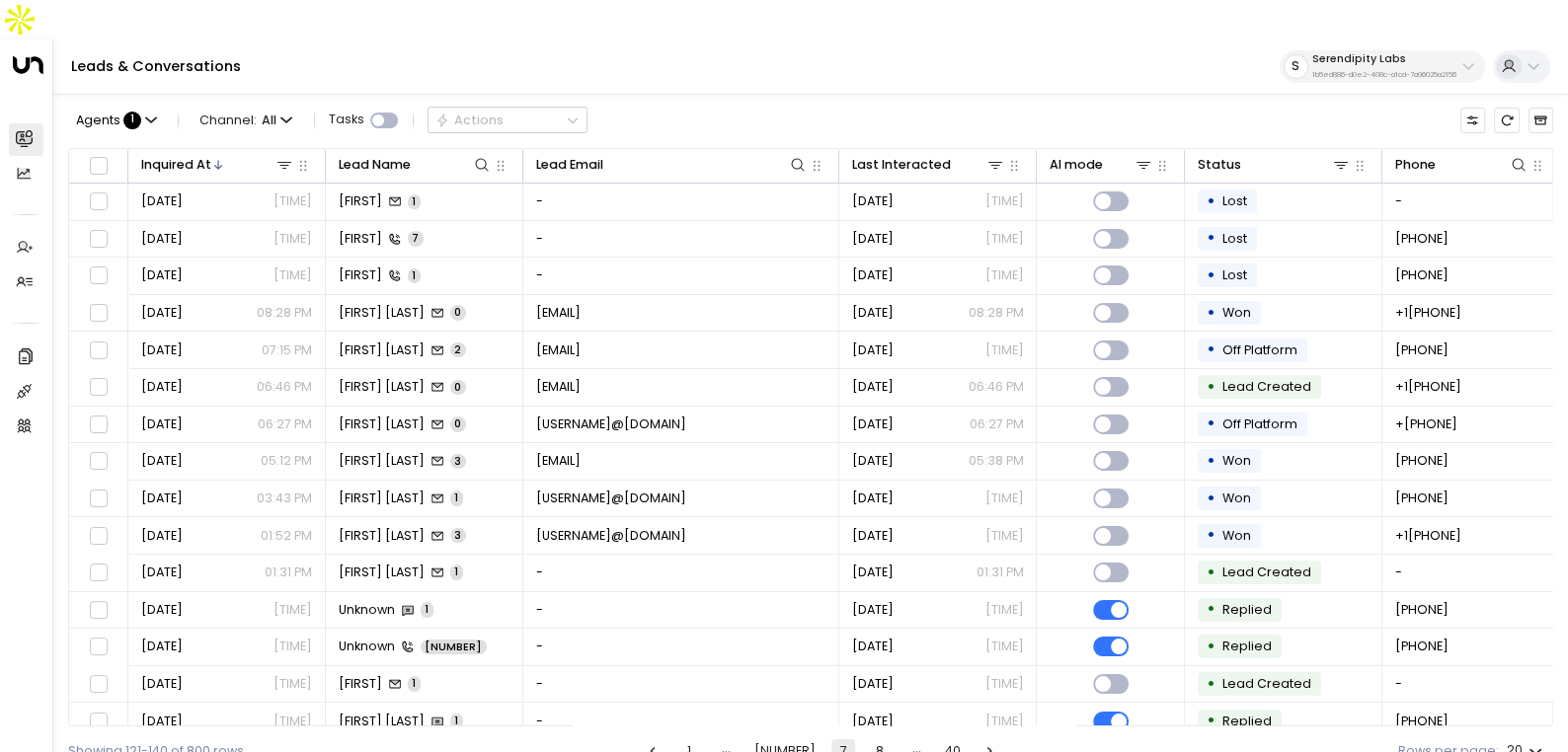 click on "[AGE]" at bounding box center [880, 751] 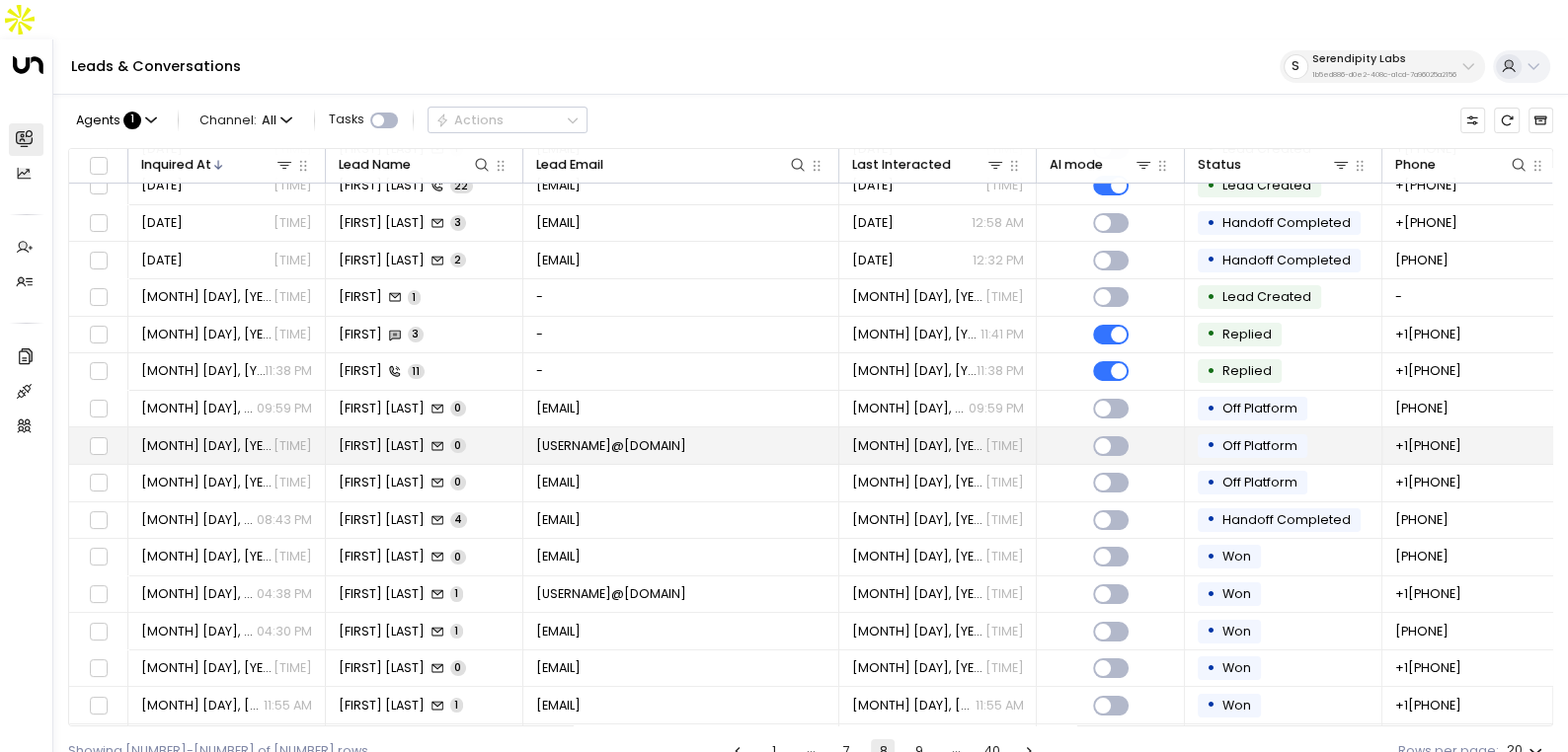 scroll, scrollTop: 0, scrollLeft: 0, axis: both 